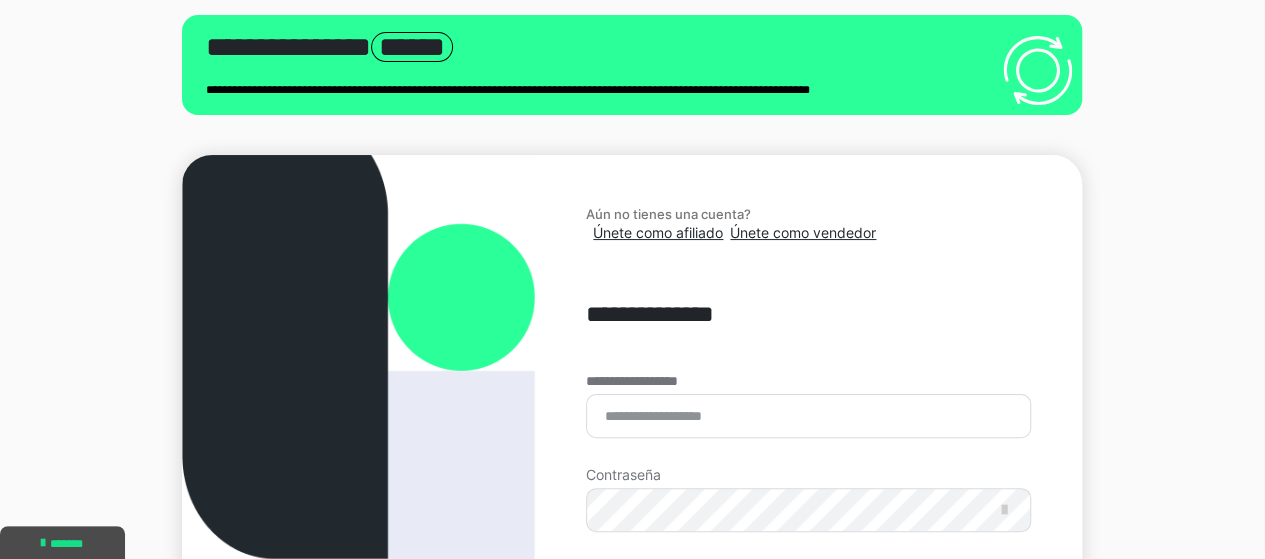 scroll, scrollTop: 0, scrollLeft: 0, axis: both 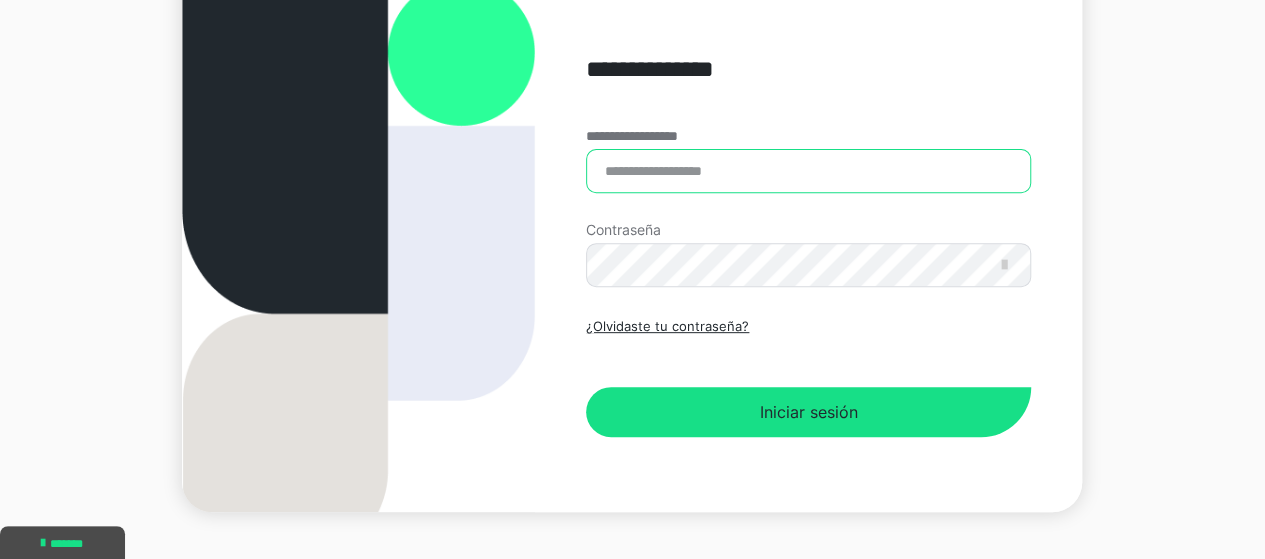 click on "**********" at bounding box center [808, 171] 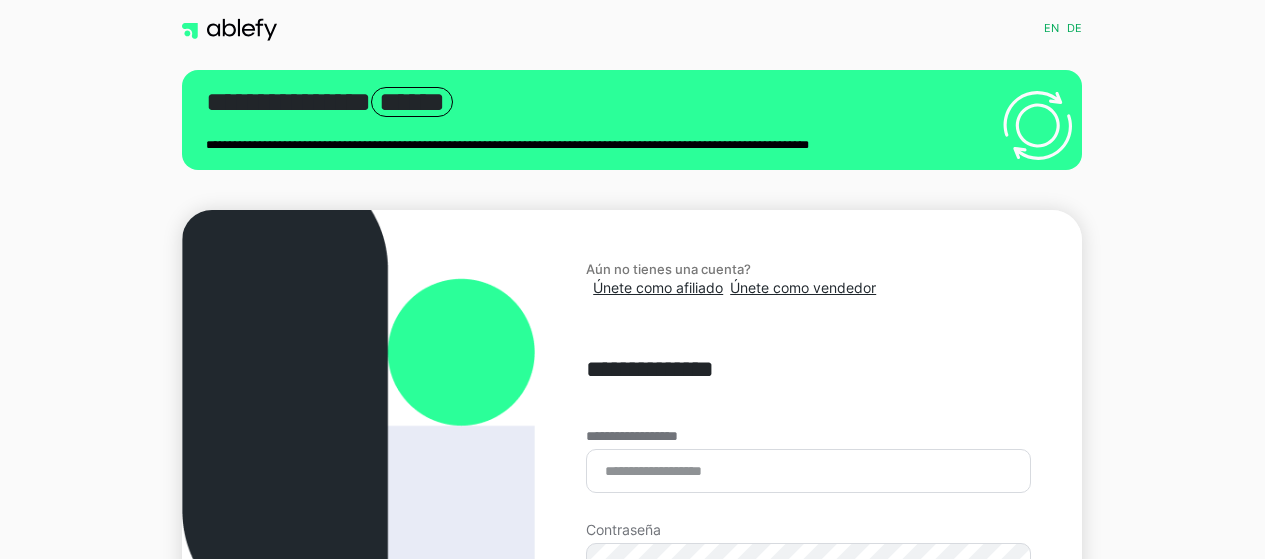 scroll, scrollTop: 0, scrollLeft: 0, axis: both 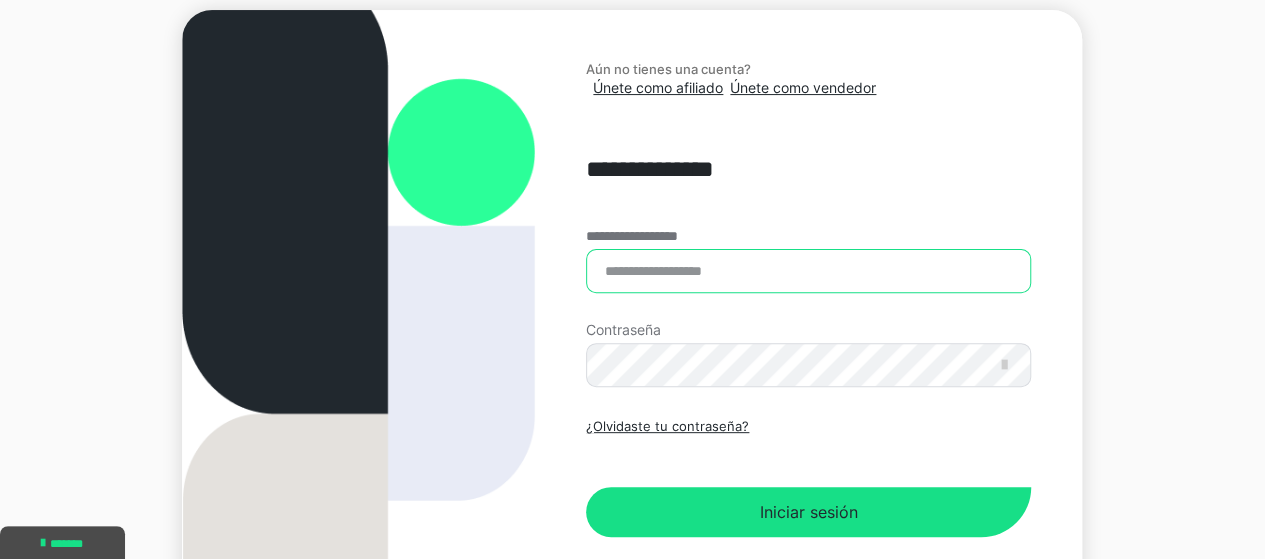click on "**********" at bounding box center (808, 271) 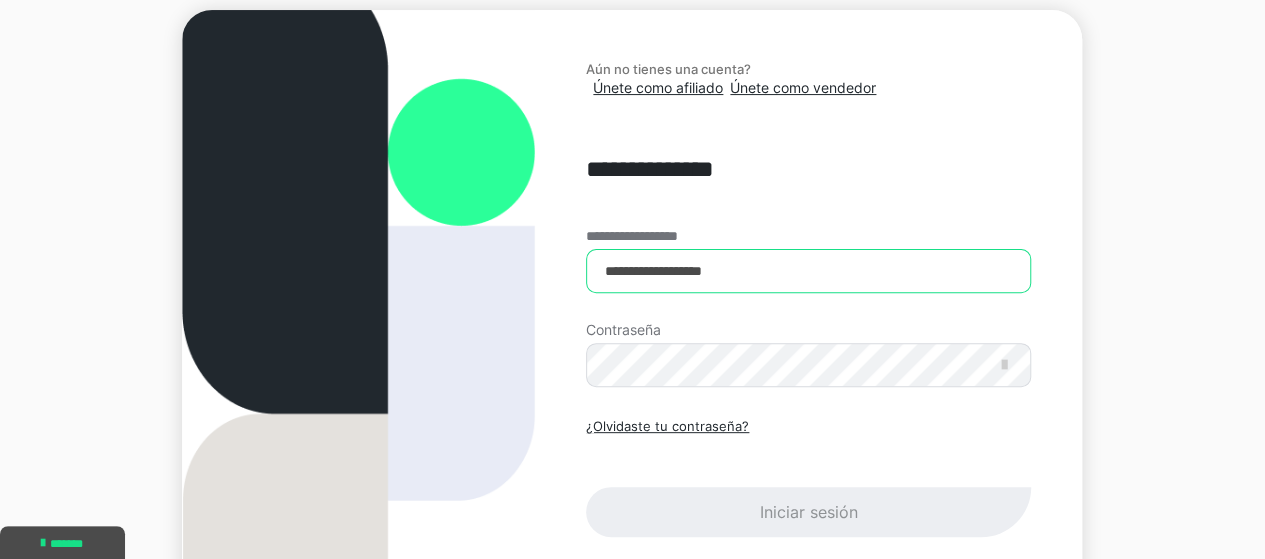 type on "**********" 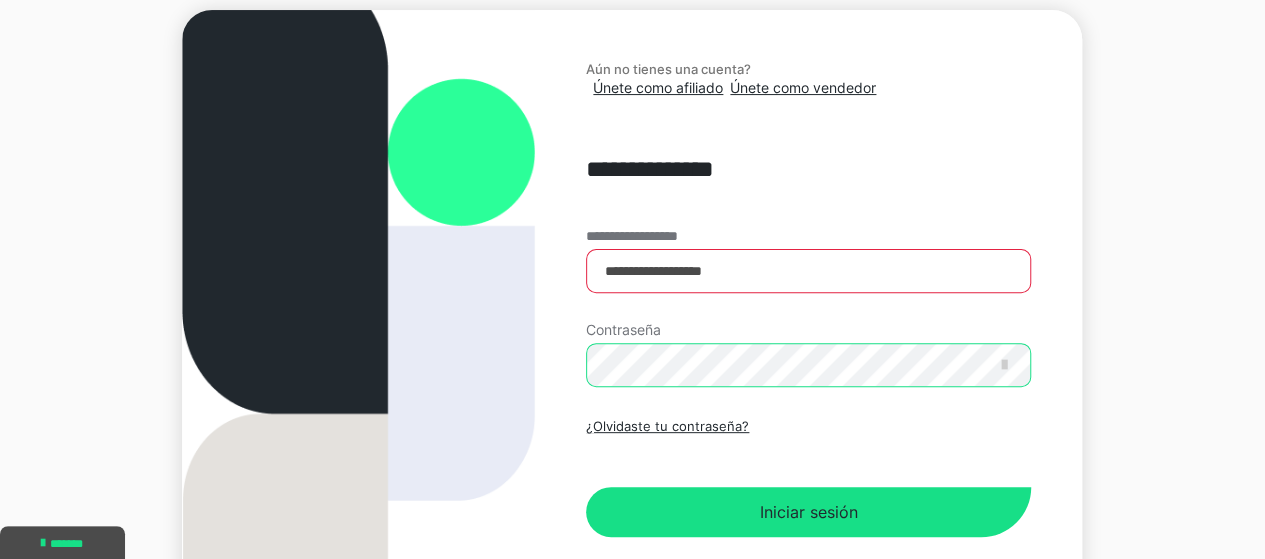 click on "Iniciar sesión" at bounding box center (808, 512) 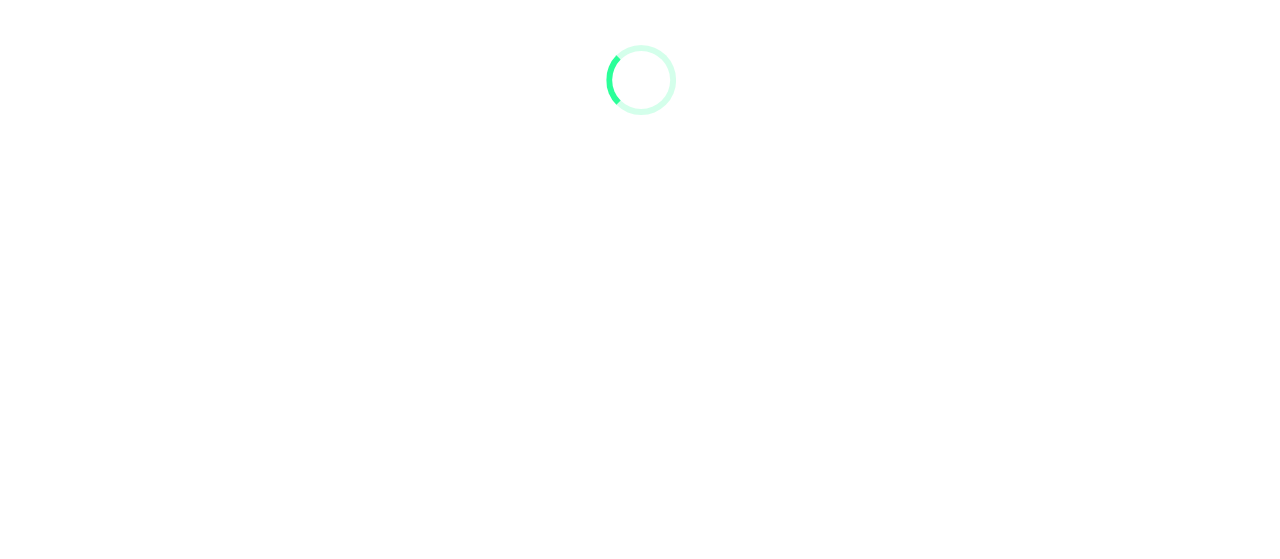 scroll, scrollTop: 0, scrollLeft: 0, axis: both 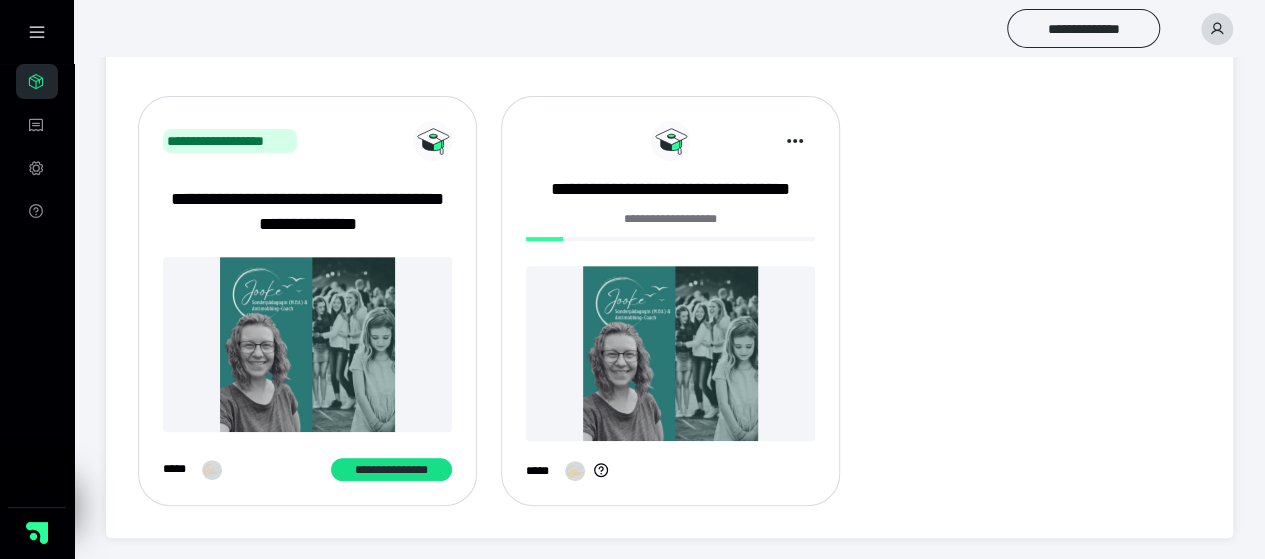 click at bounding box center (670, 353) 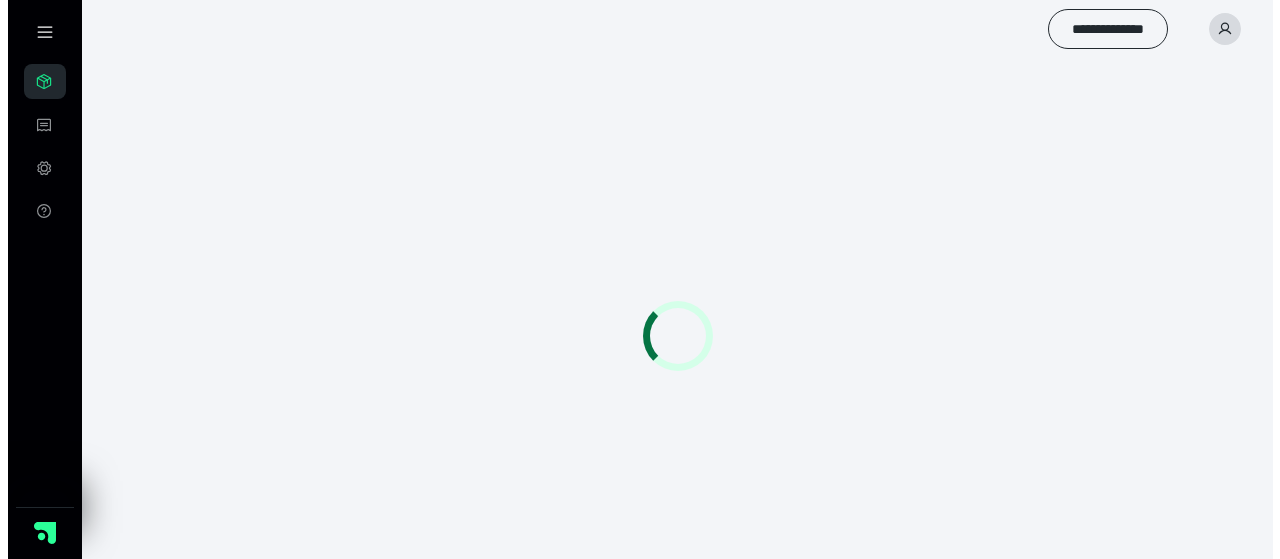 scroll, scrollTop: 0, scrollLeft: 0, axis: both 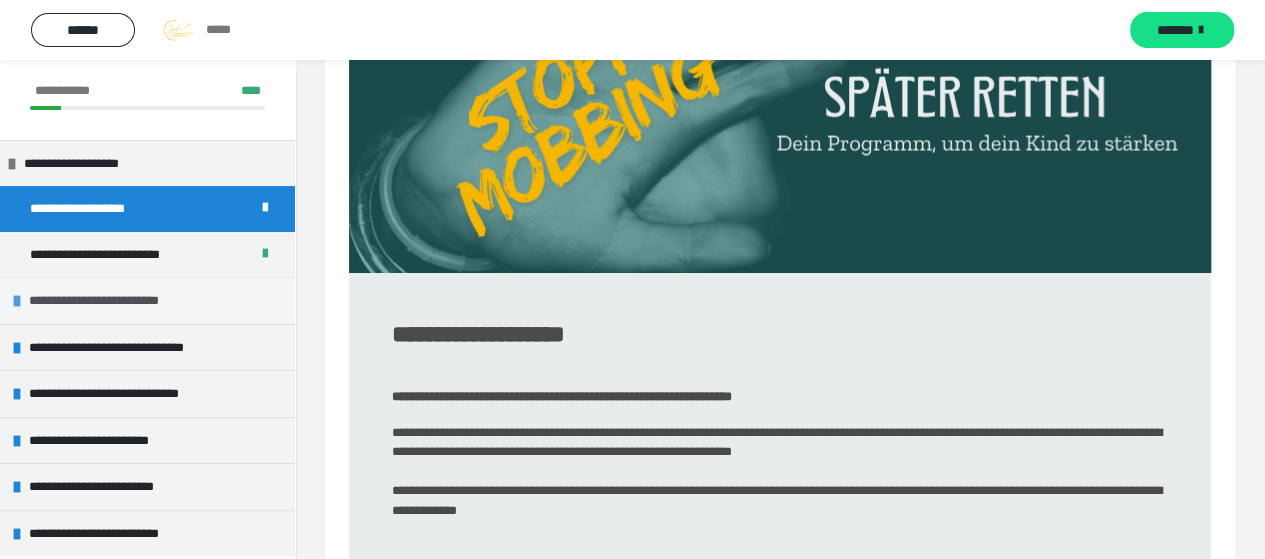 click at bounding box center (17, 301) 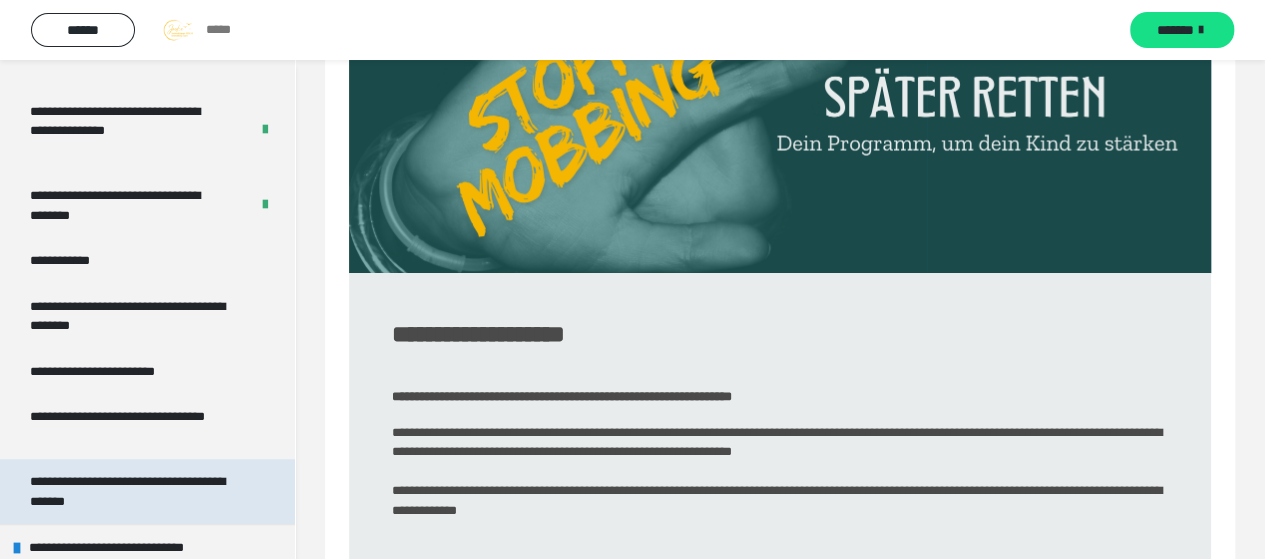 scroll, scrollTop: 457, scrollLeft: 0, axis: vertical 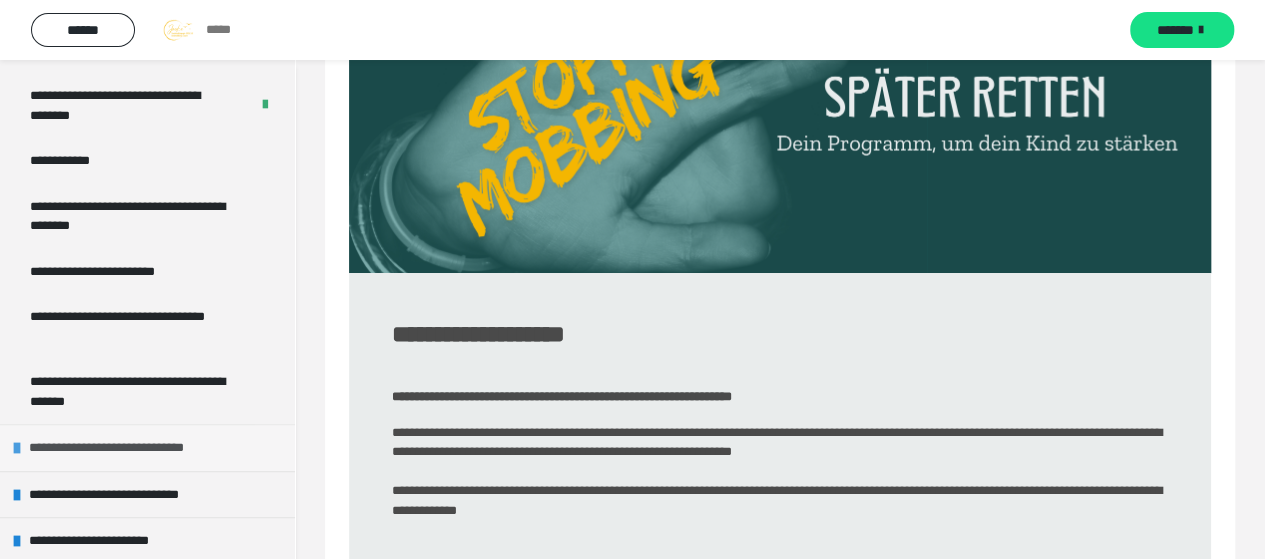 click on "**********" at bounding box center (147, 447) 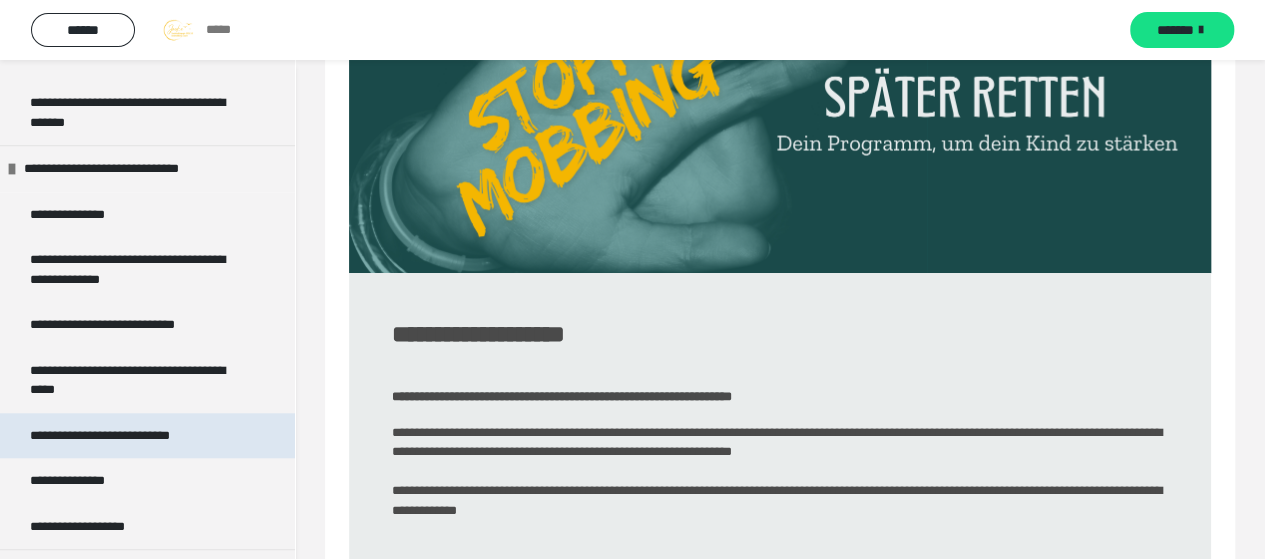 scroll, scrollTop: 757, scrollLeft: 0, axis: vertical 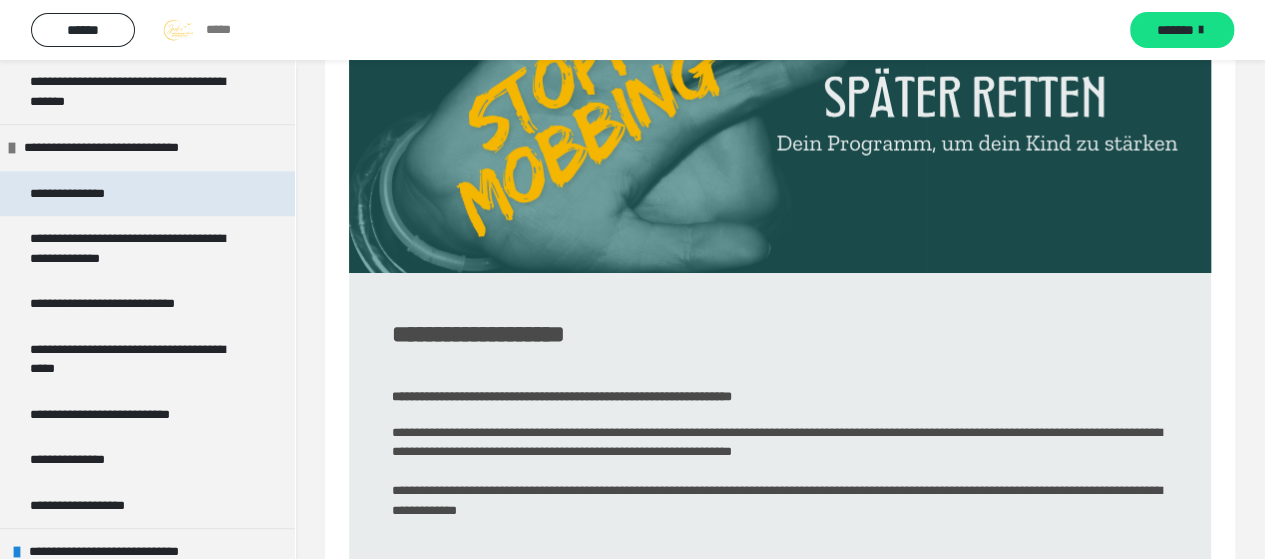 click on "**********" at bounding box center (87, 194) 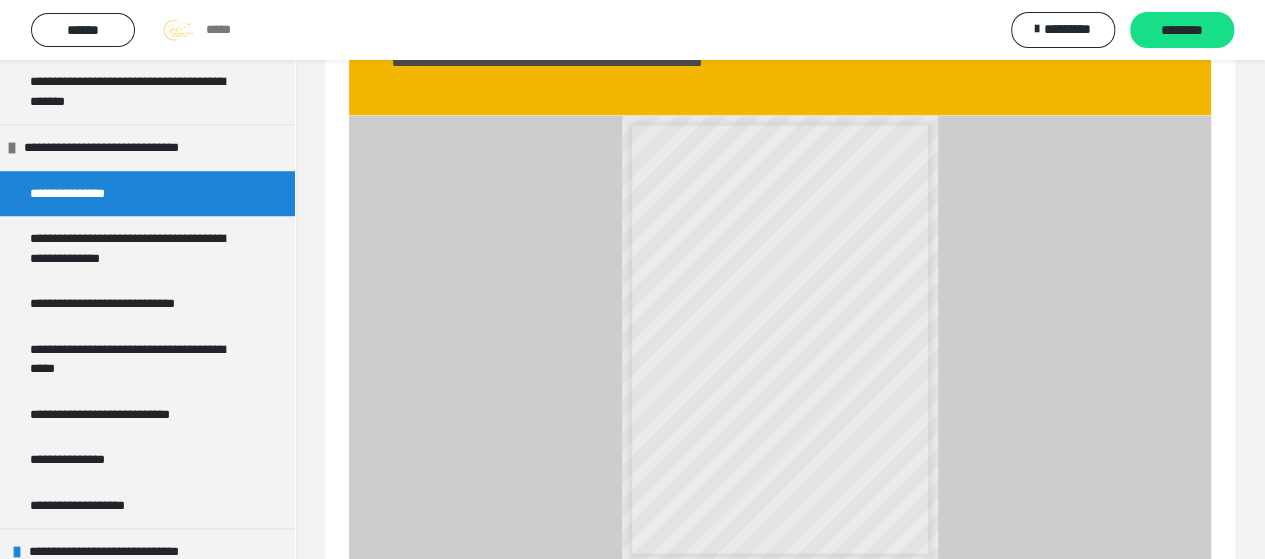 scroll, scrollTop: 2126, scrollLeft: 0, axis: vertical 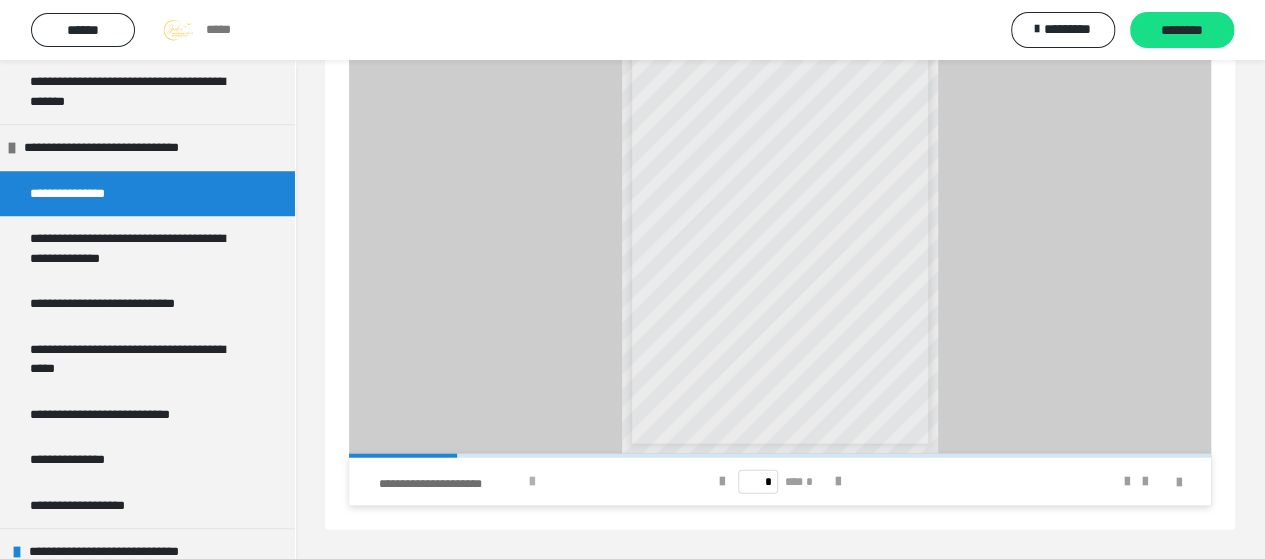 click at bounding box center (532, 482) 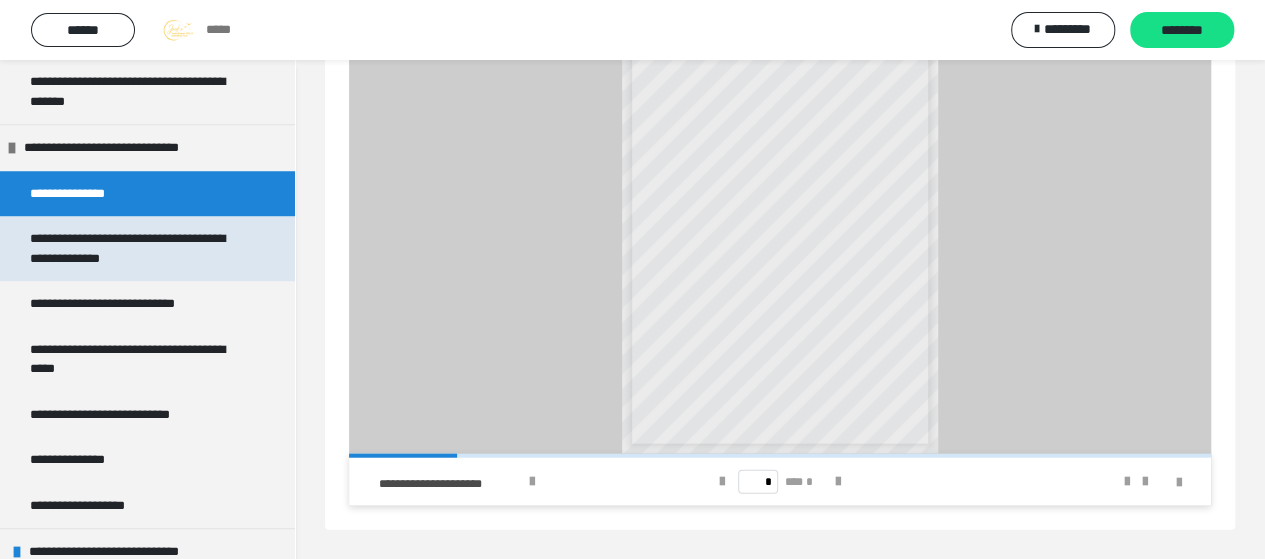 click on "**********" at bounding box center (132, 248) 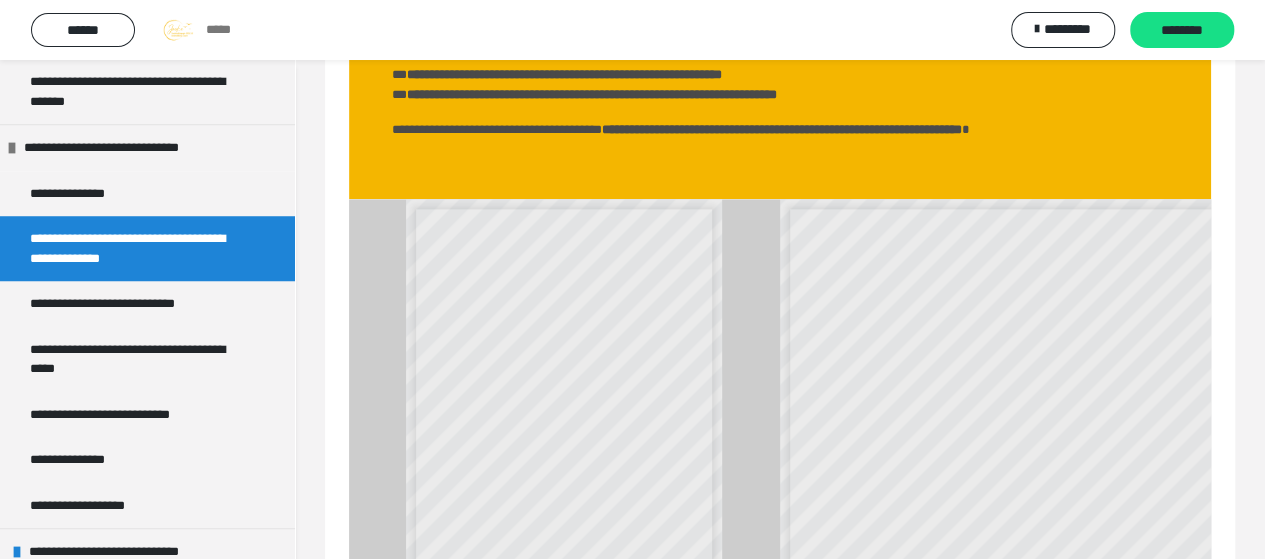 scroll, scrollTop: 1675, scrollLeft: 0, axis: vertical 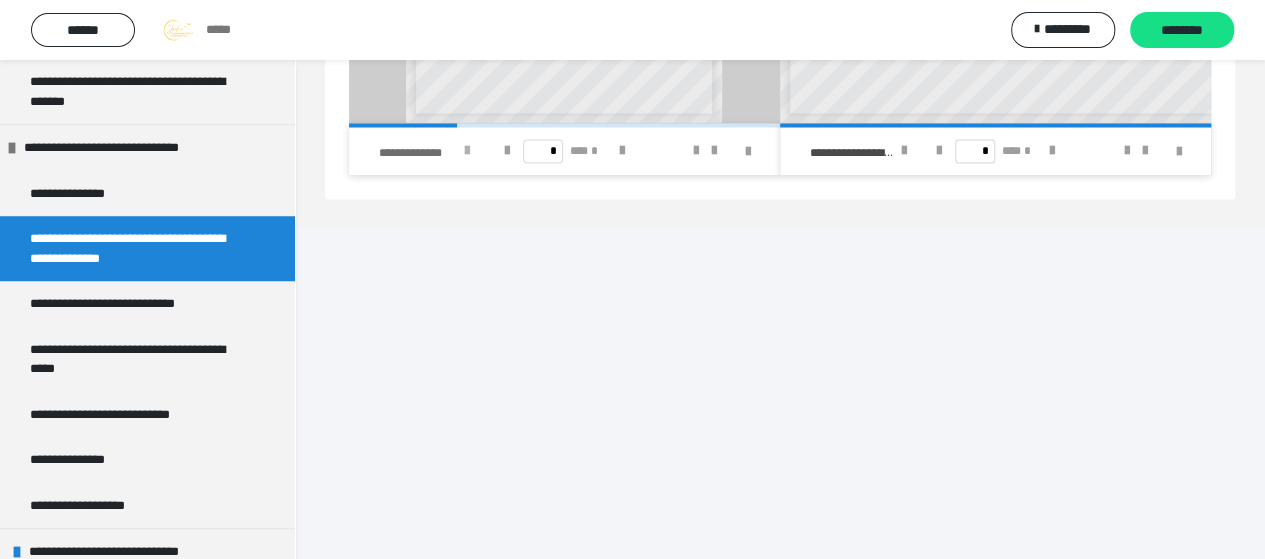 click on "**********" at bounding box center (433, 151) 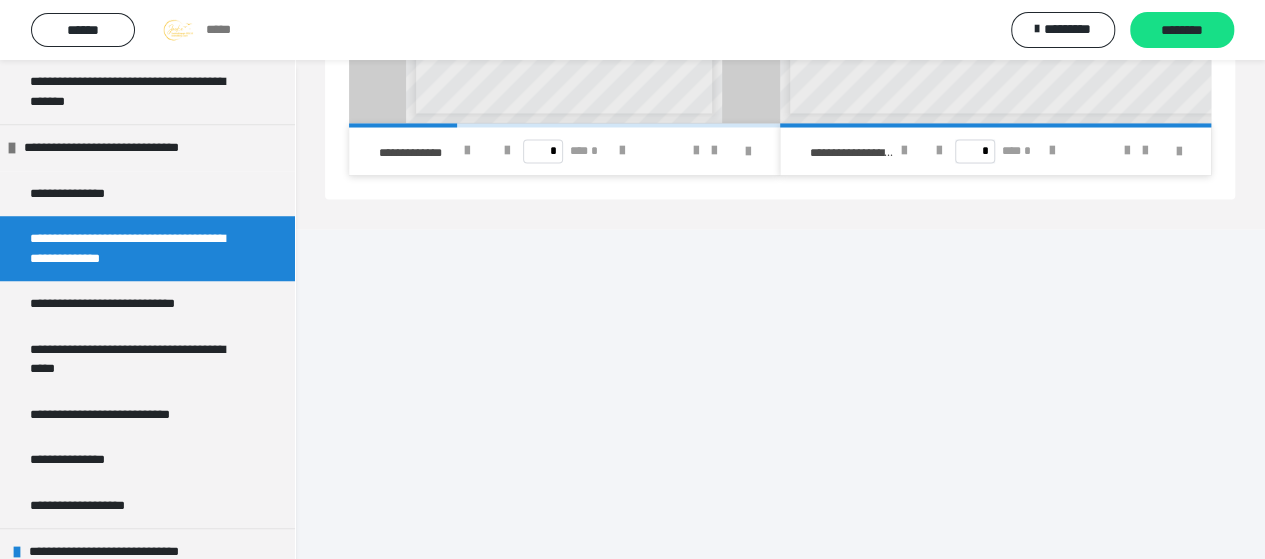 click on "**********" at bounding box center [884, 151] 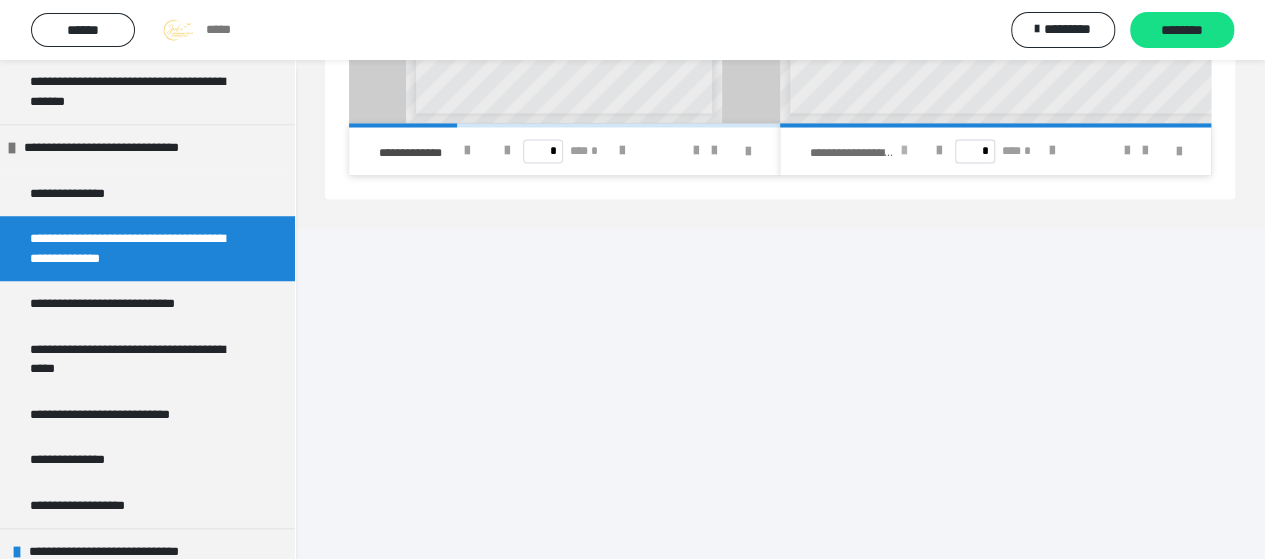 click at bounding box center (904, 151) 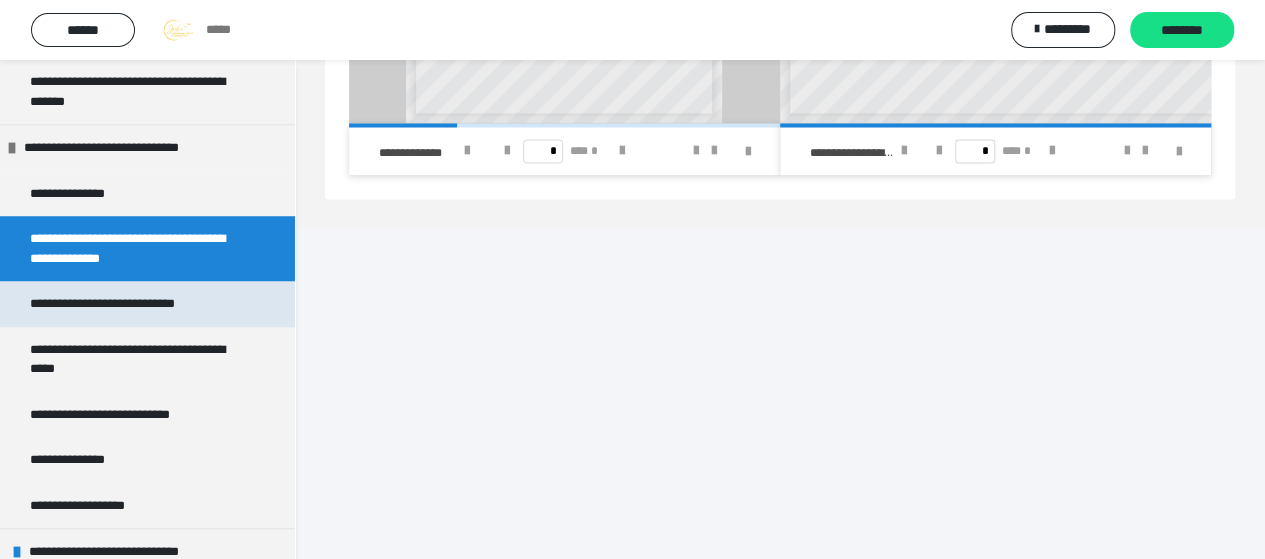 click on "**********" at bounding box center (128, 304) 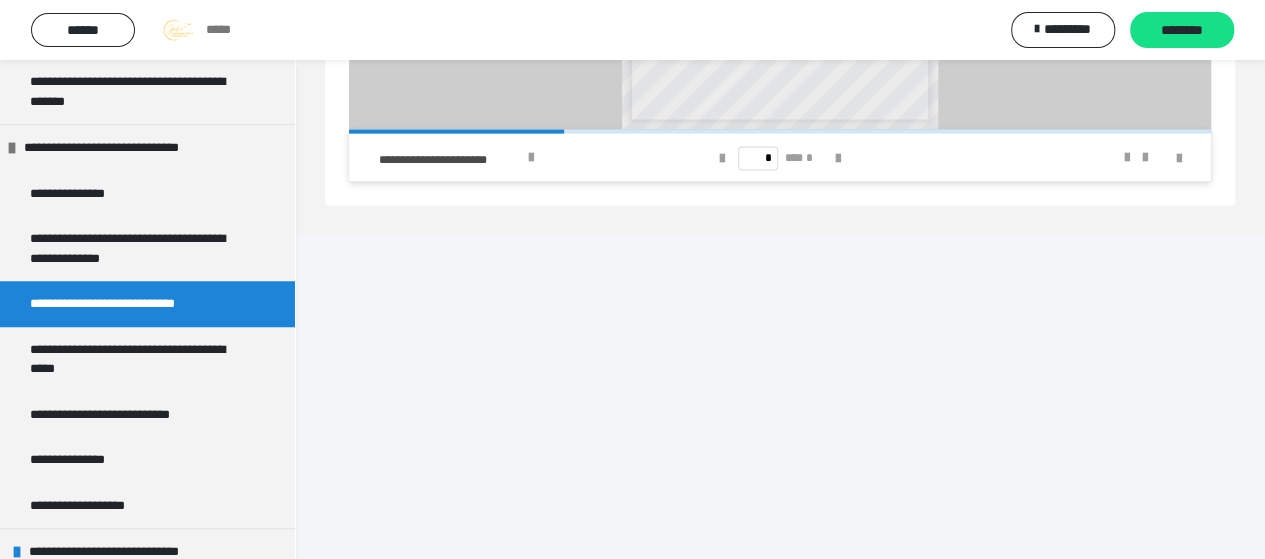 scroll, scrollTop: 2051, scrollLeft: 0, axis: vertical 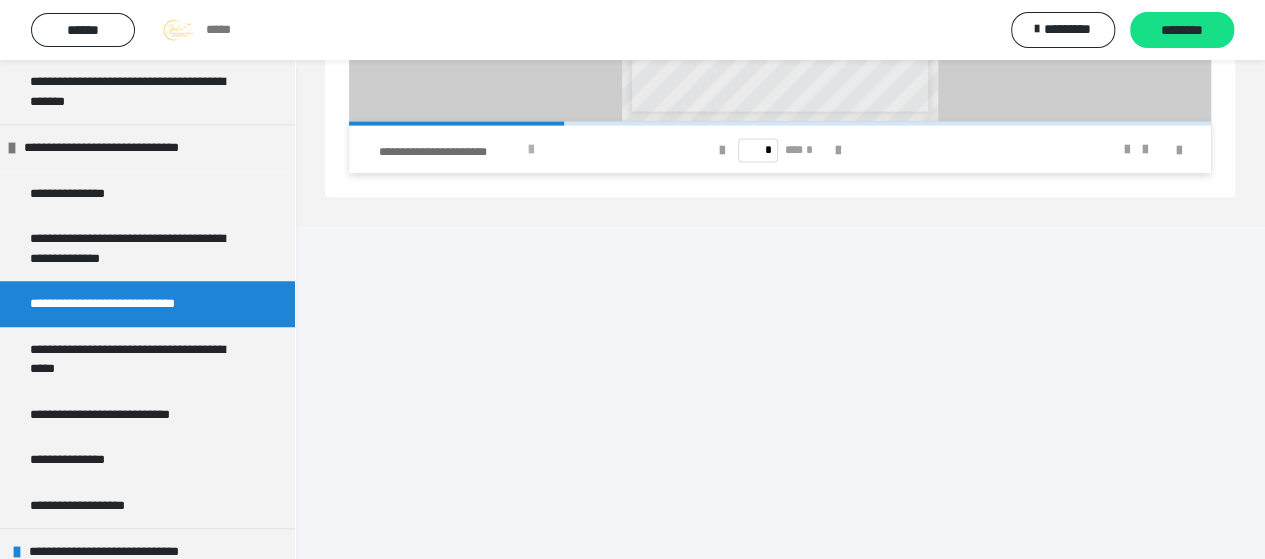 click at bounding box center (531, 150) 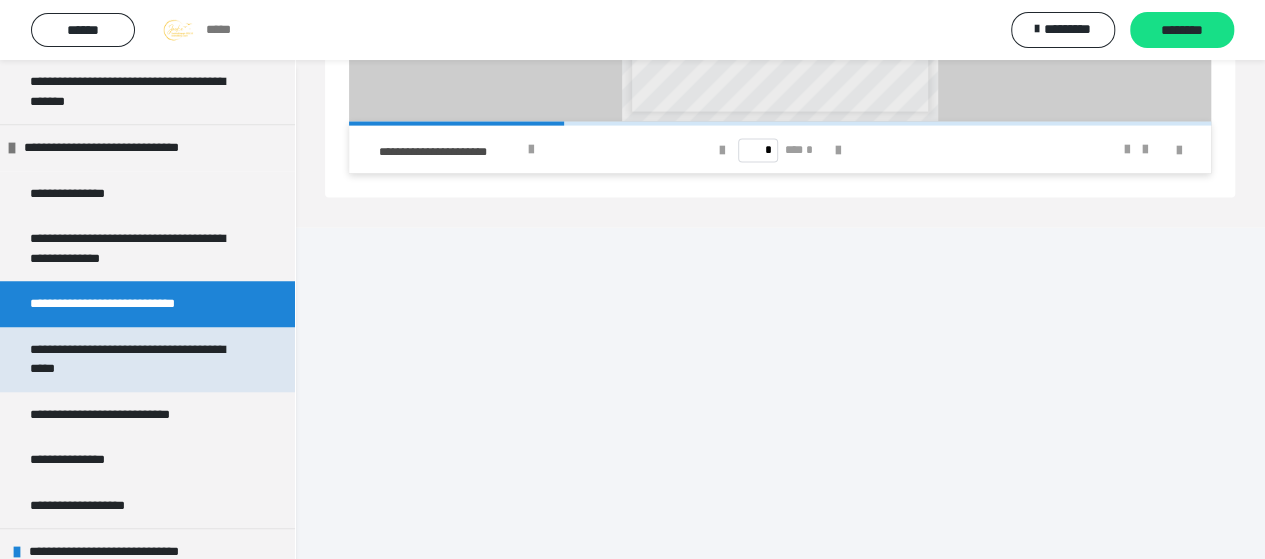 click on "**********" at bounding box center (132, 359) 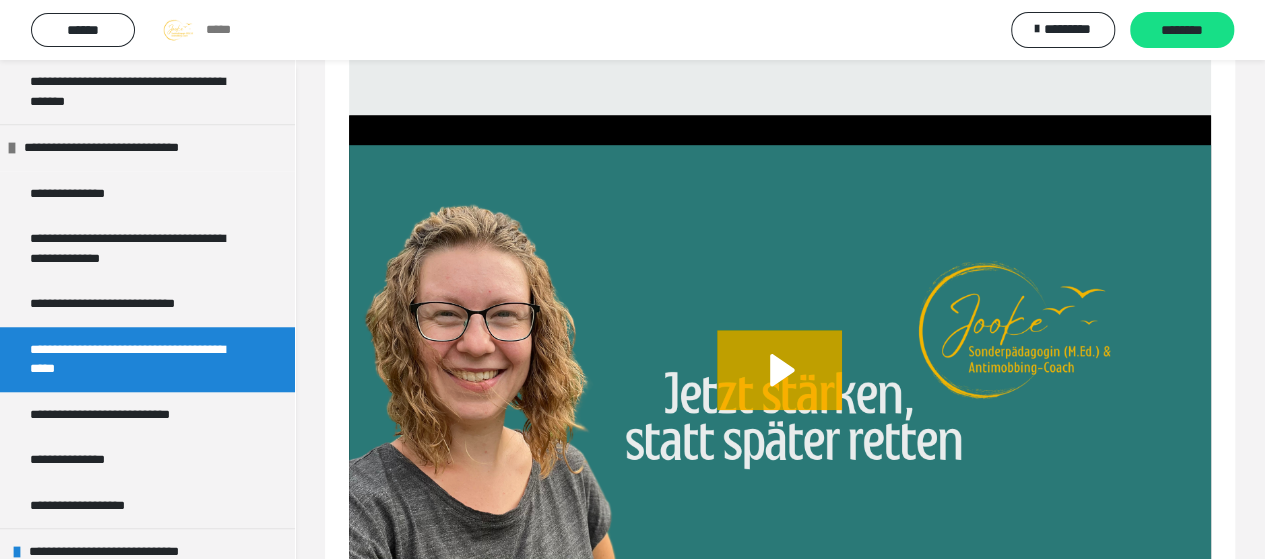 scroll, scrollTop: 727, scrollLeft: 0, axis: vertical 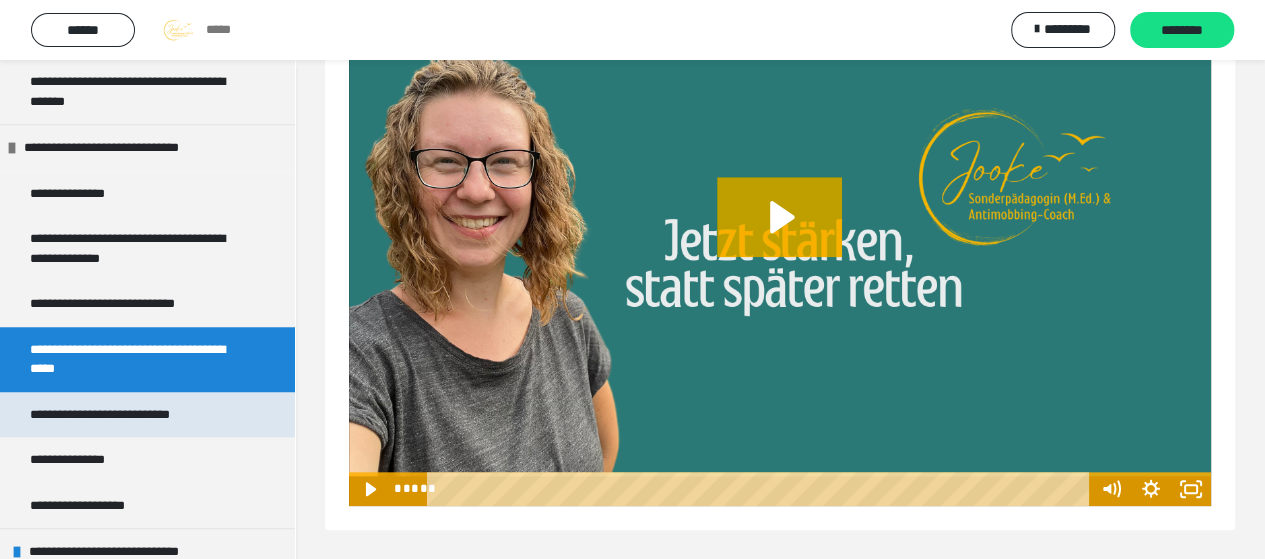 click on "**********" at bounding box center (129, 415) 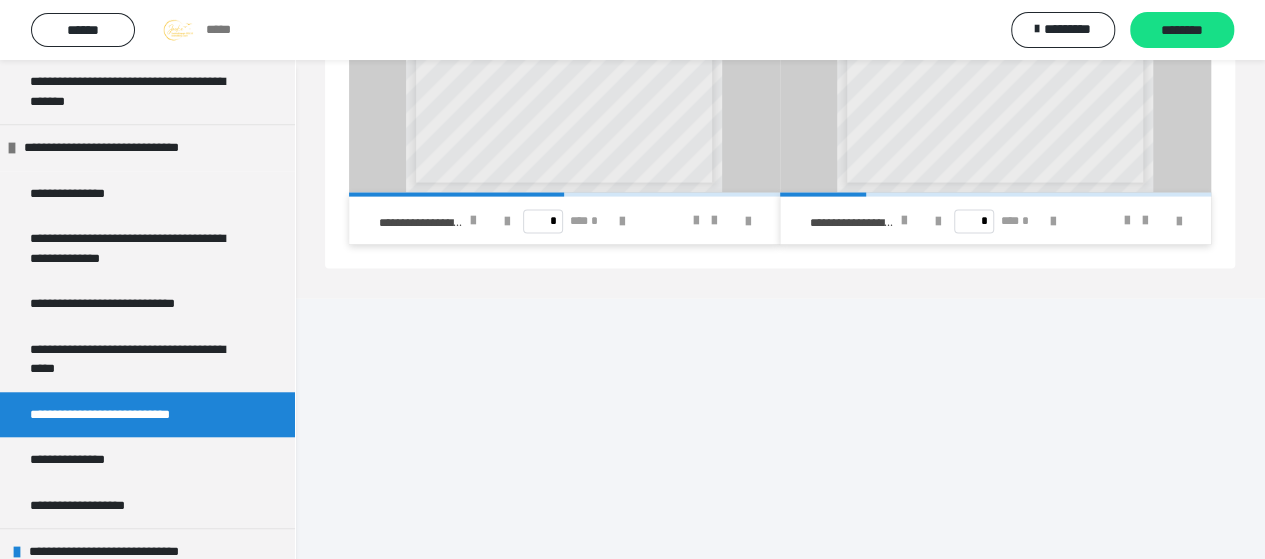 scroll, scrollTop: 2022, scrollLeft: 0, axis: vertical 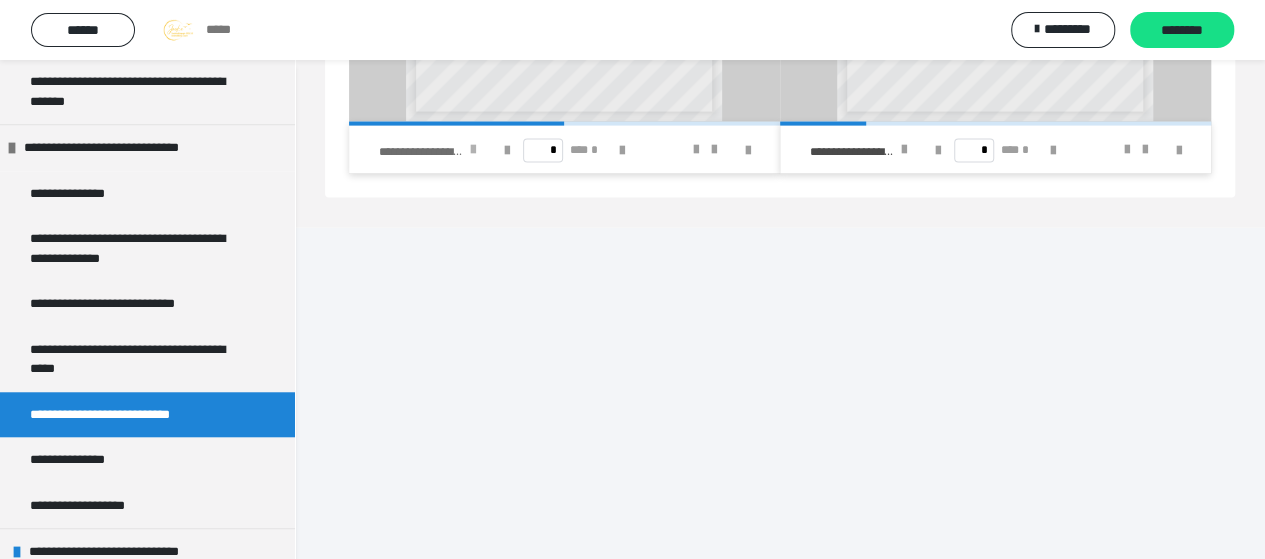 click at bounding box center [473, 150] 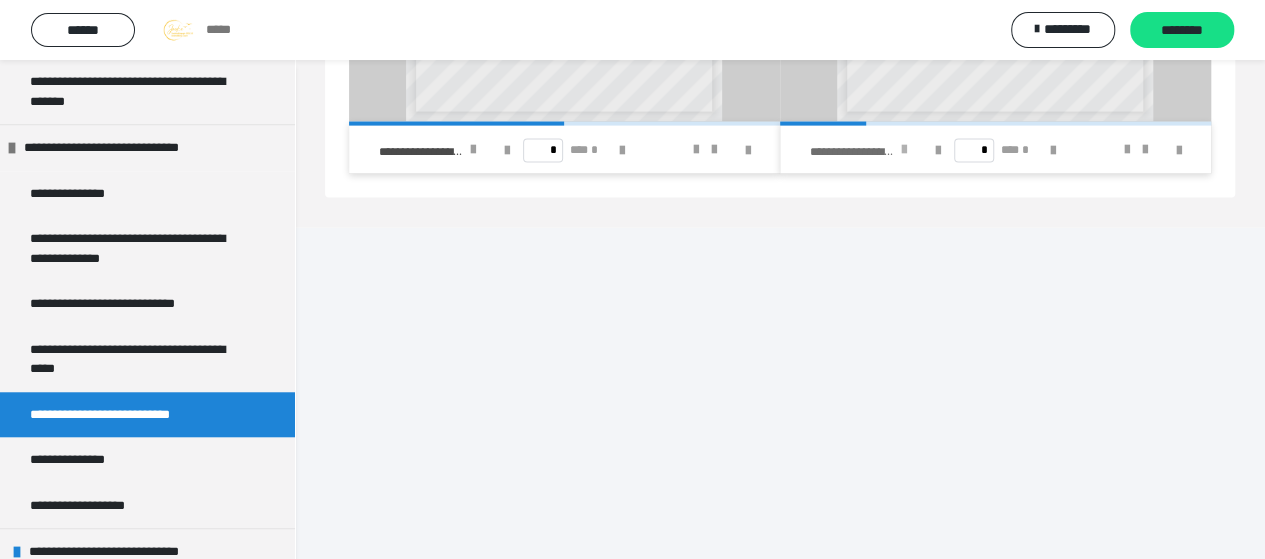 click at bounding box center [904, 150] 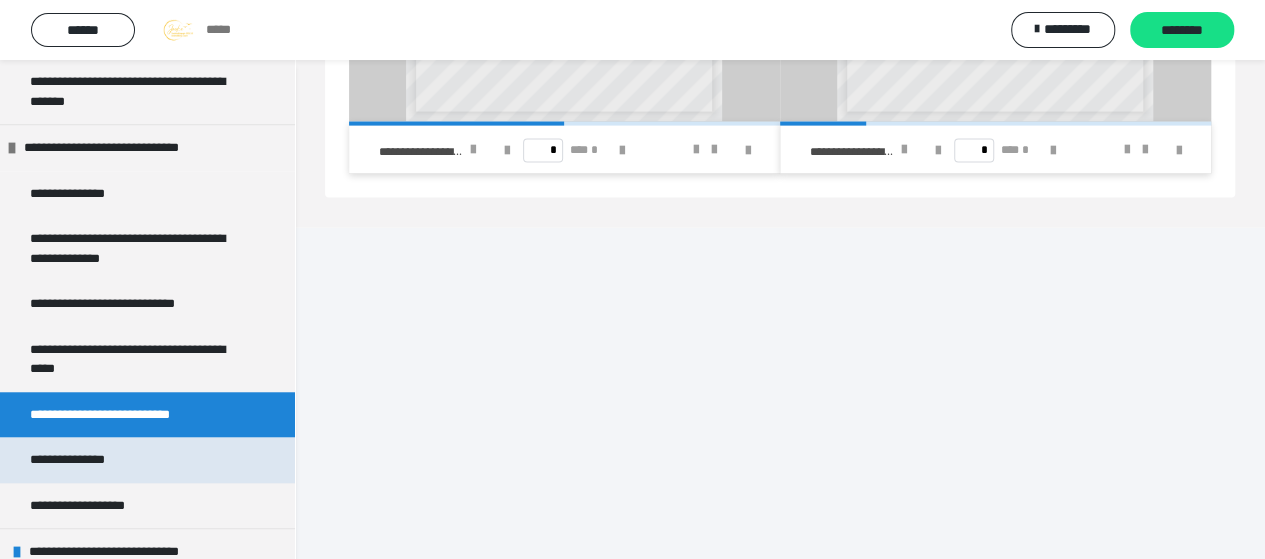 click on "**********" at bounding box center (90, 460) 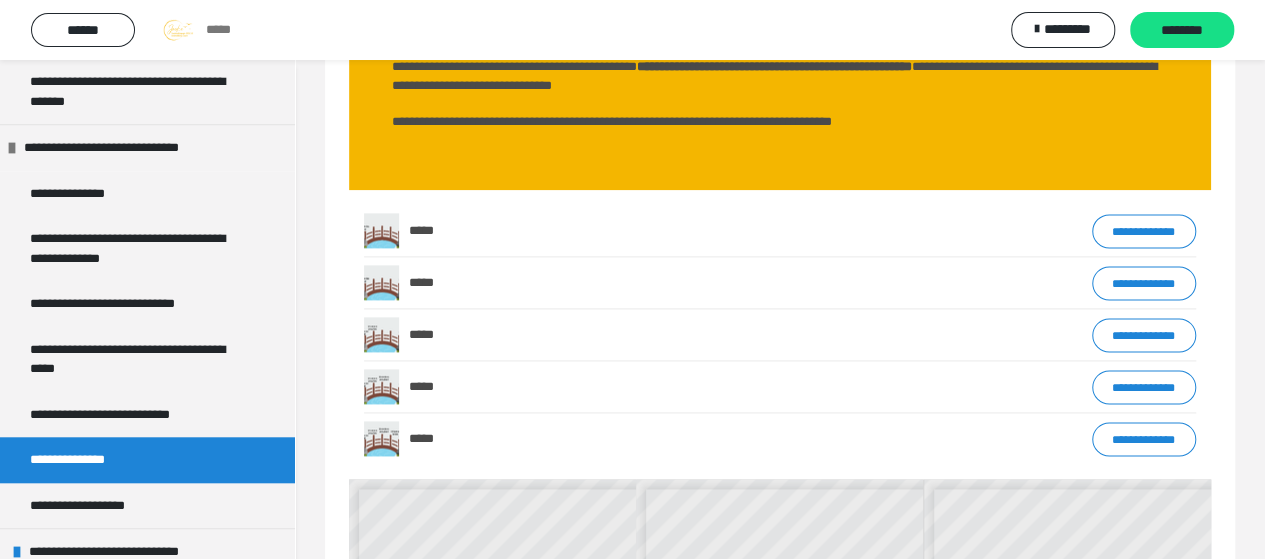 scroll, scrollTop: 1204, scrollLeft: 0, axis: vertical 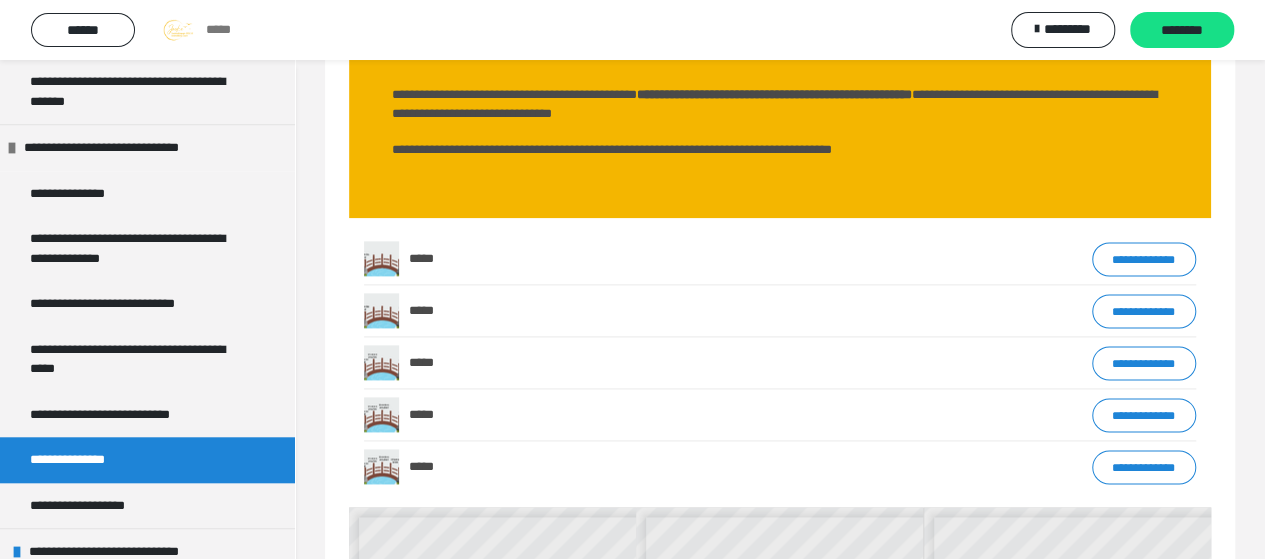 click on "**********" at bounding box center [1144, 258] 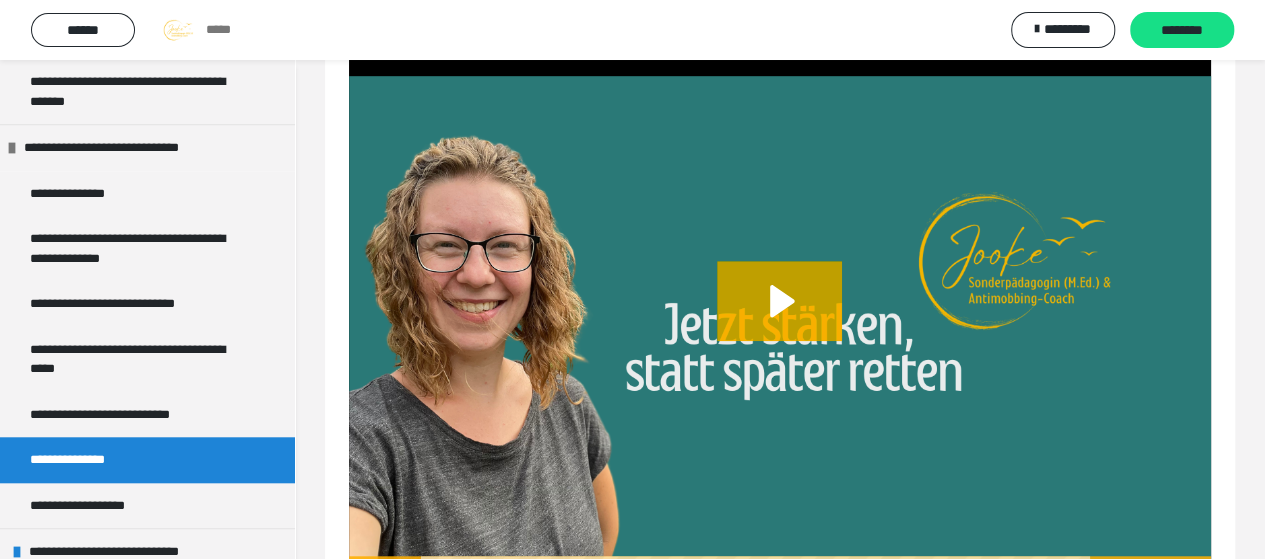 scroll, scrollTop: 605, scrollLeft: 0, axis: vertical 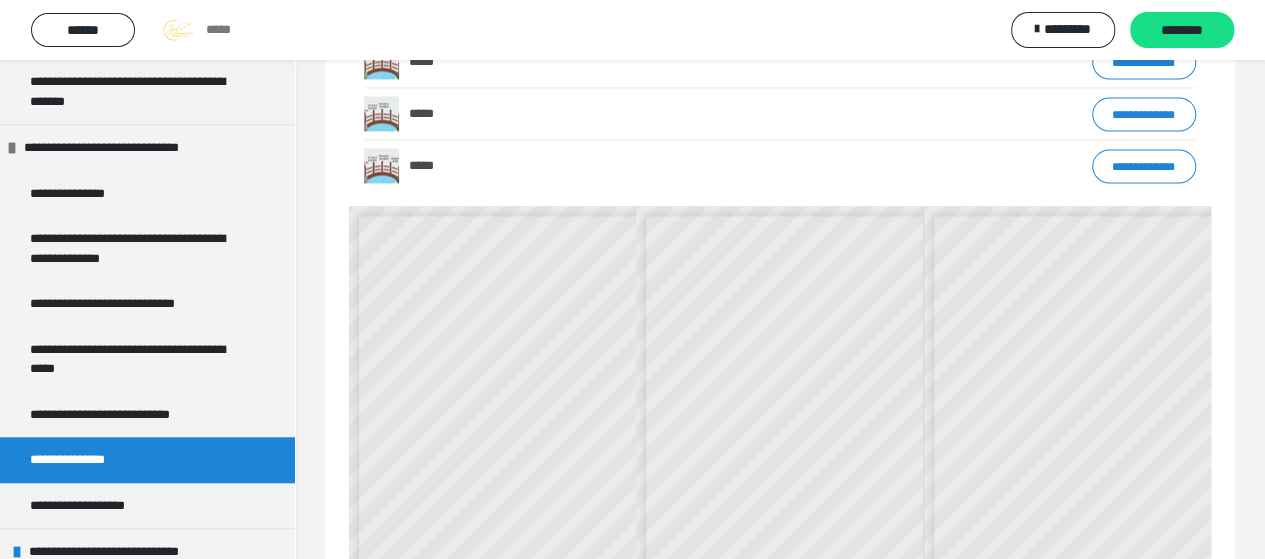 click on "**********" at bounding box center [1144, 165] 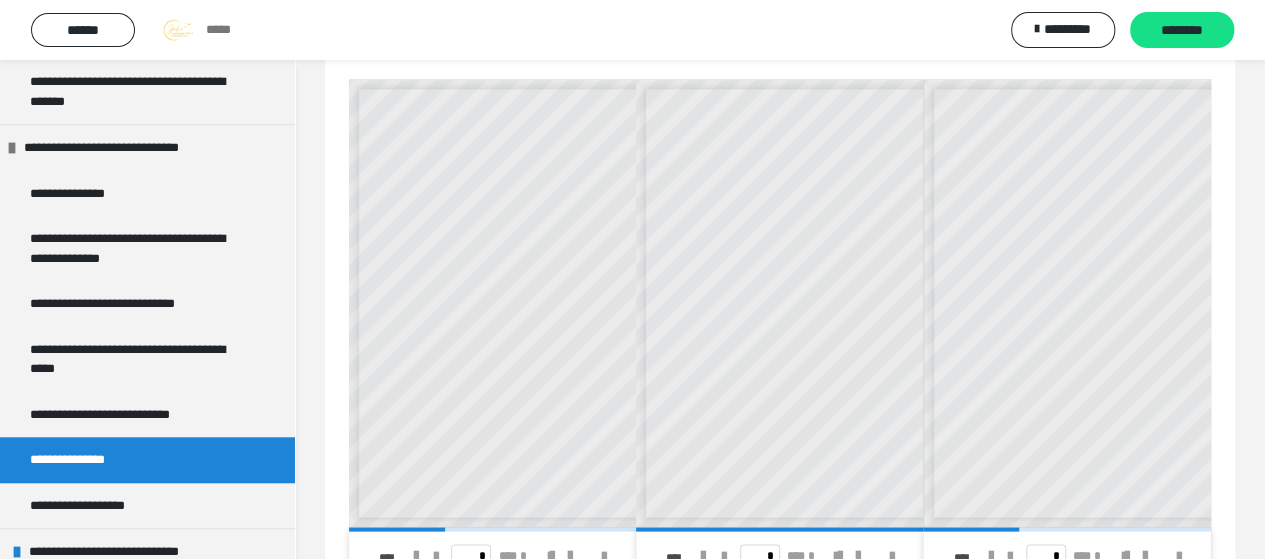 scroll, scrollTop: 1704, scrollLeft: 0, axis: vertical 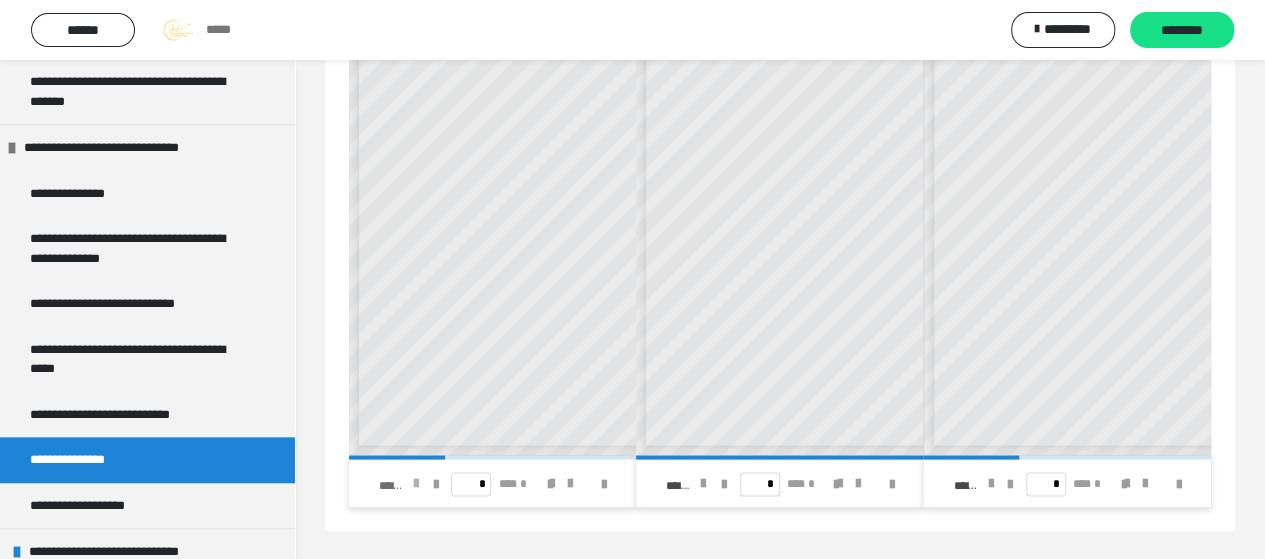 click at bounding box center (416, 483) 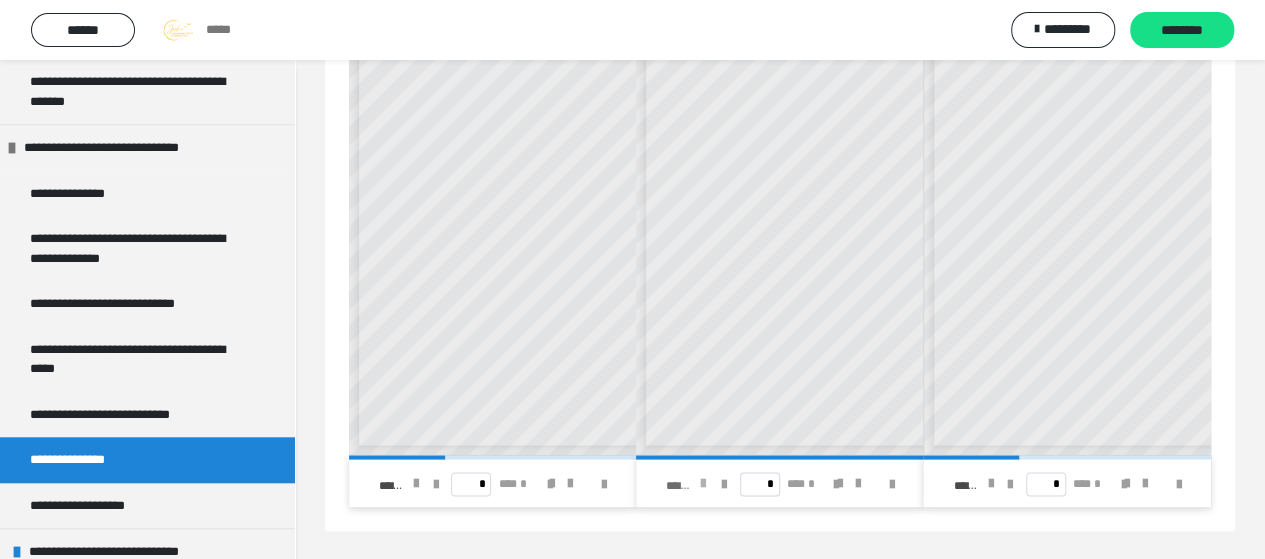 click at bounding box center [703, 483] 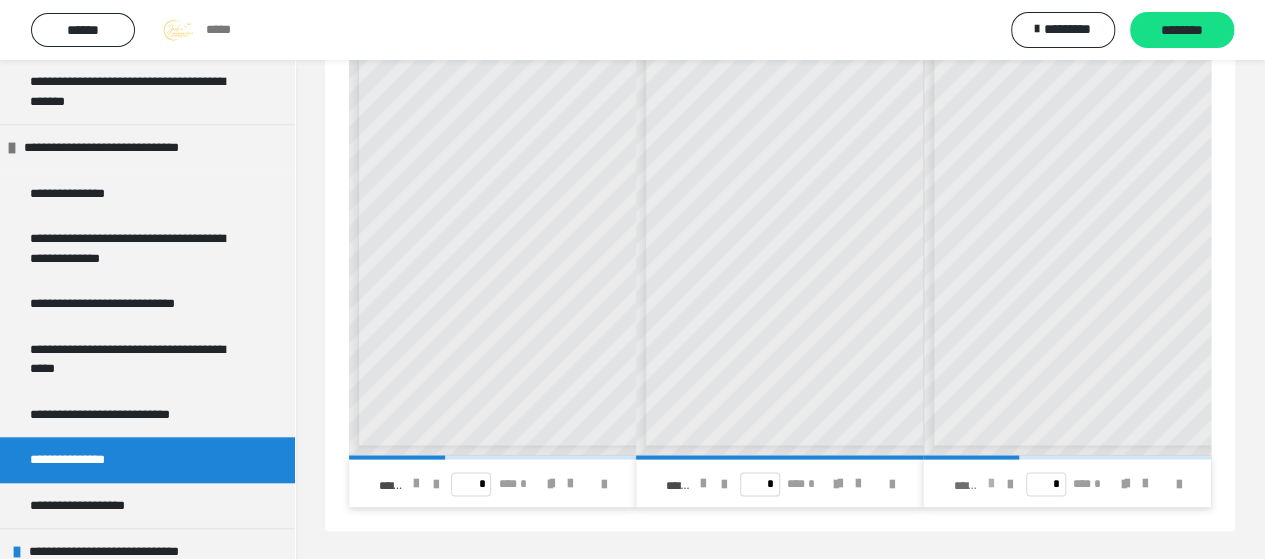 click at bounding box center (990, 483) 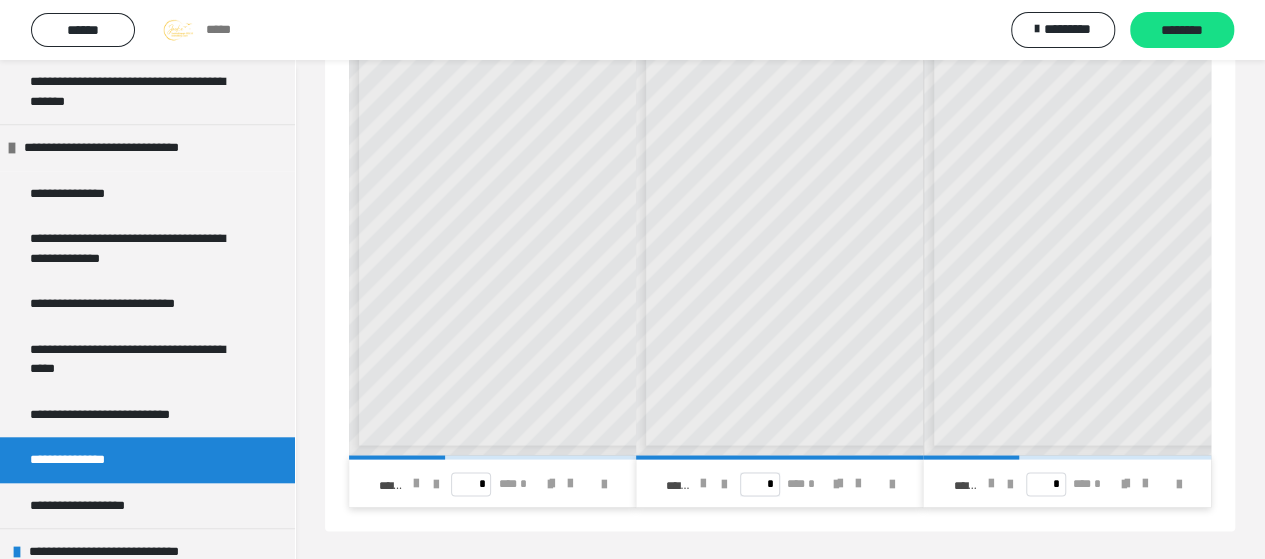 scroll, scrollTop: 8, scrollLeft: 0, axis: vertical 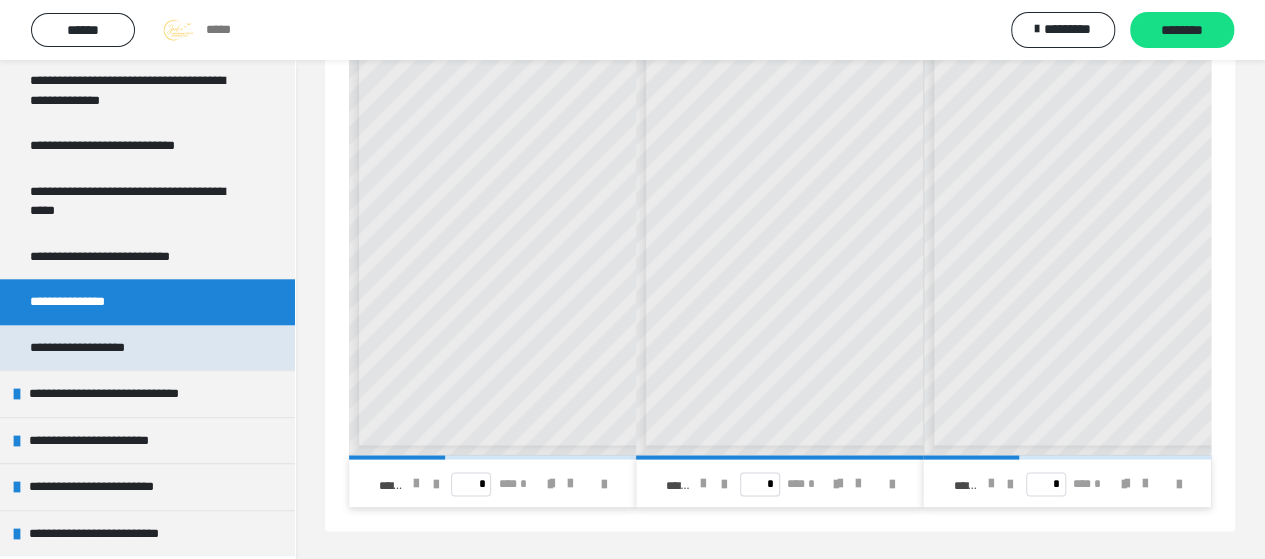 click on "**********" at bounding box center (94, 348) 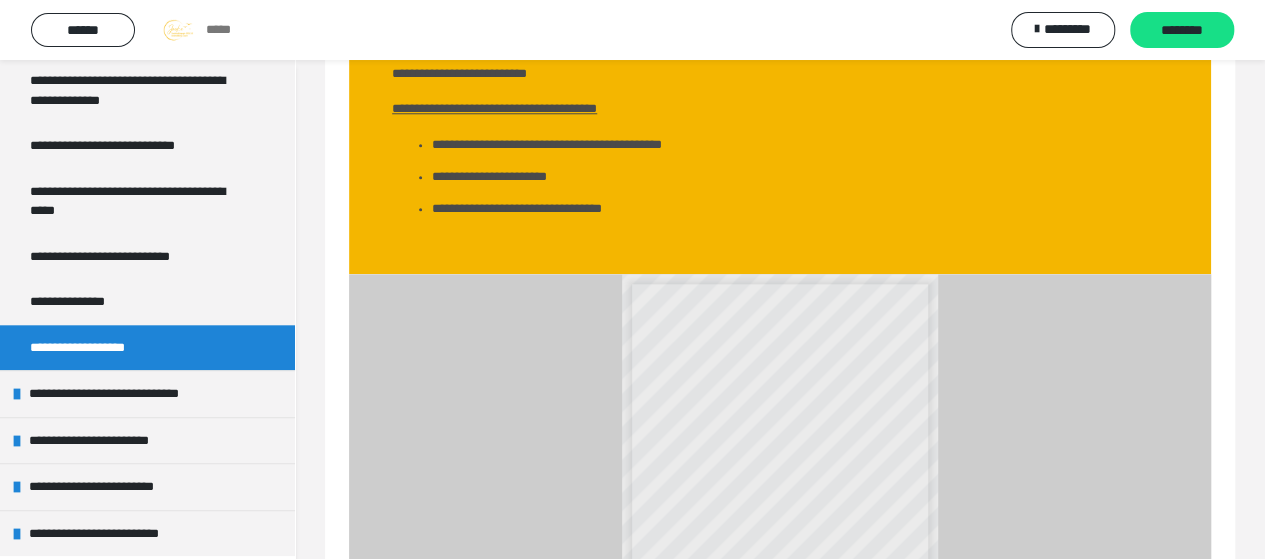 scroll, scrollTop: 1529, scrollLeft: 0, axis: vertical 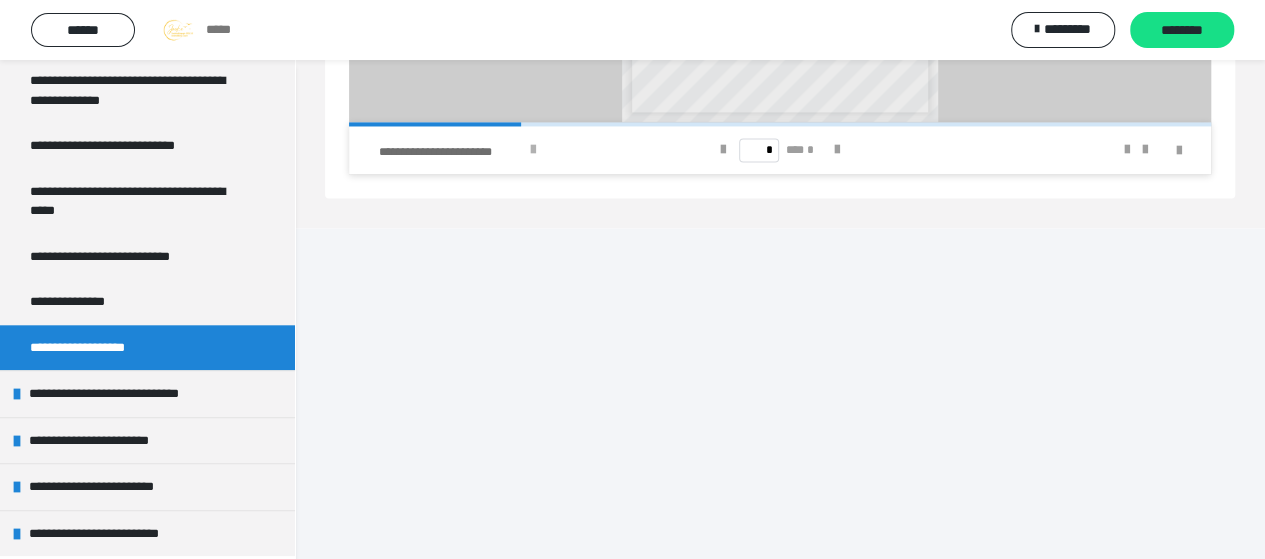 click at bounding box center (533, 150) 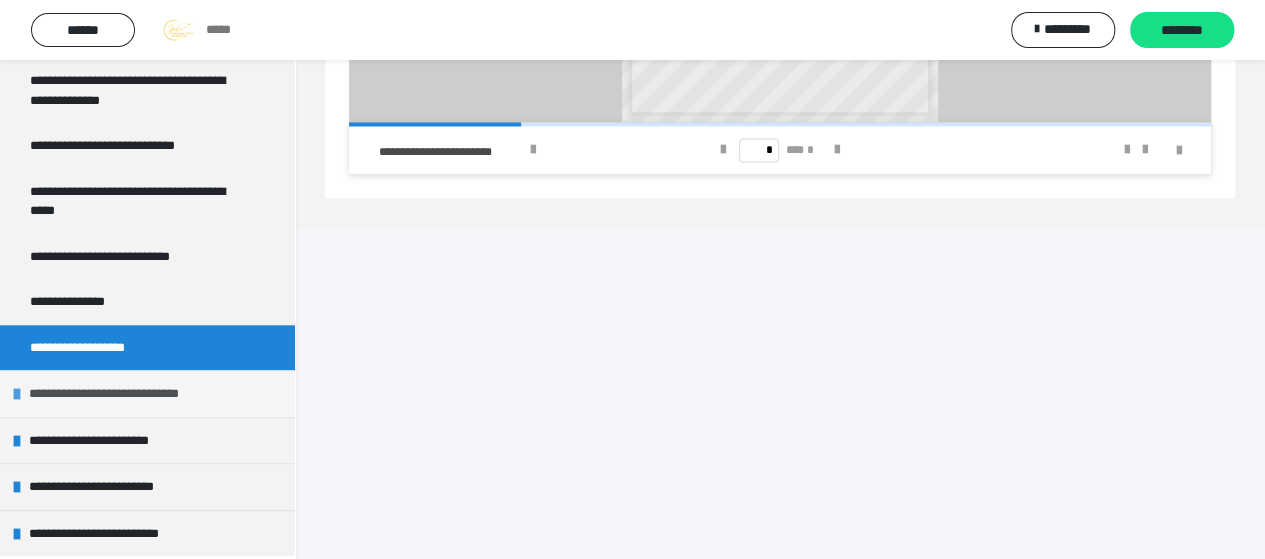 click at bounding box center (17, 394) 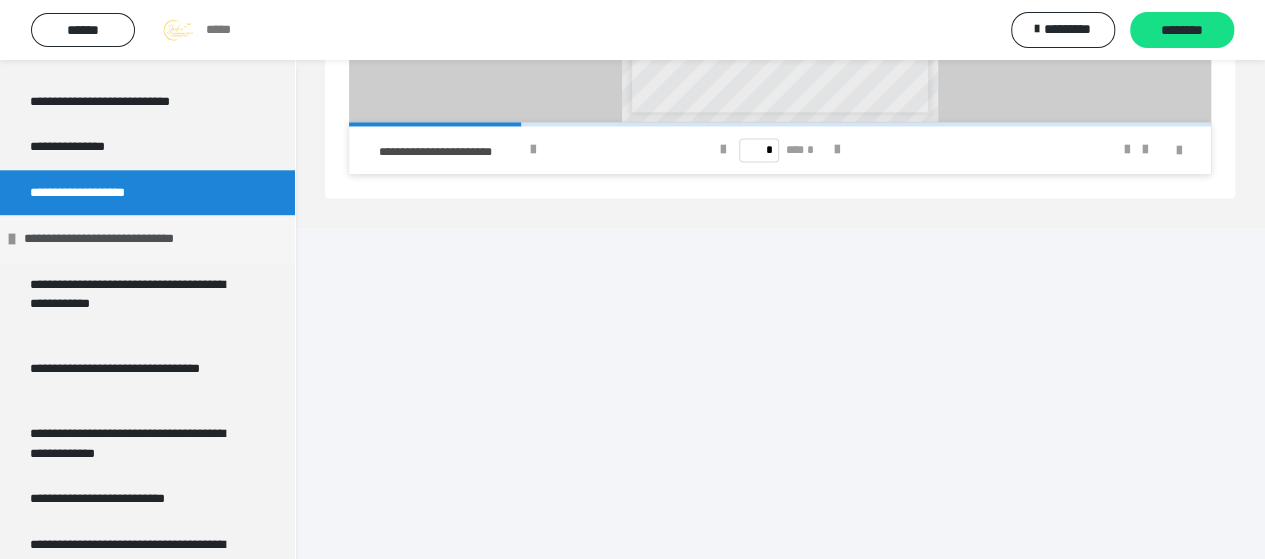 click on "**********" at bounding box center [122, 239] 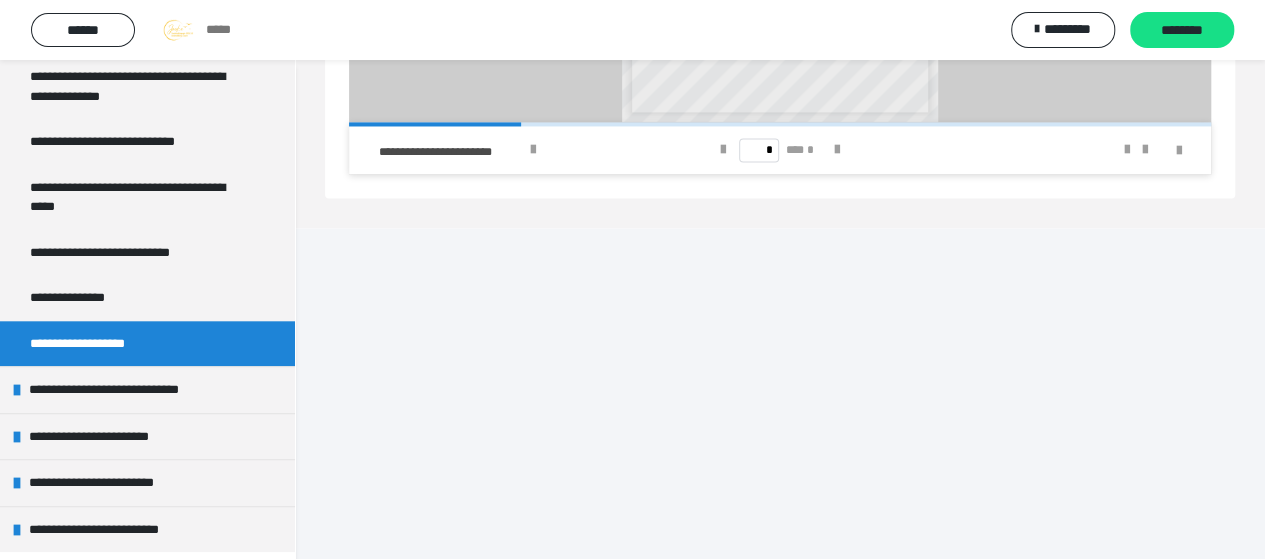 scroll, scrollTop: 915, scrollLeft: 0, axis: vertical 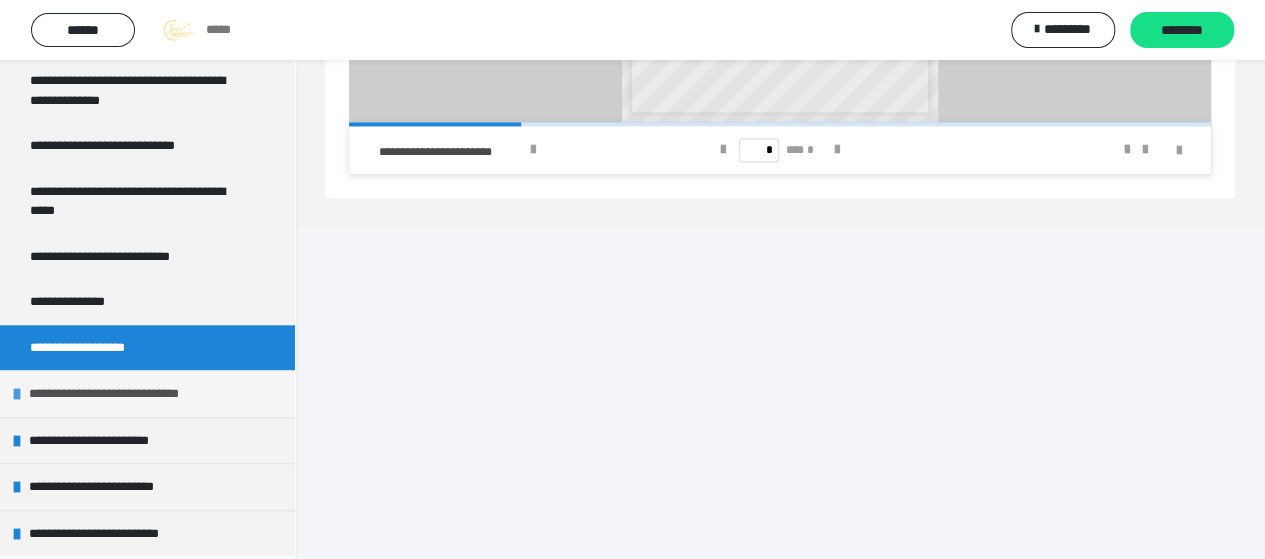 click on "**********" at bounding box center [127, 394] 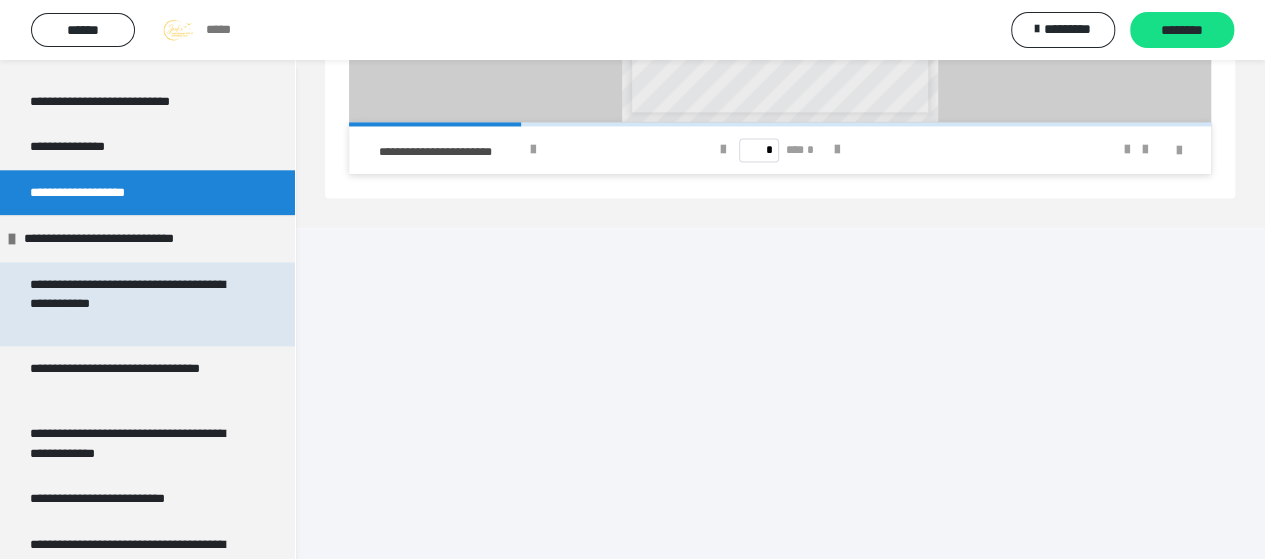click on "**********" at bounding box center [132, 304] 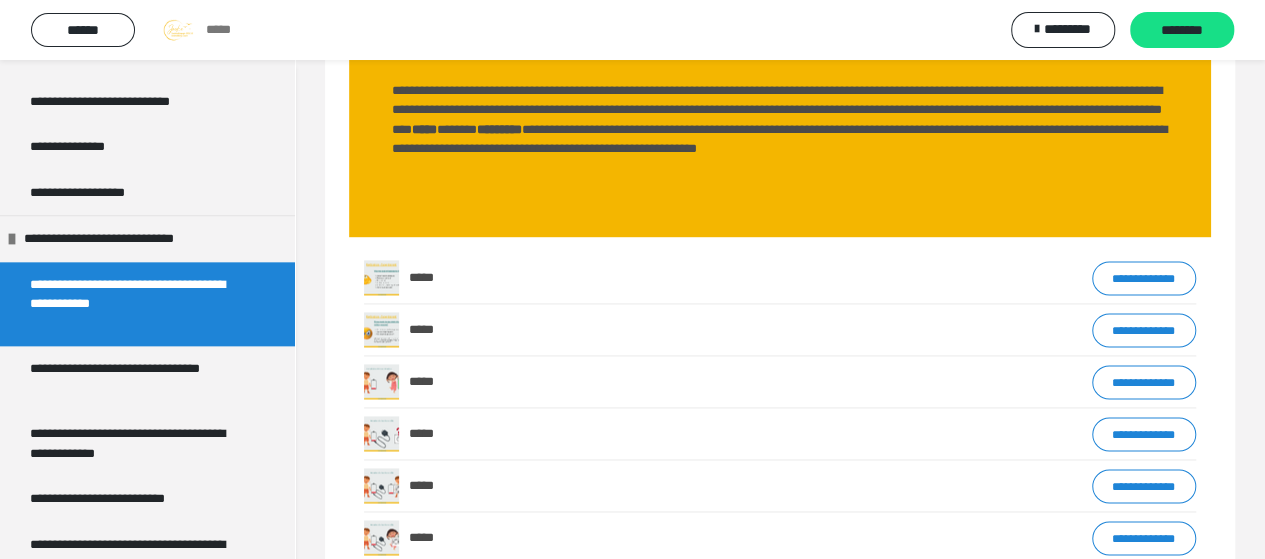 scroll, scrollTop: 1425, scrollLeft: 0, axis: vertical 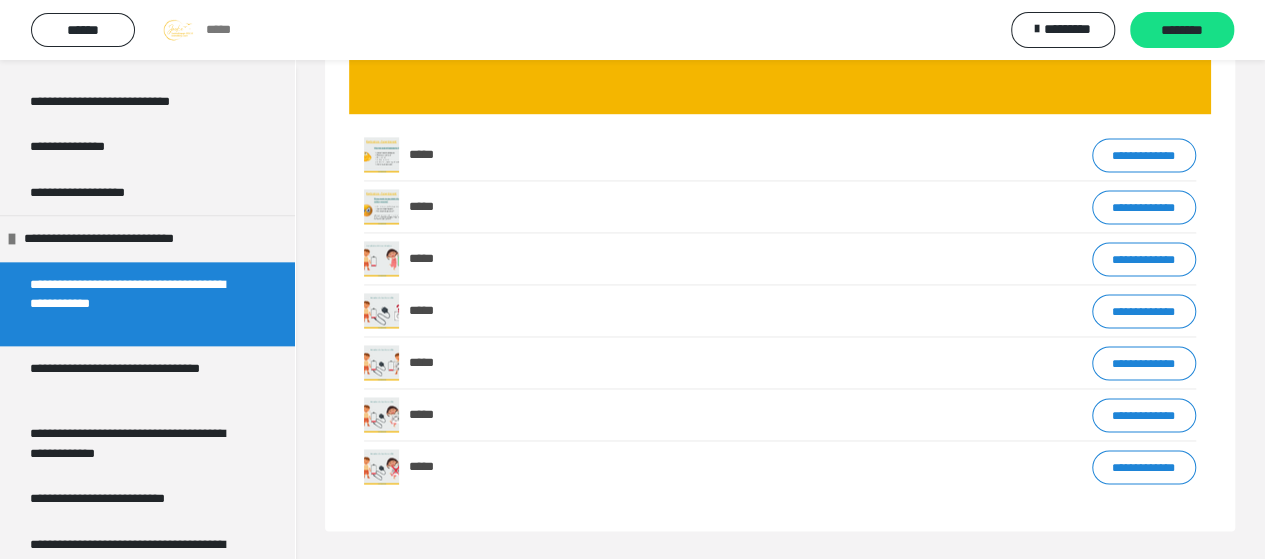 click on "*****" at bounding box center [676, 154] 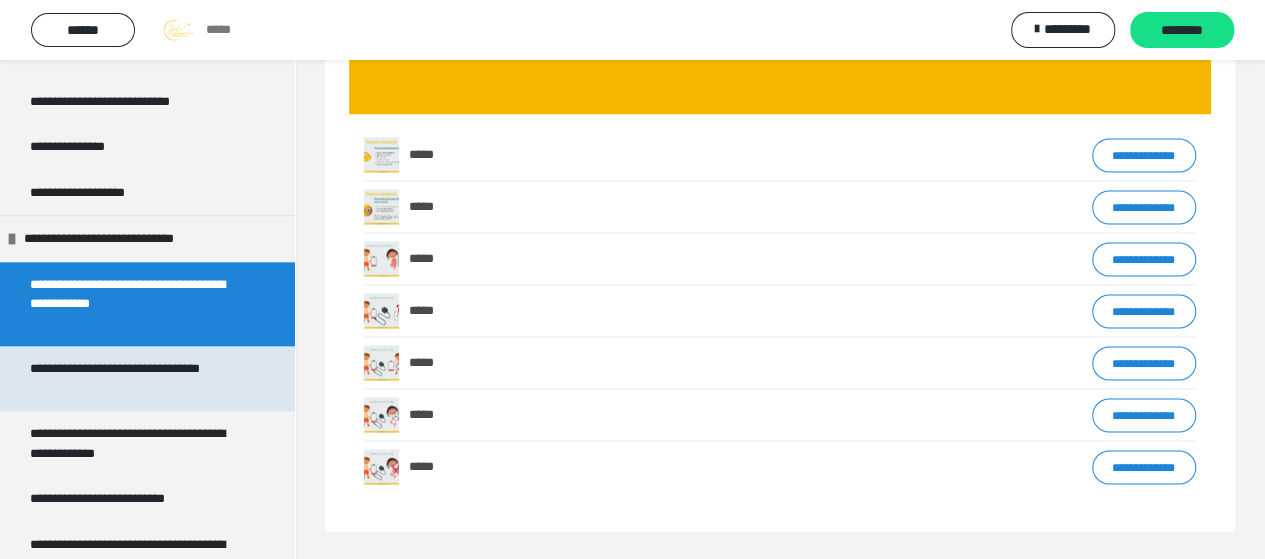 click on "**********" at bounding box center [132, 378] 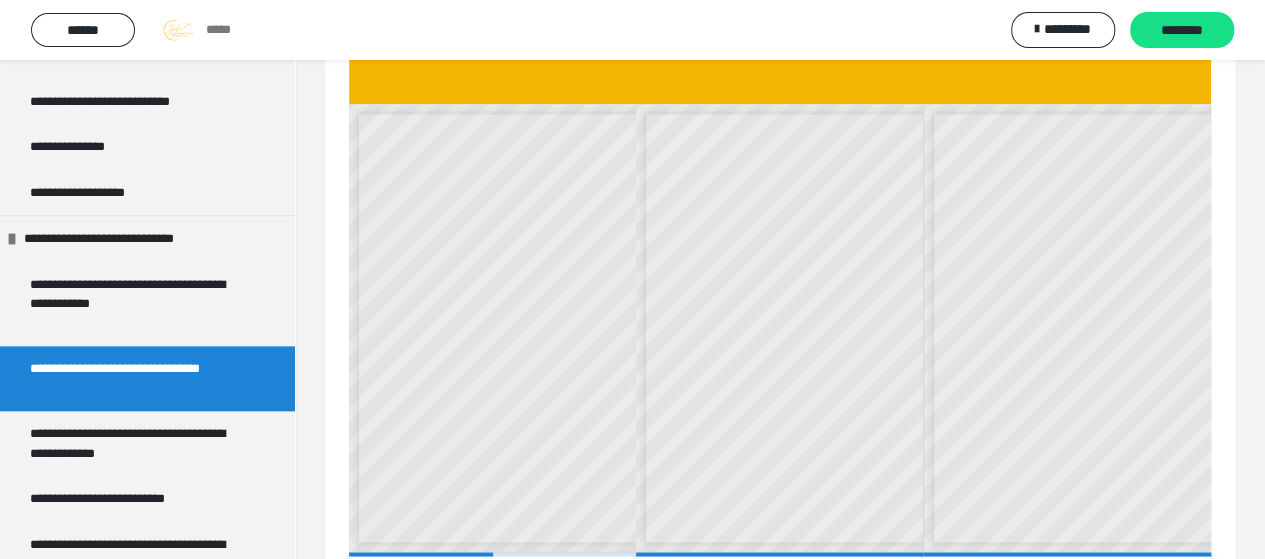 scroll, scrollTop: 1711, scrollLeft: 0, axis: vertical 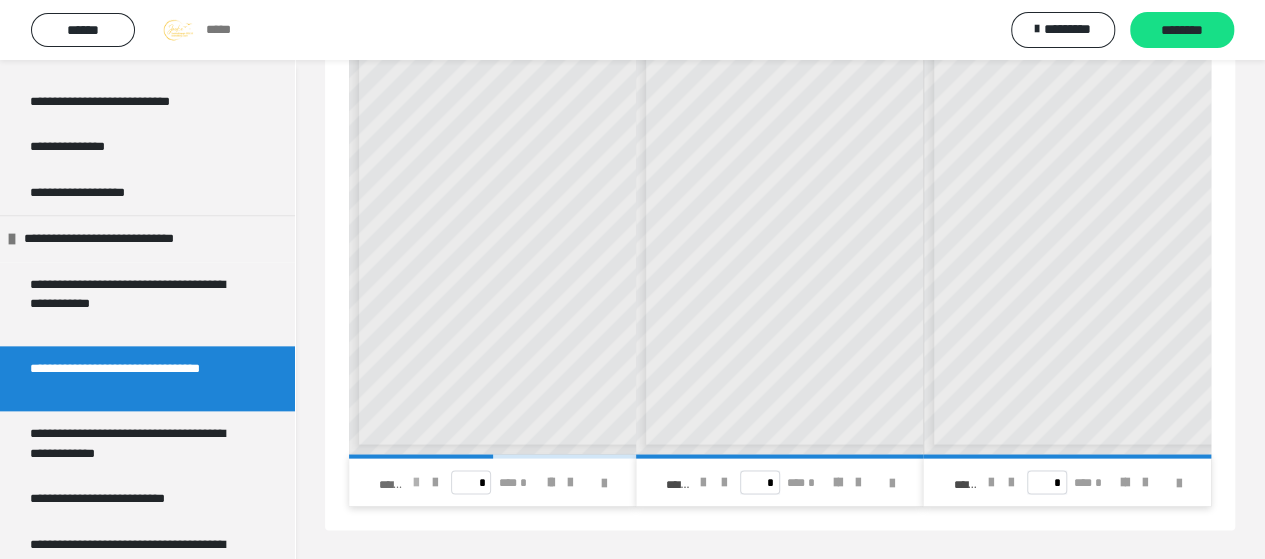 click at bounding box center [416, 482] 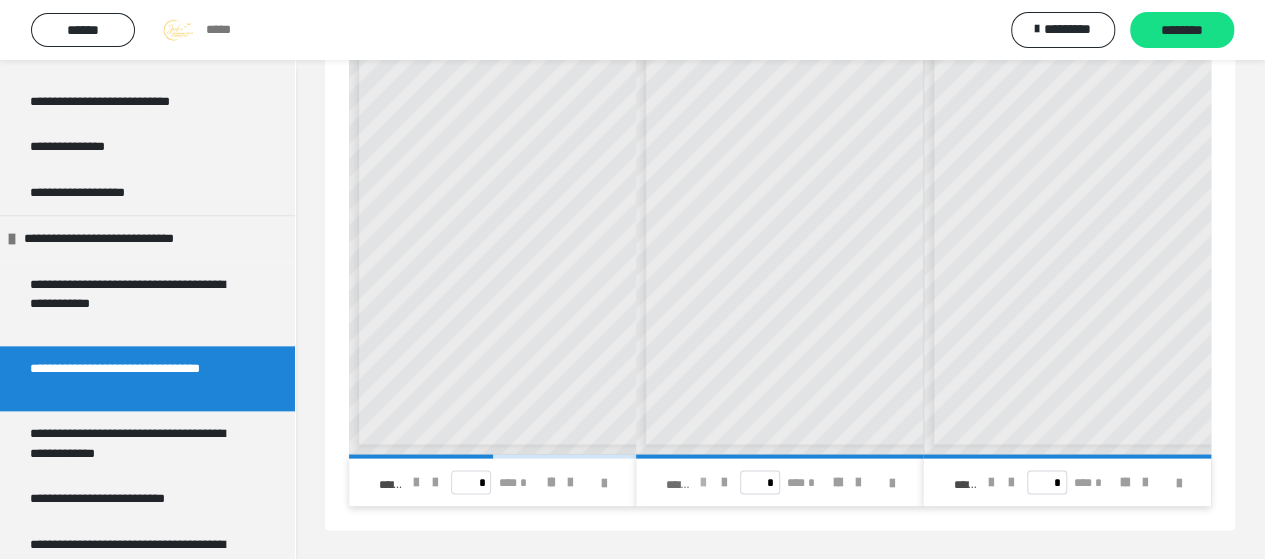 click at bounding box center [703, 482] 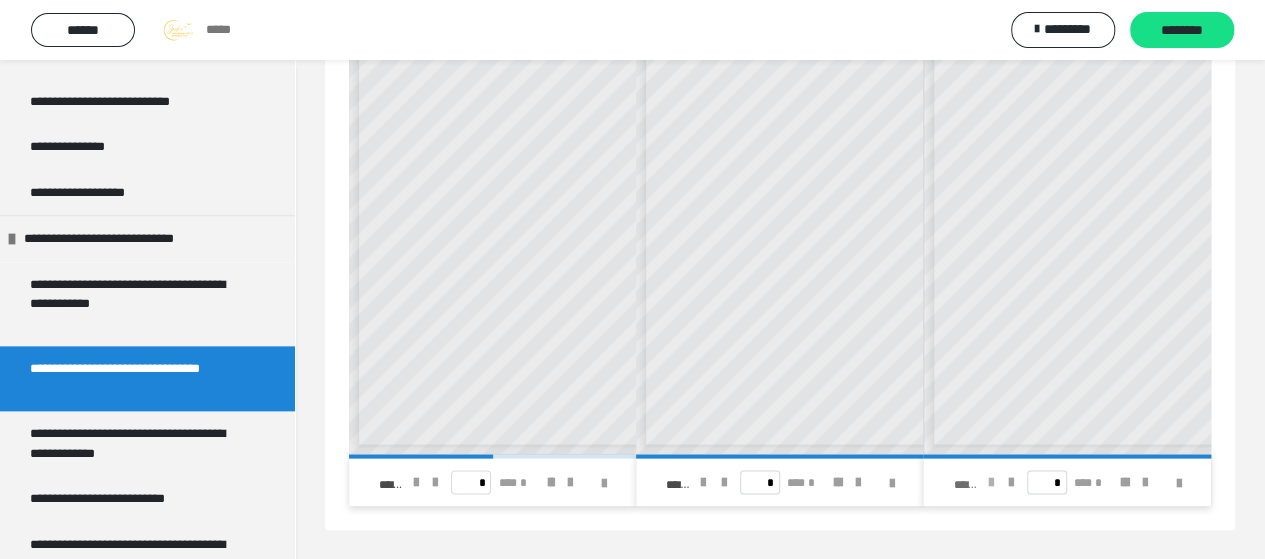 click at bounding box center [990, 482] 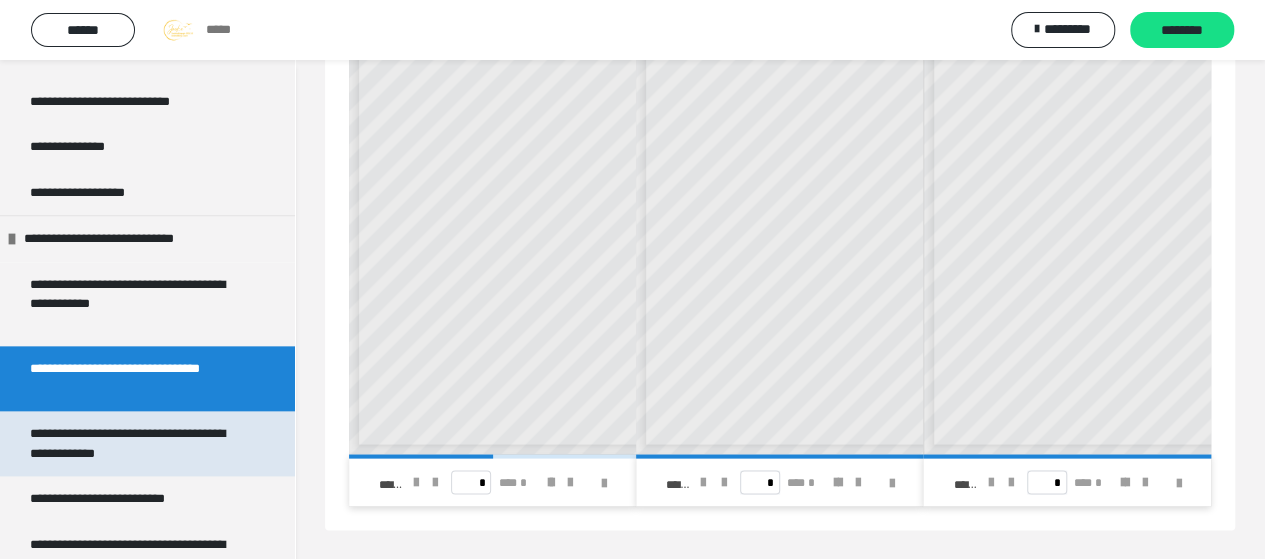 click on "**********" at bounding box center (132, 443) 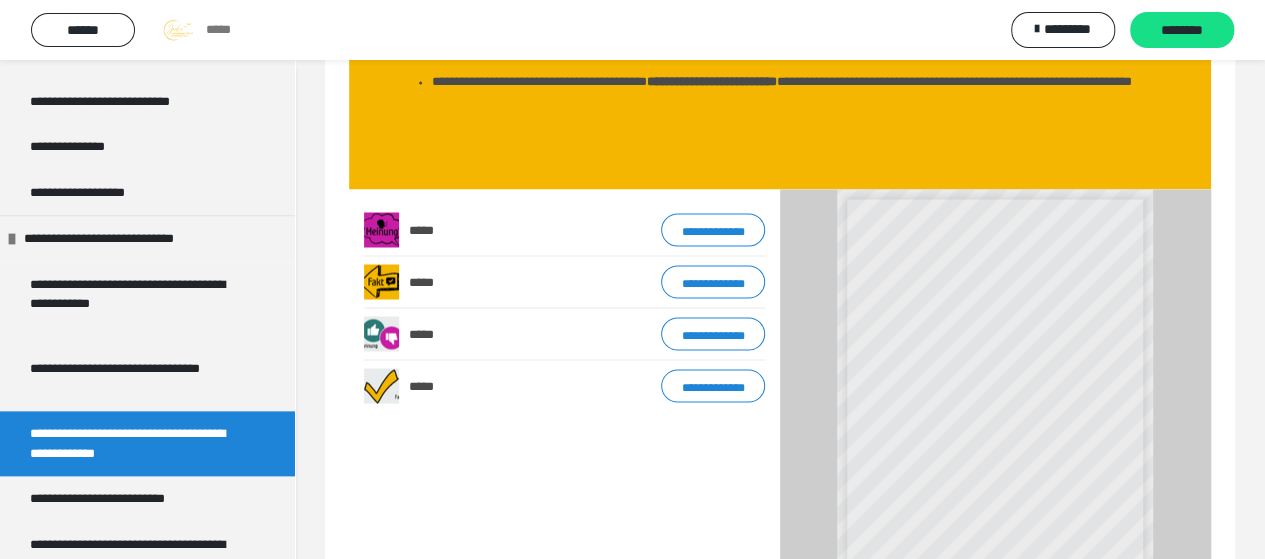scroll, scrollTop: 1868, scrollLeft: 0, axis: vertical 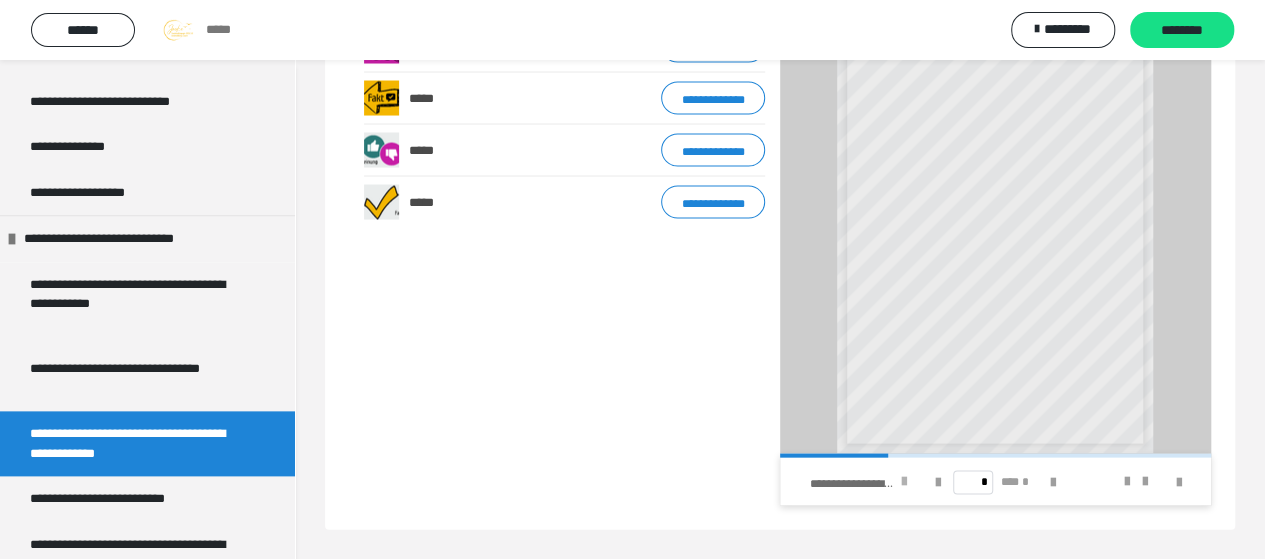 click at bounding box center [904, 481] 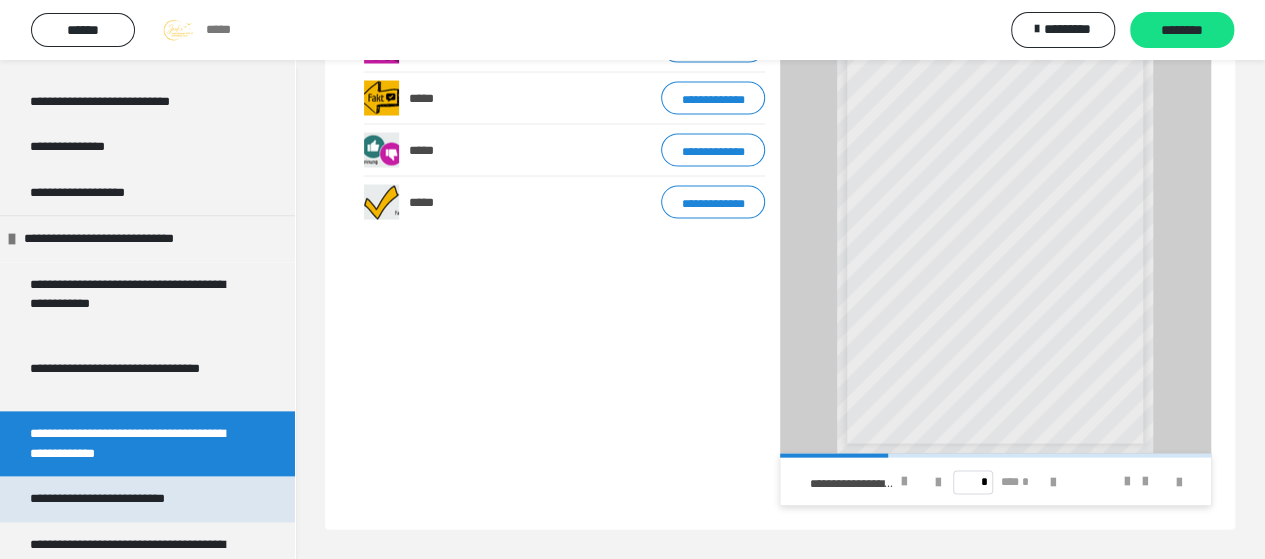 click on "**********" at bounding box center (124, 499) 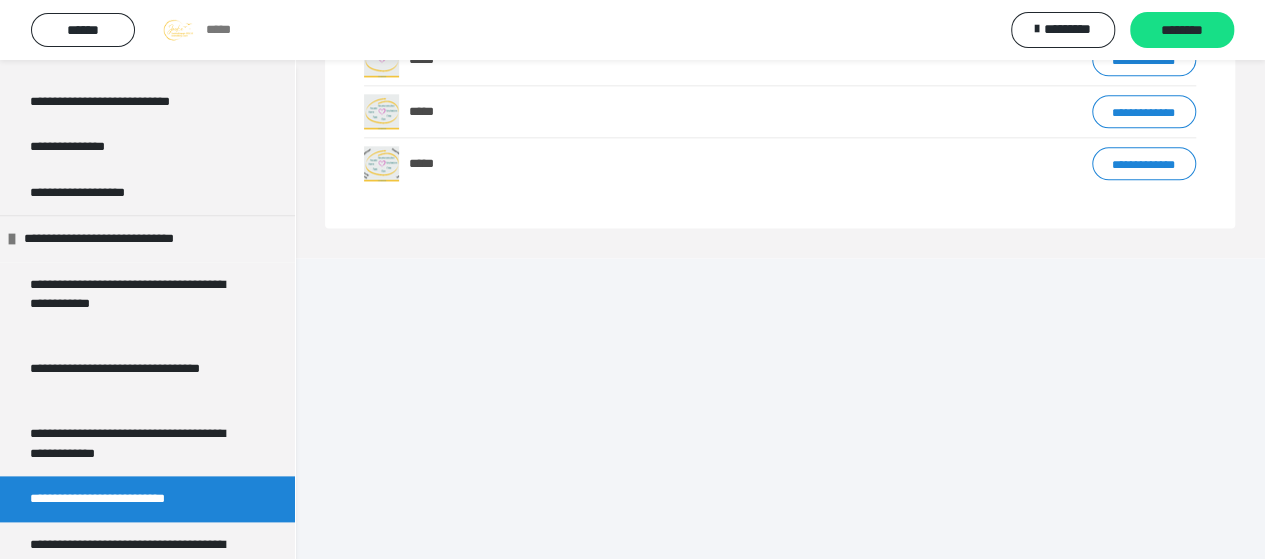scroll, scrollTop: 1237, scrollLeft: 0, axis: vertical 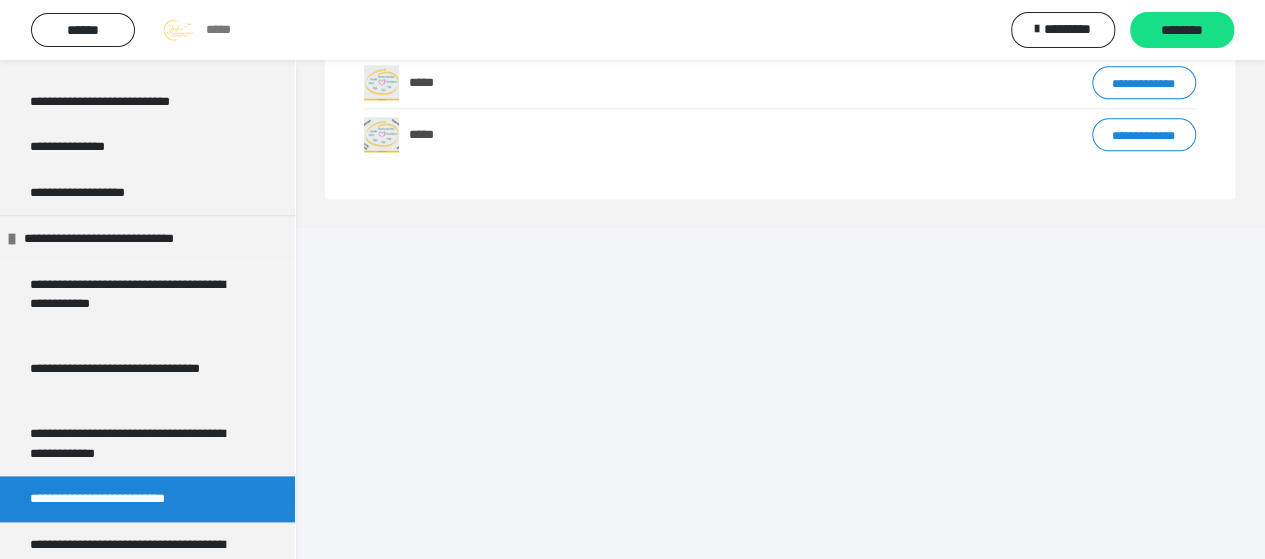 click on "**********" at bounding box center [1144, 134] 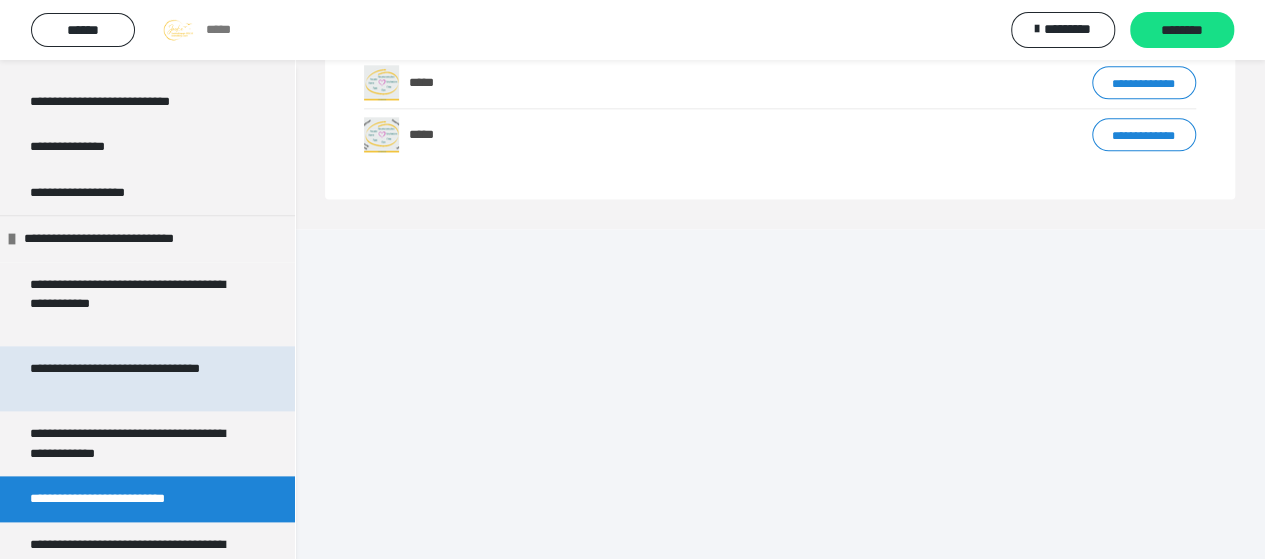 scroll, scrollTop: 1370, scrollLeft: 0, axis: vertical 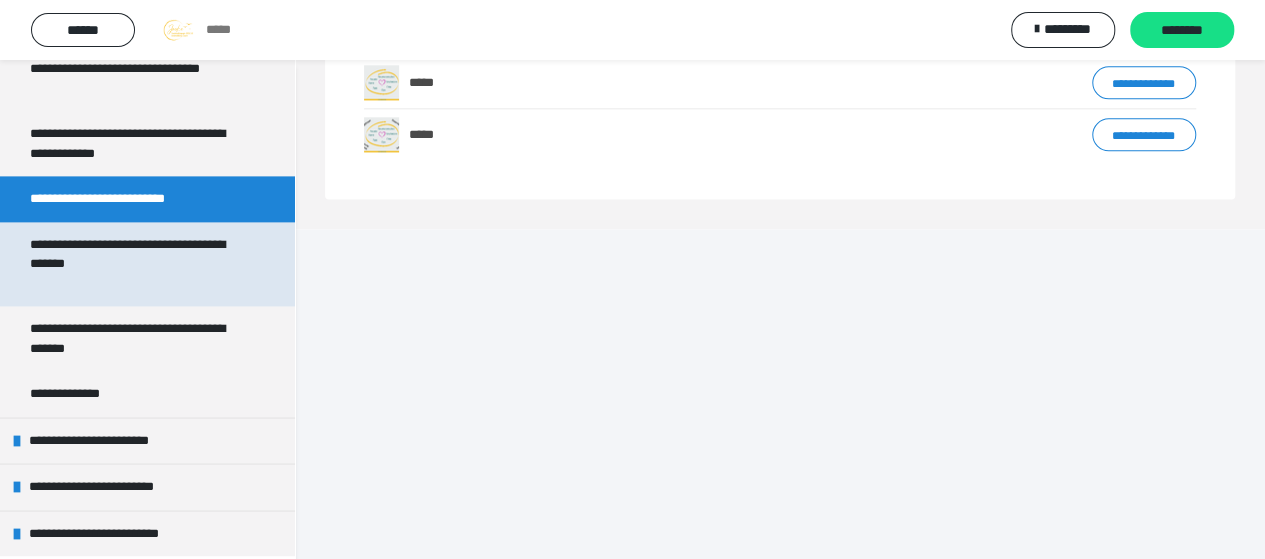 click on "**********" at bounding box center [132, 264] 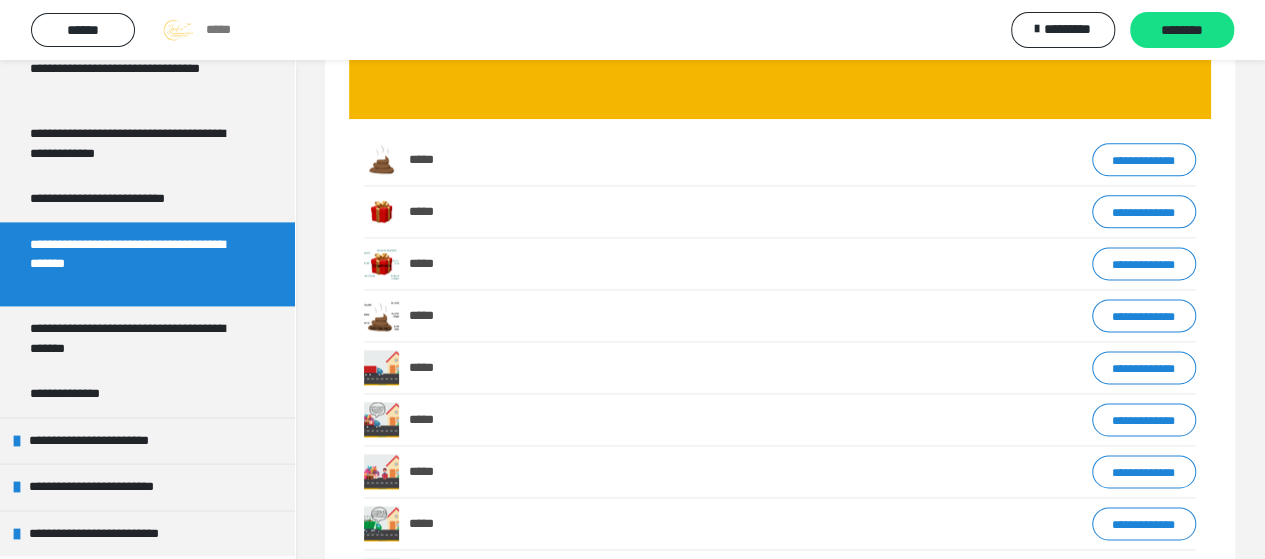 scroll, scrollTop: 1728, scrollLeft: 0, axis: vertical 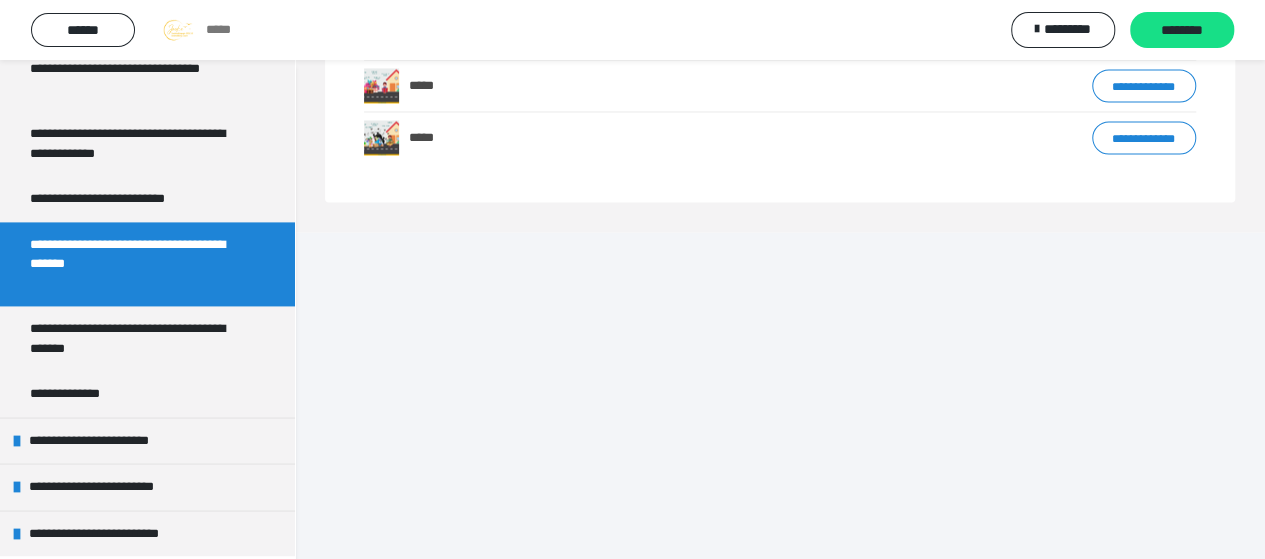click on "**********" at bounding box center [1144, 137] 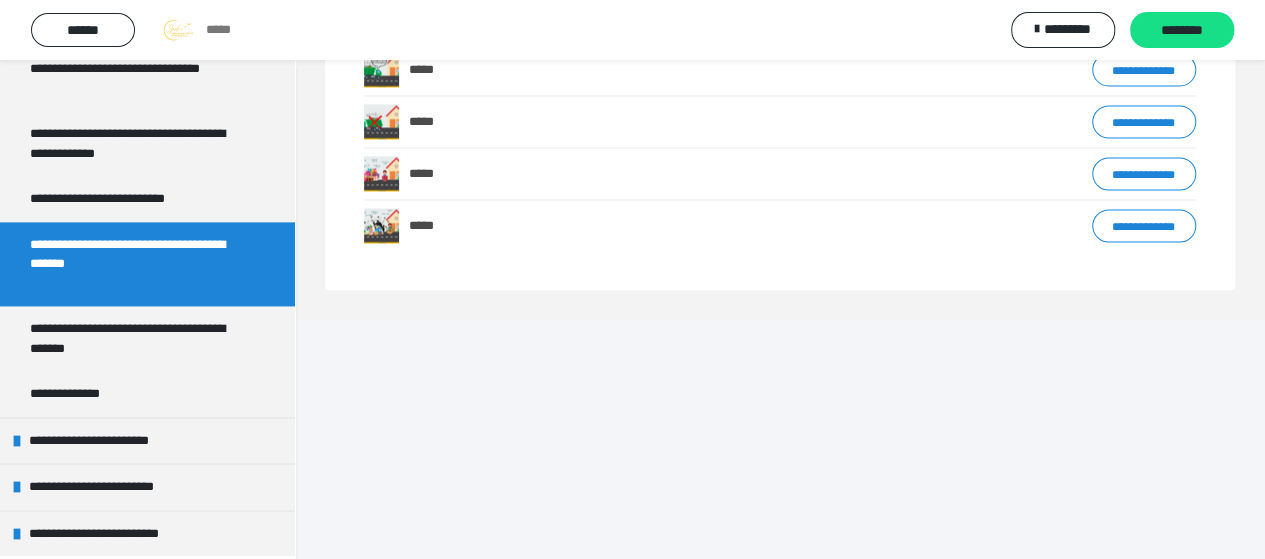 scroll, scrollTop: 1528, scrollLeft: 0, axis: vertical 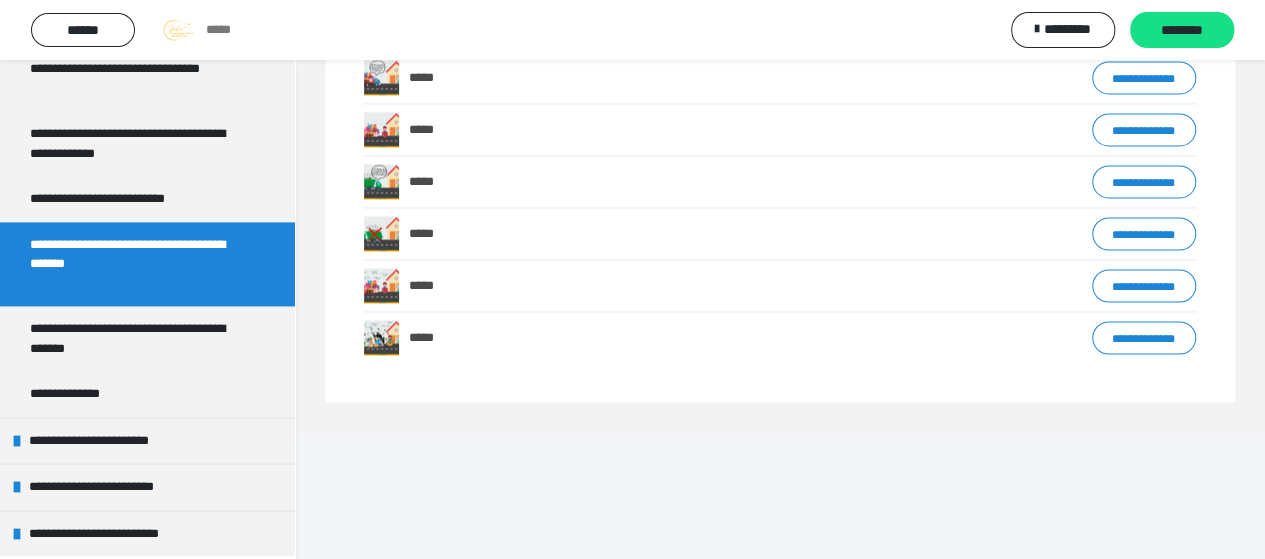click on "**********" at bounding box center [1144, -27] 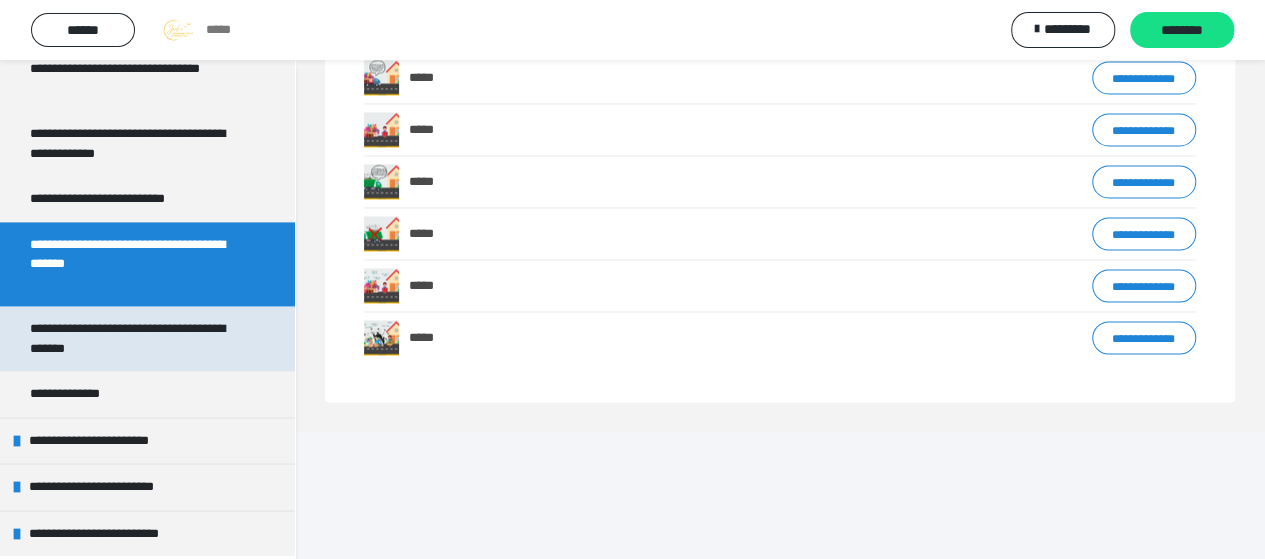 click on "**********" at bounding box center (132, 338) 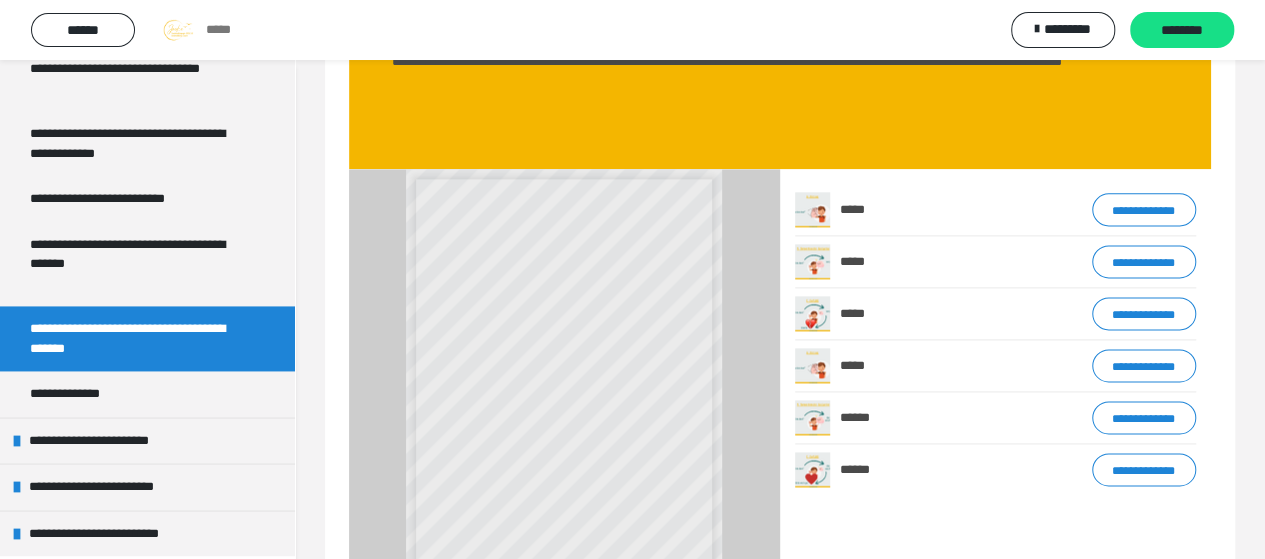 scroll, scrollTop: 1671, scrollLeft: 0, axis: vertical 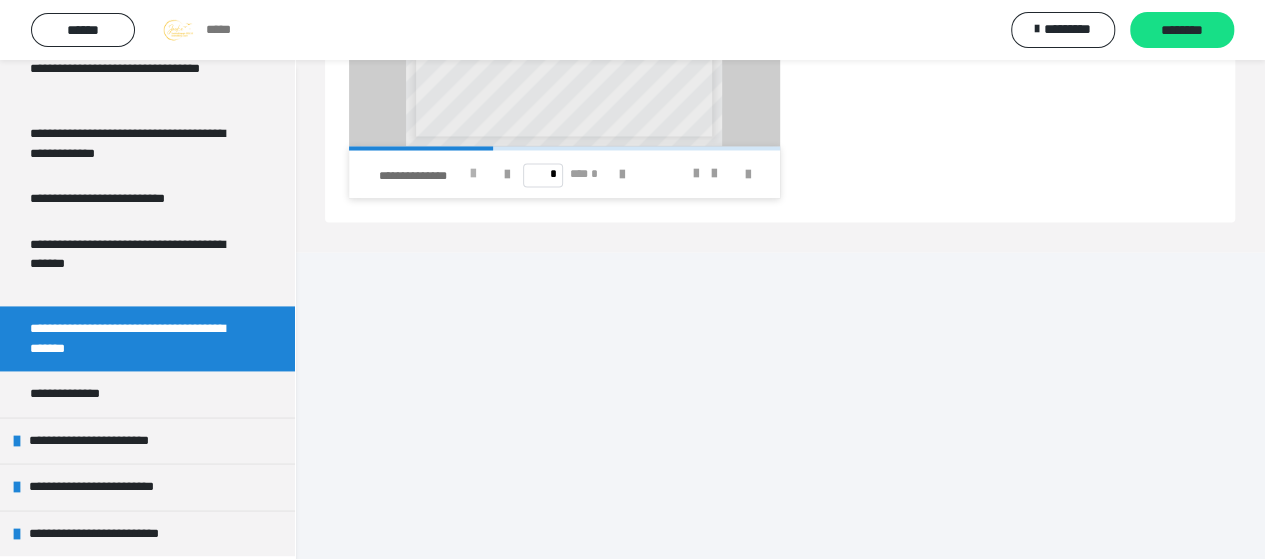 click at bounding box center (473, 174) 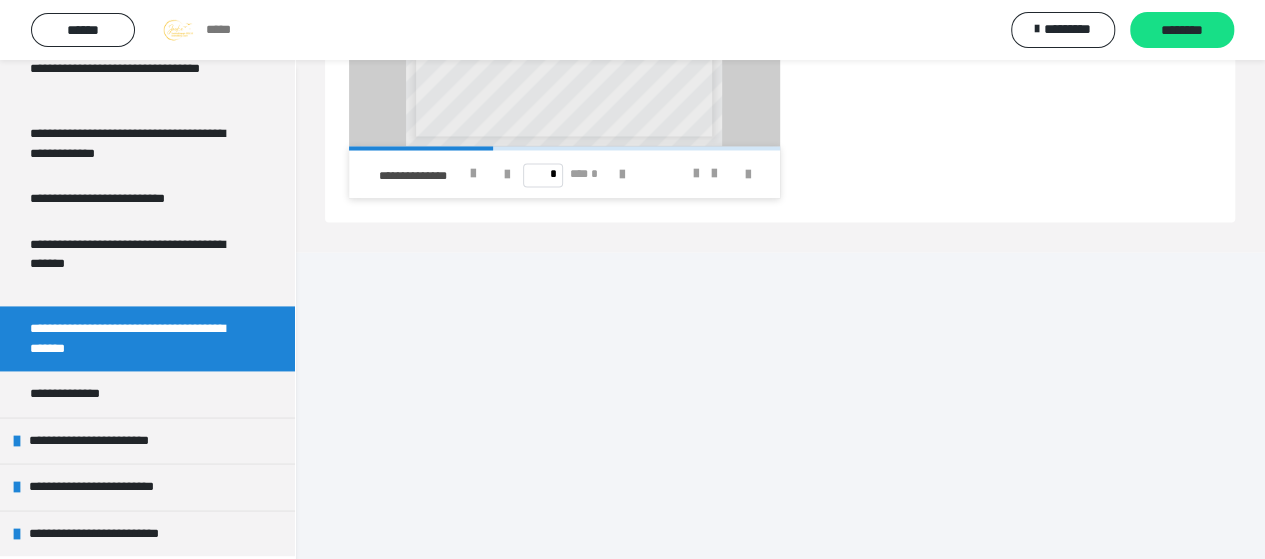click on "**********" at bounding box center [1144, -2] 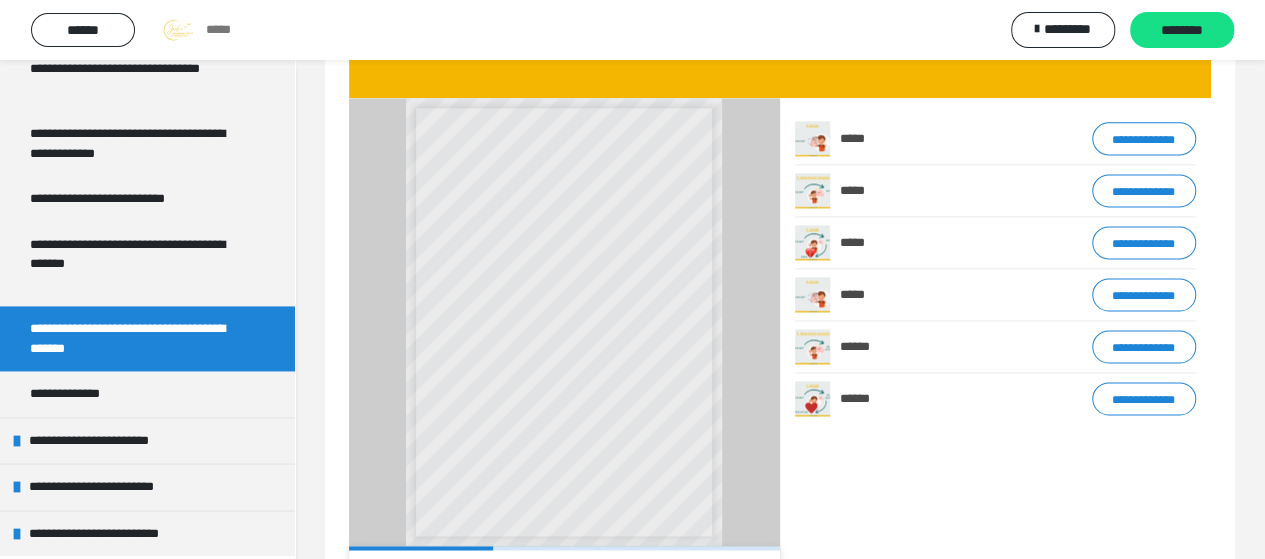 scroll, scrollTop: 1471, scrollLeft: 0, axis: vertical 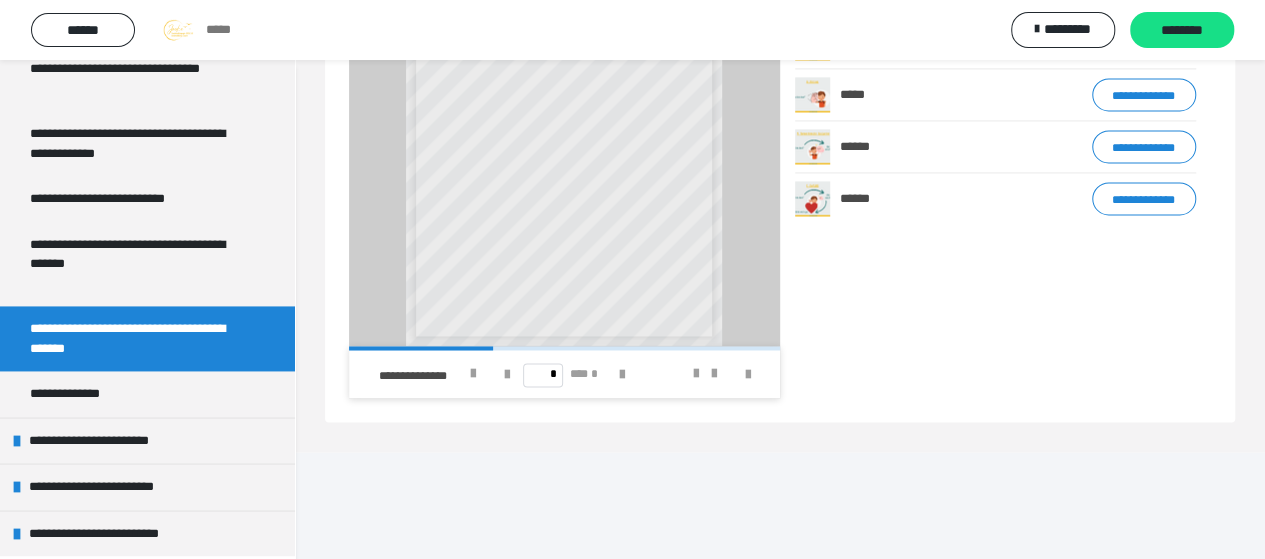 click on "**********" at bounding box center (1144, -62) 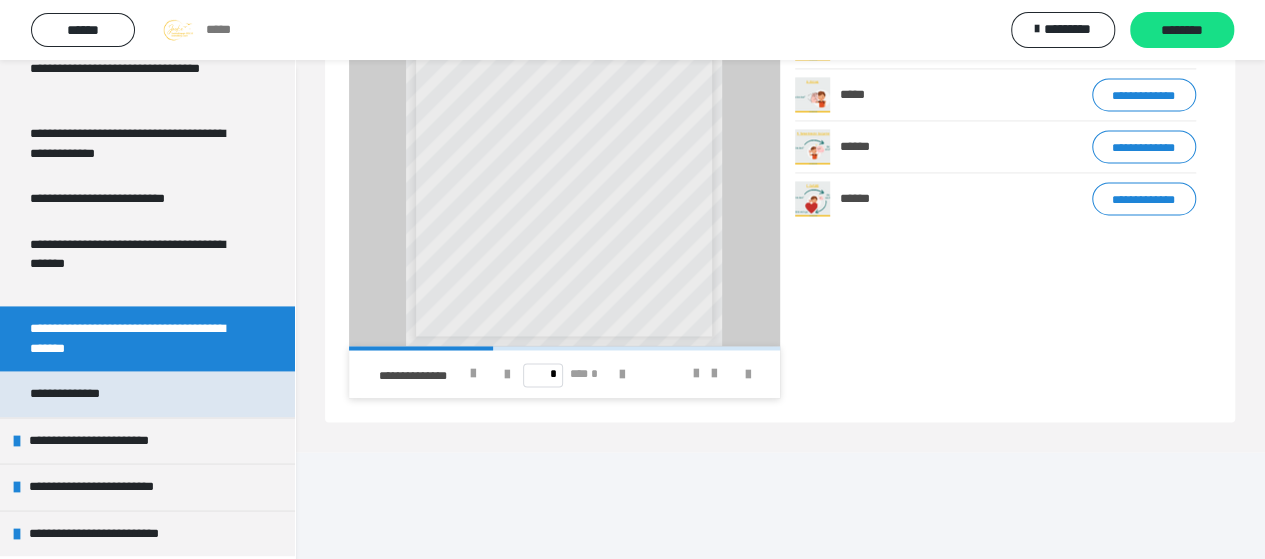 click on "**********" at bounding box center (147, 394) 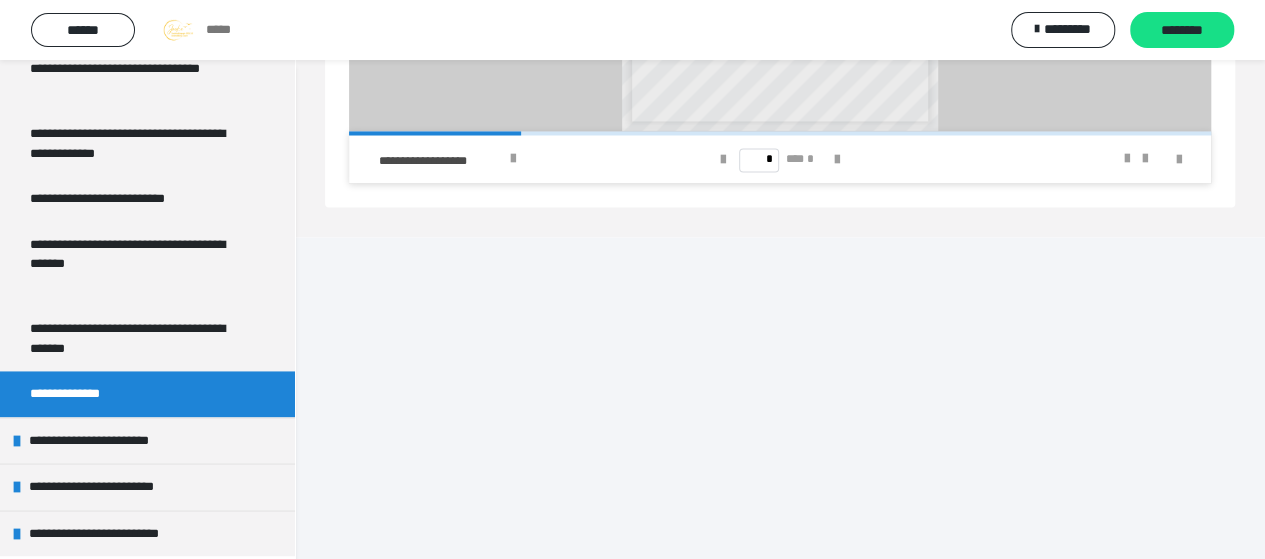 scroll, scrollTop: 1656, scrollLeft: 0, axis: vertical 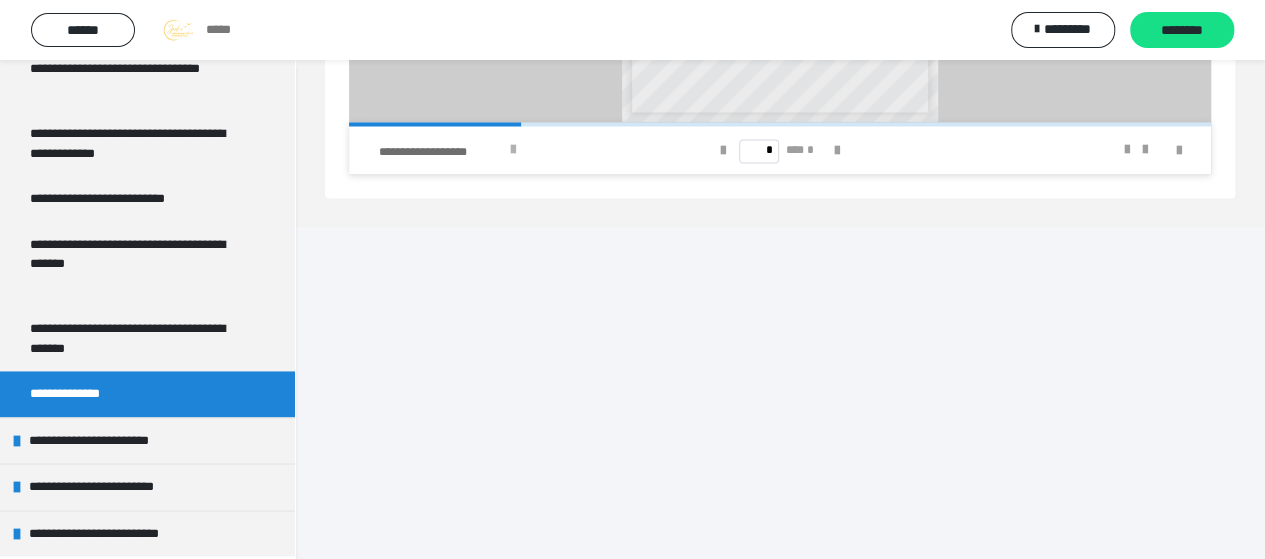 click at bounding box center (513, 150) 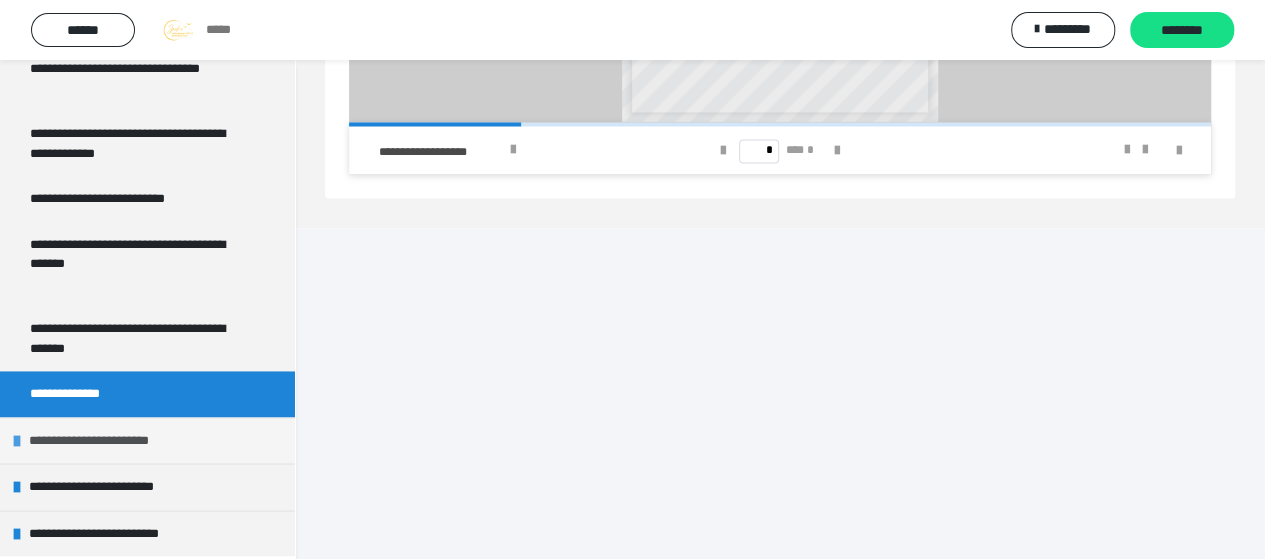 click on "**********" at bounding box center [106, 441] 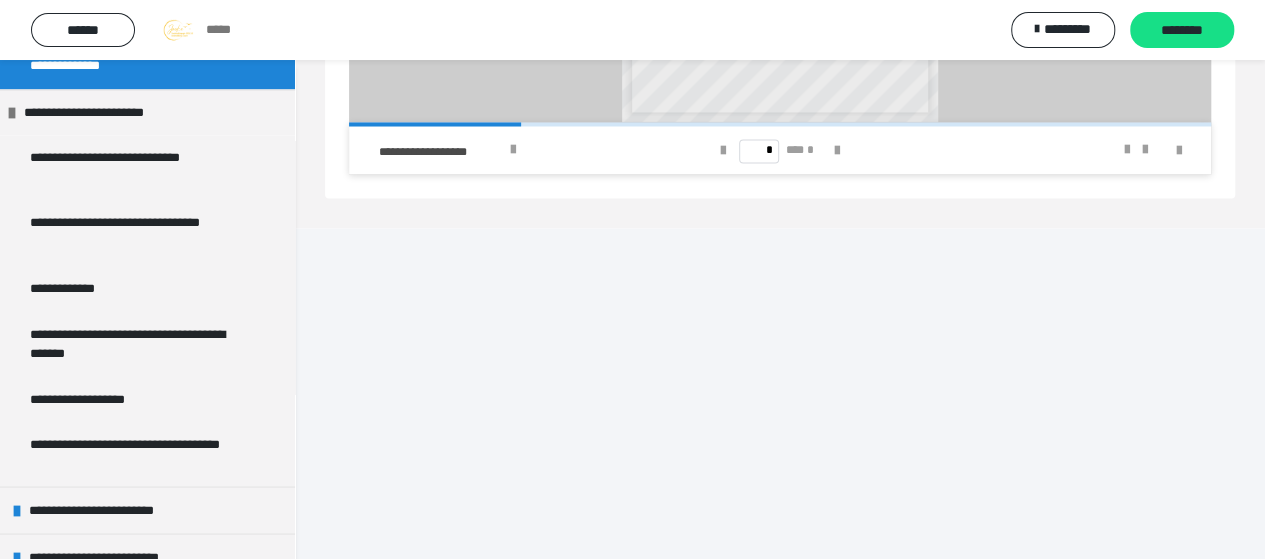 scroll, scrollTop: 1721, scrollLeft: 0, axis: vertical 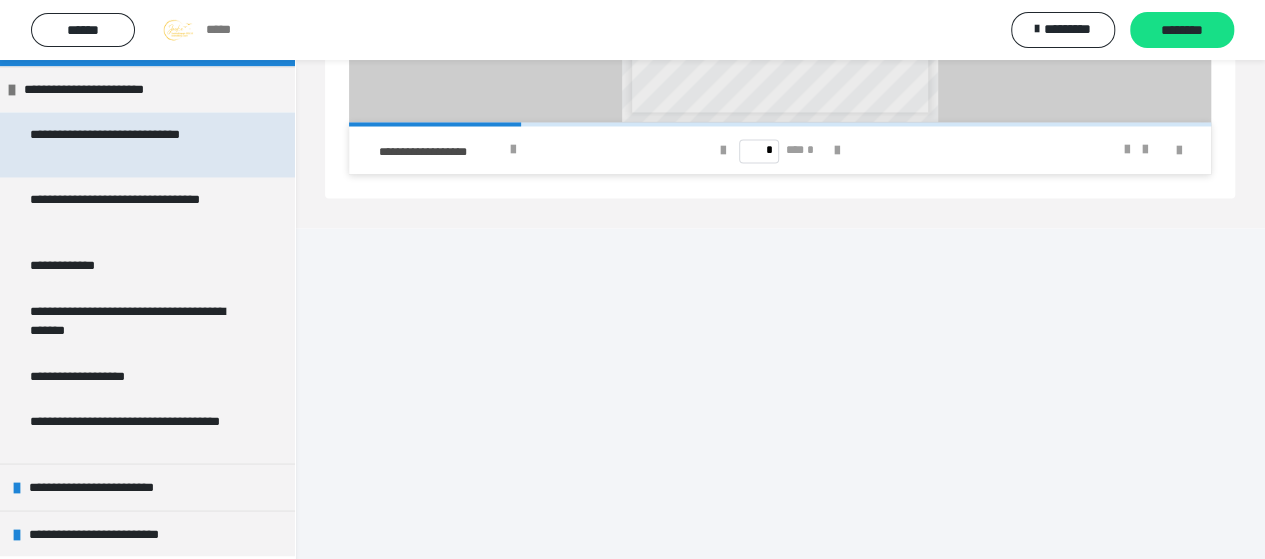 click on "**********" at bounding box center (132, 144) 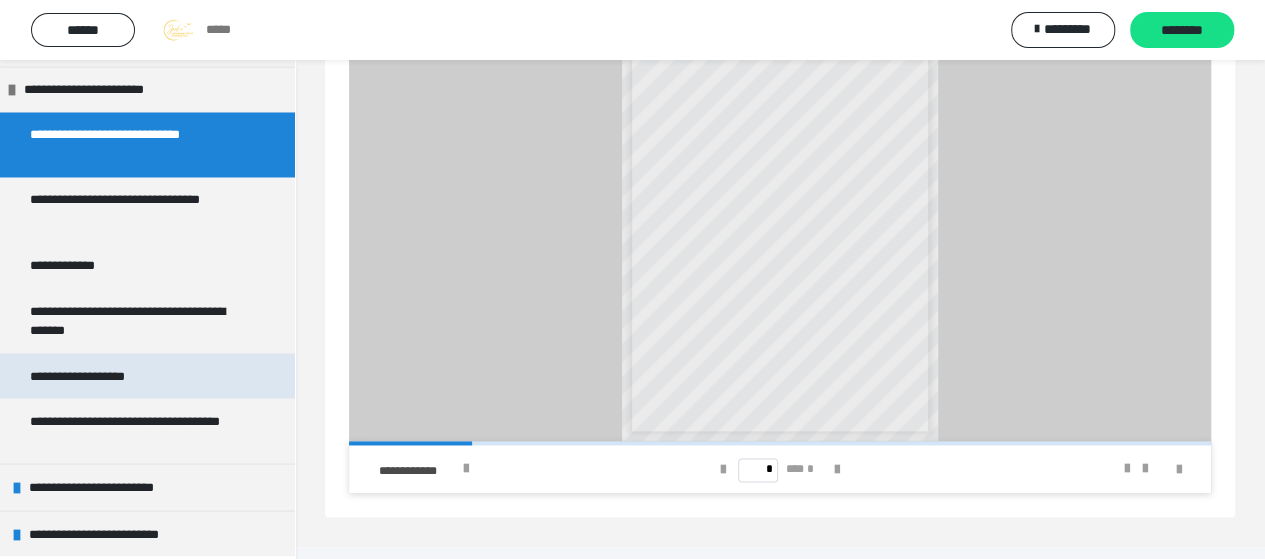 scroll, scrollTop: 1437, scrollLeft: 0, axis: vertical 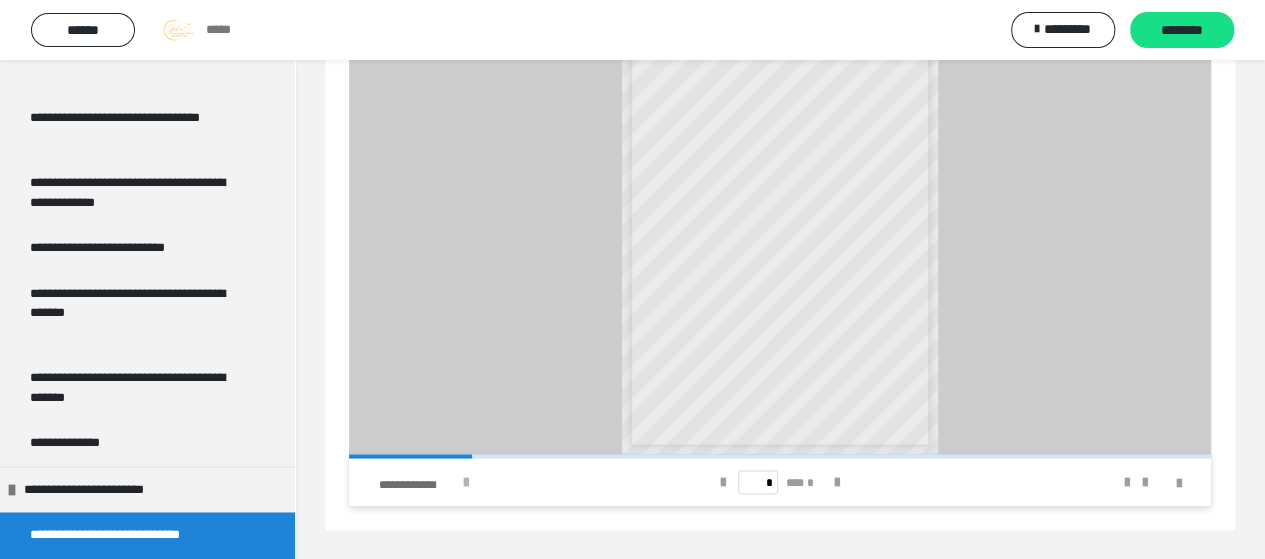 click at bounding box center (466, 482) 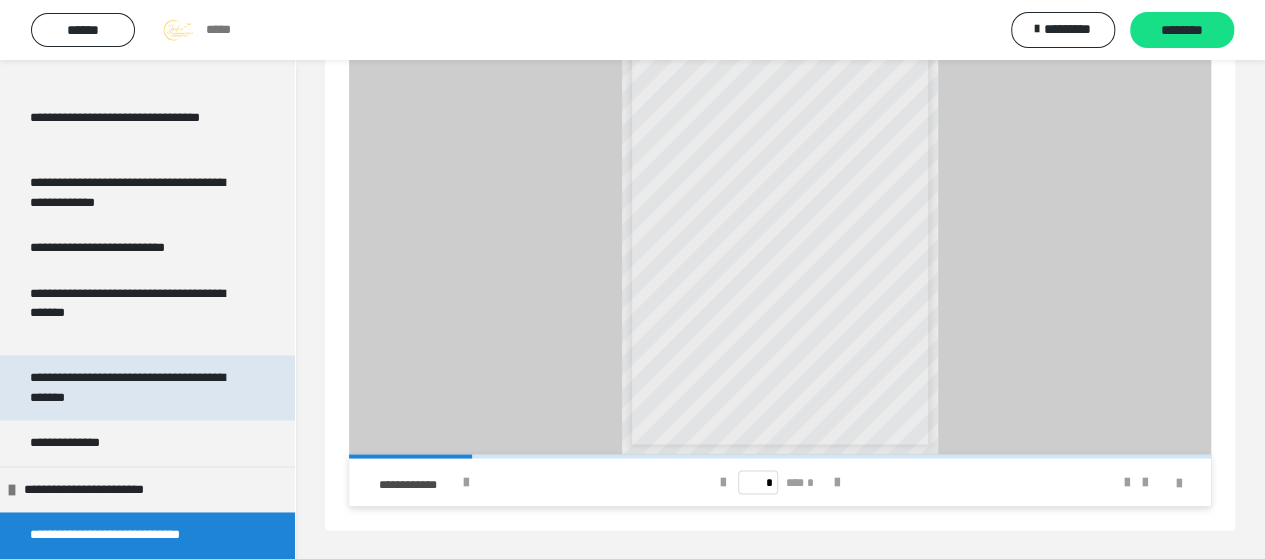 scroll, scrollTop: 1721, scrollLeft: 0, axis: vertical 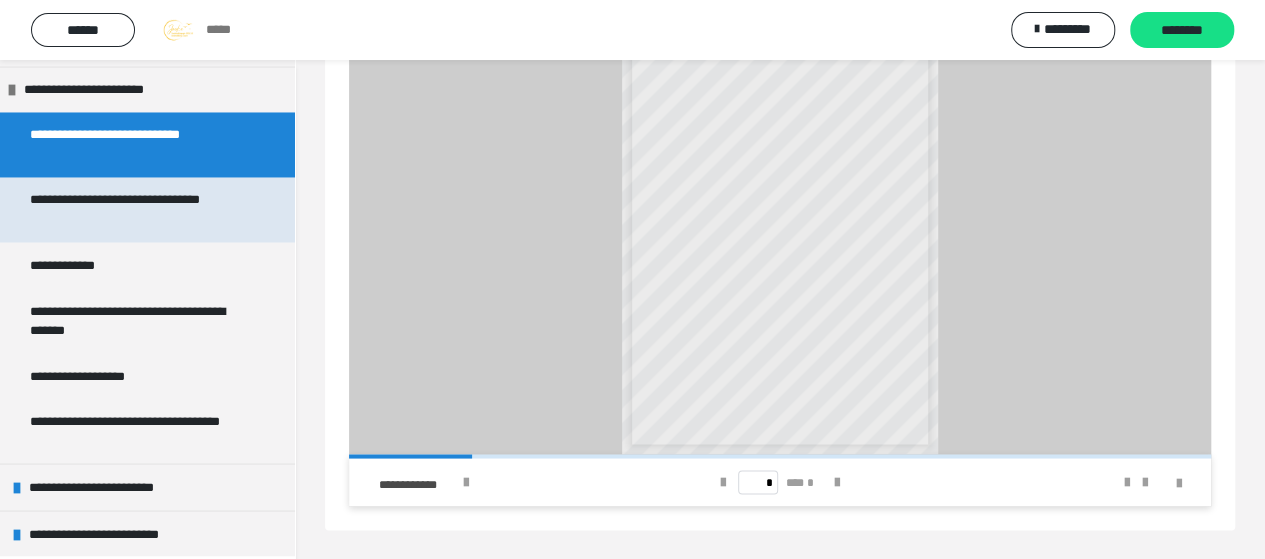 click on "**********" at bounding box center [132, 209] 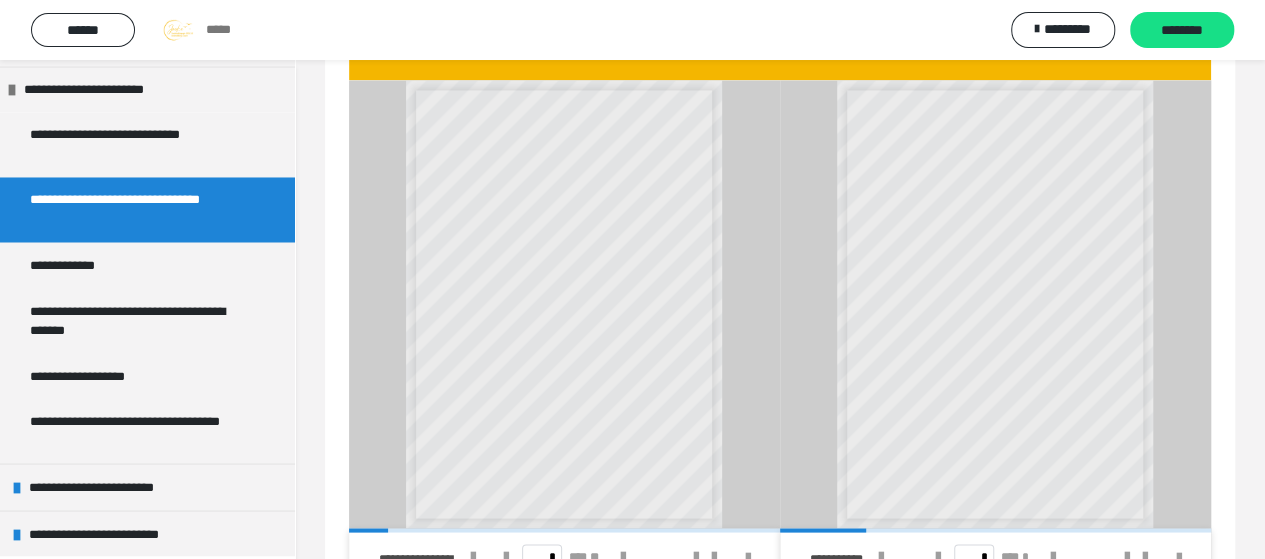 scroll, scrollTop: 1672, scrollLeft: 0, axis: vertical 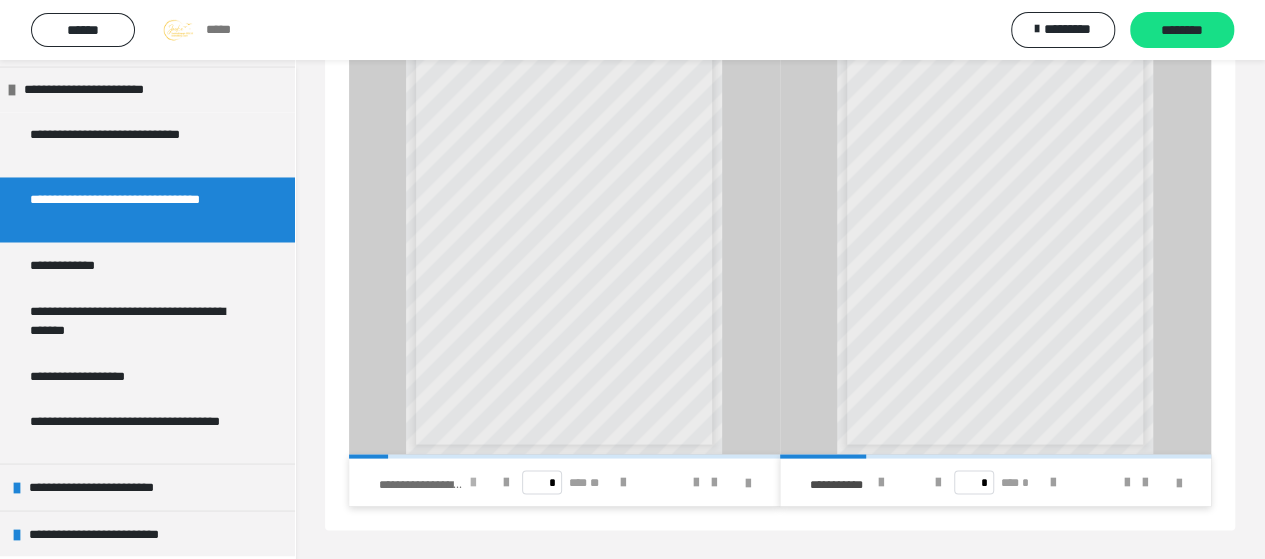 click at bounding box center [473, 482] 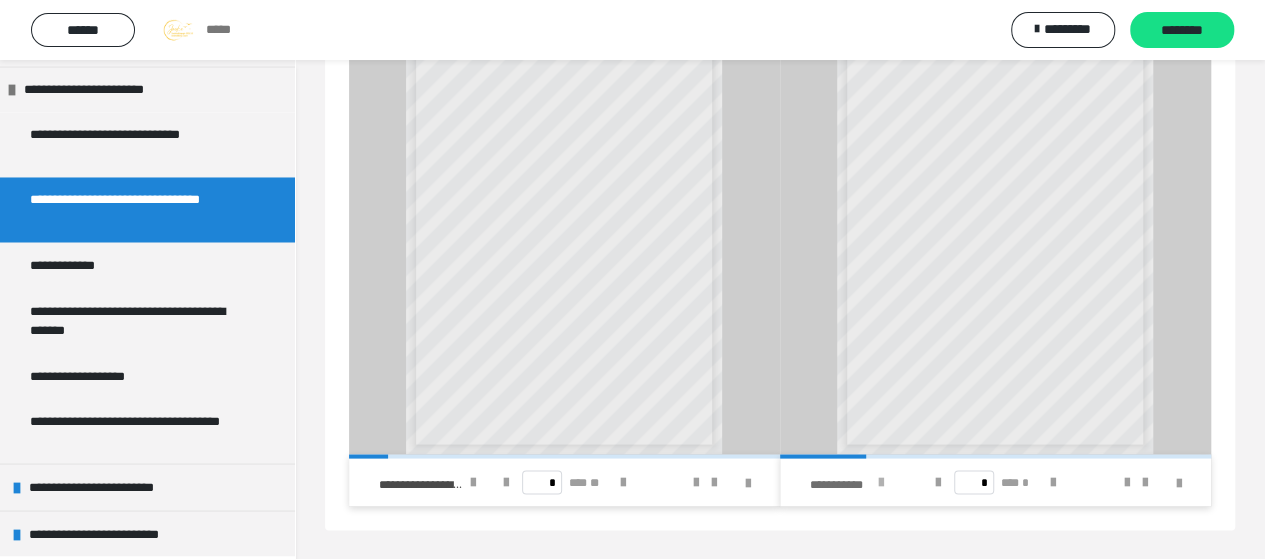 click at bounding box center [880, 482] 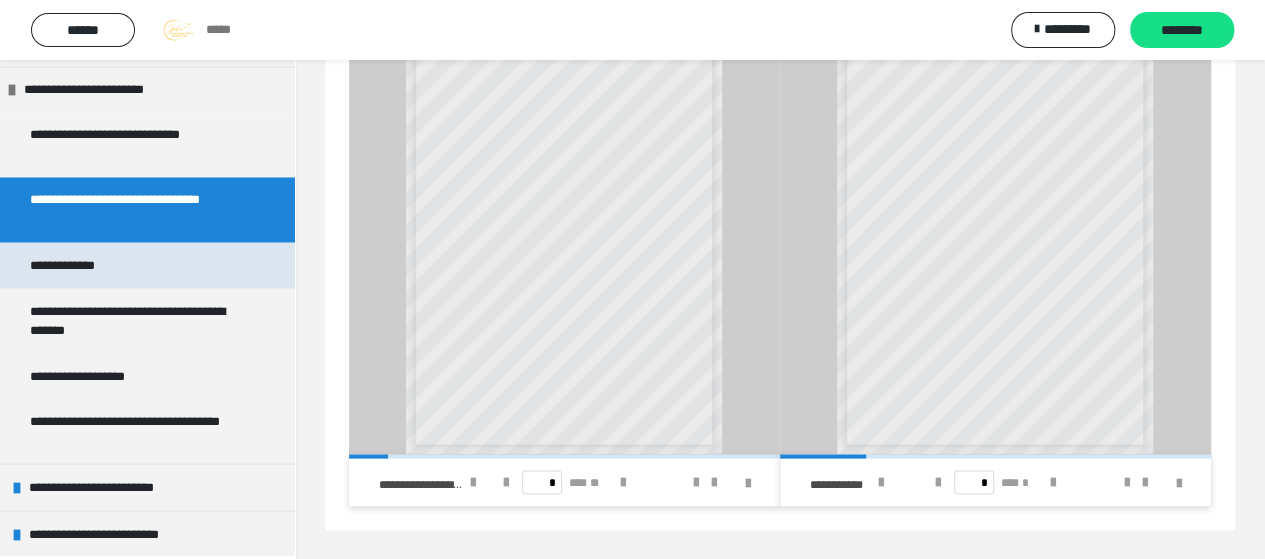 click on "**********" at bounding box center (78, 265) 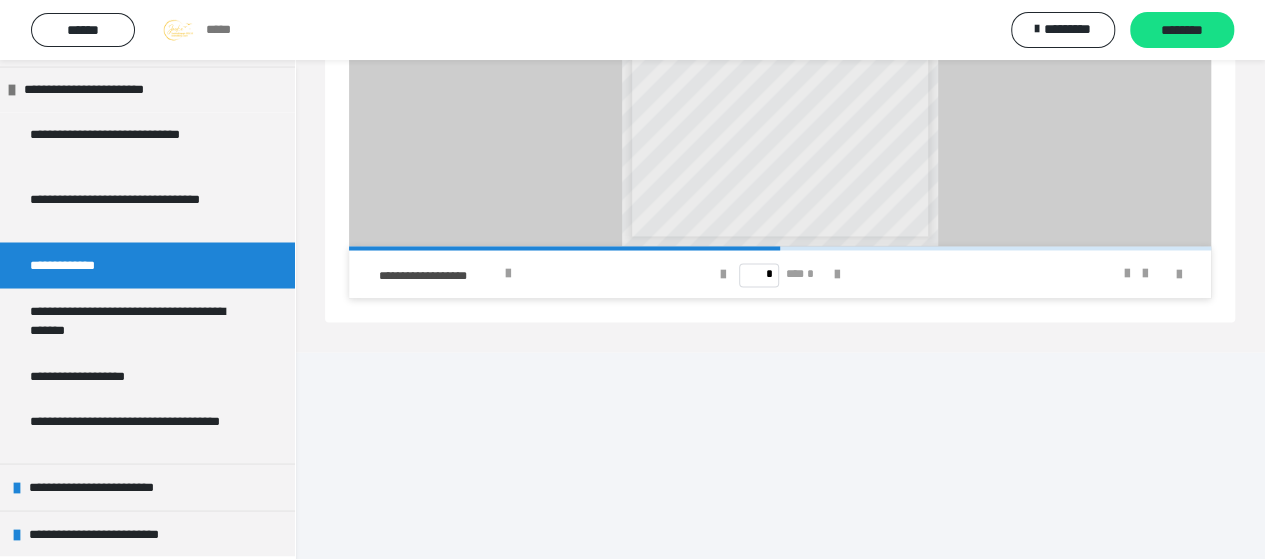 scroll, scrollTop: 1695, scrollLeft: 0, axis: vertical 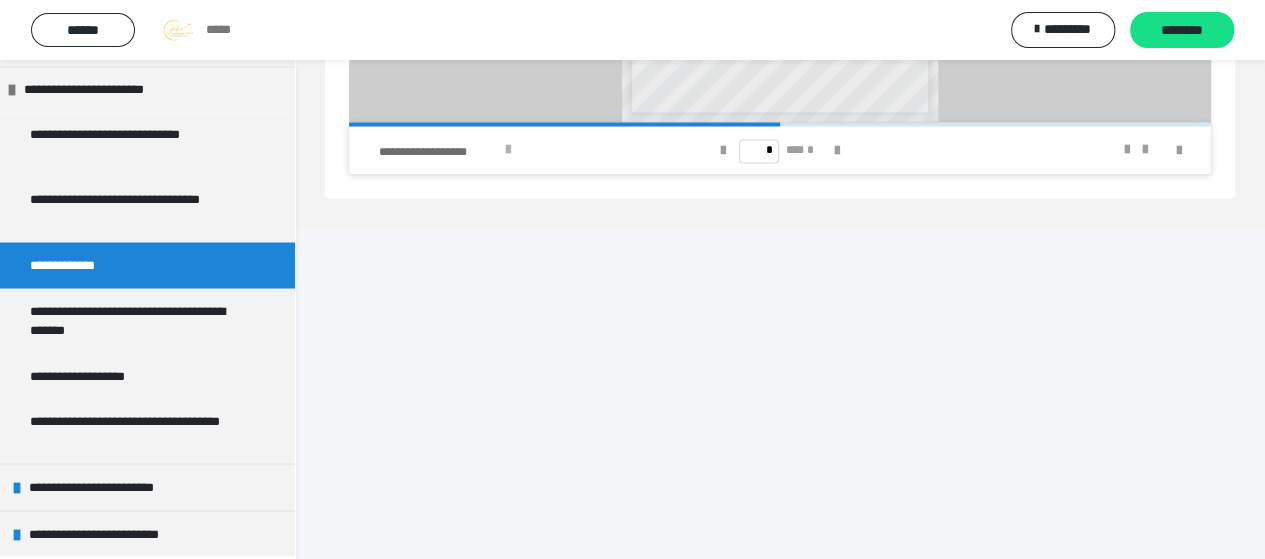 click at bounding box center (508, 150) 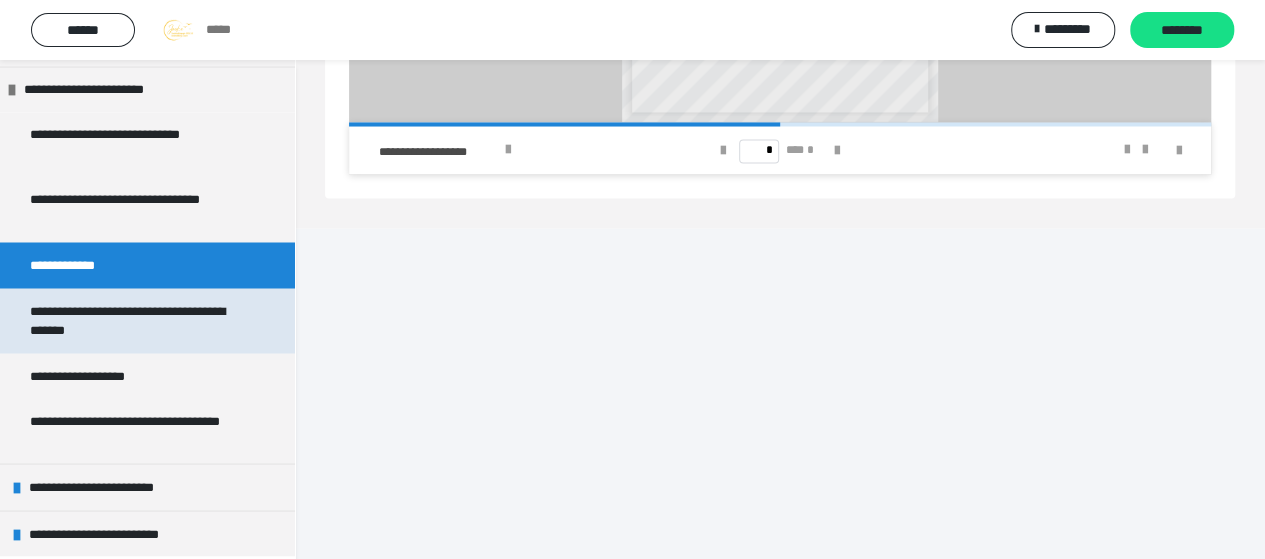 click on "**********" at bounding box center [132, 320] 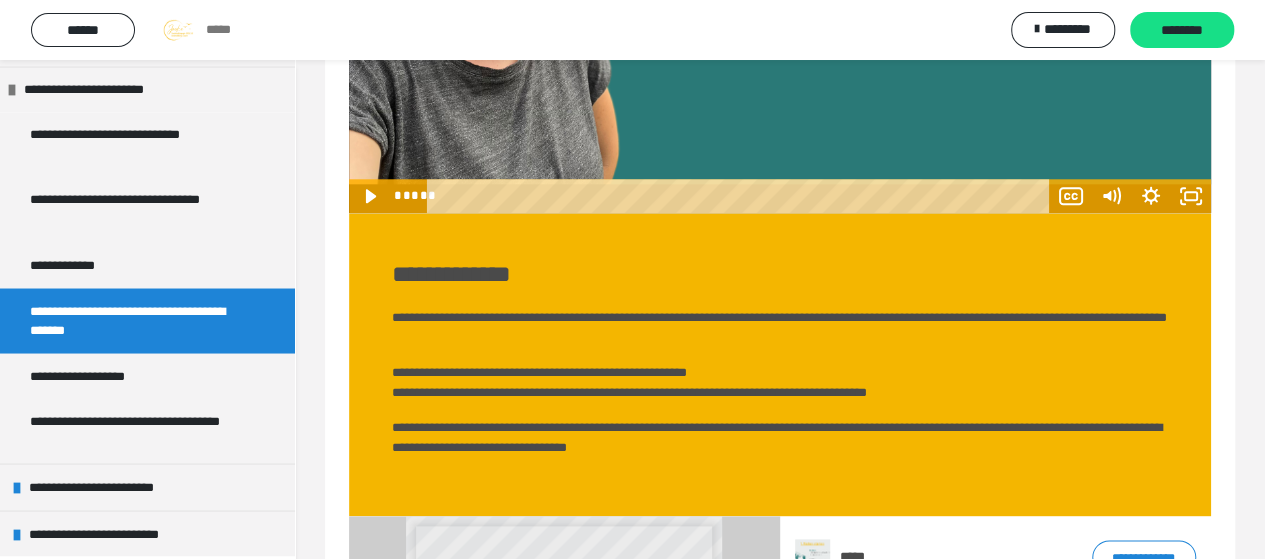 scroll, scrollTop: 1511, scrollLeft: 0, axis: vertical 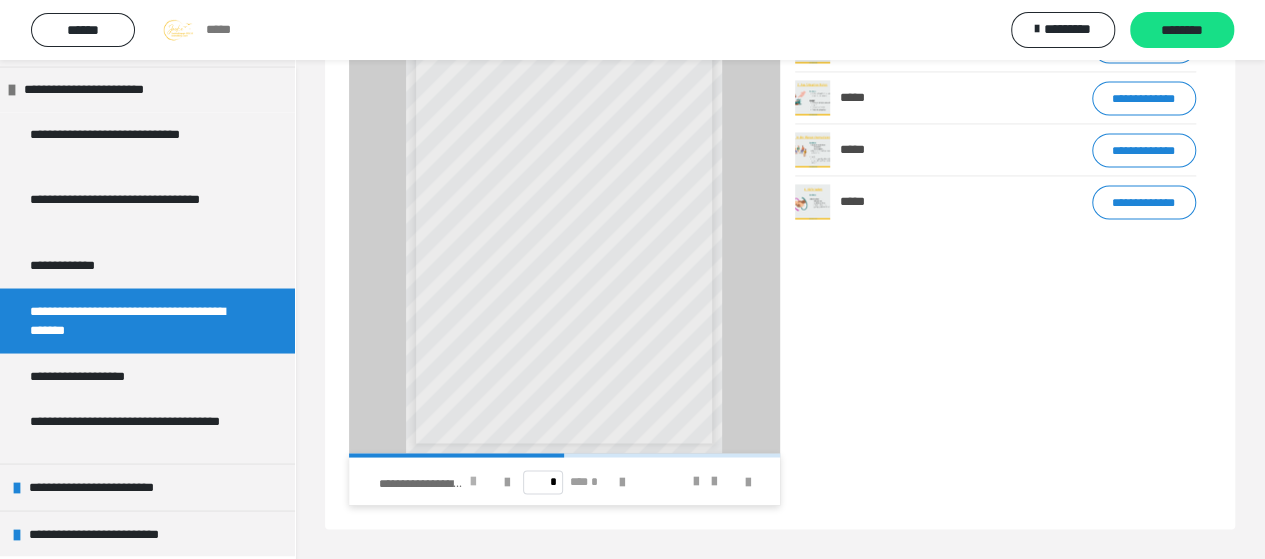 click at bounding box center [473, 481] 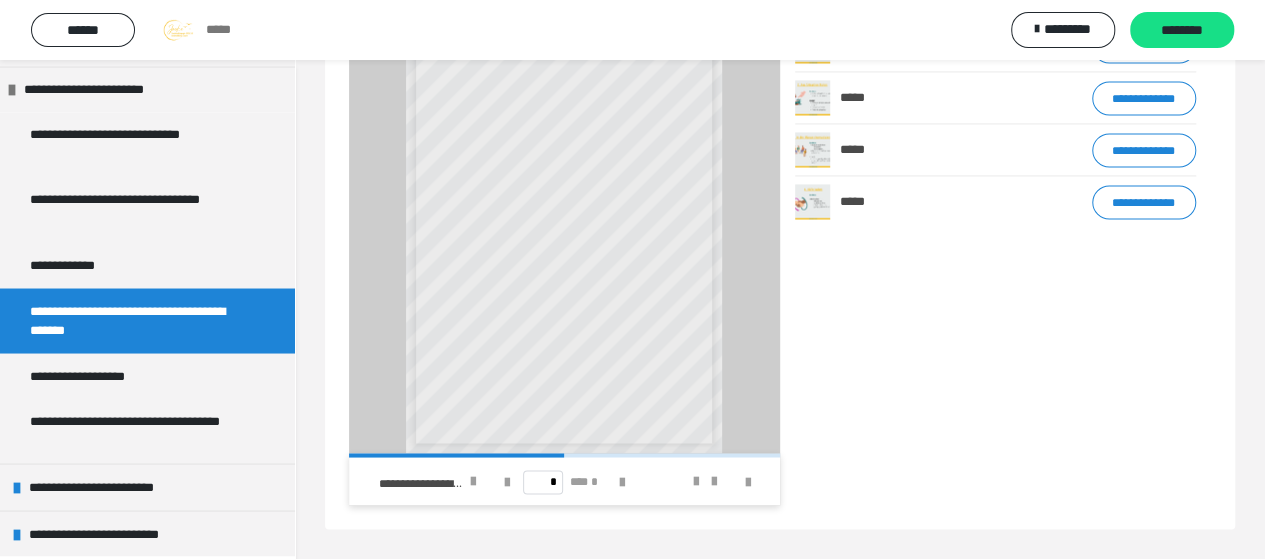 click on "*****" at bounding box center (943, 201) 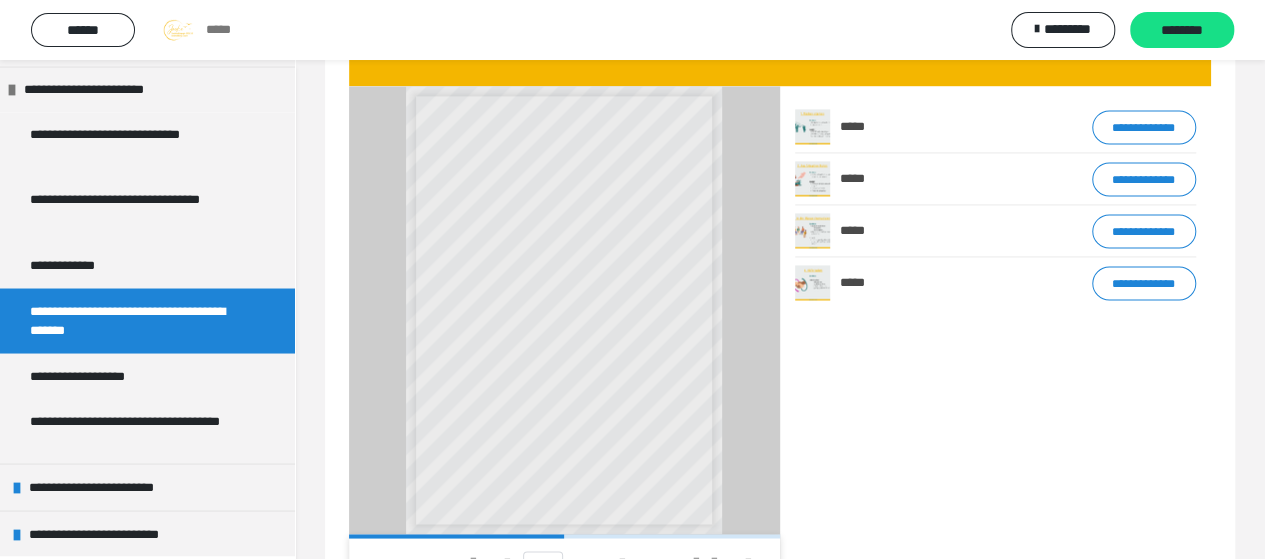 scroll, scrollTop: 1311, scrollLeft: 0, axis: vertical 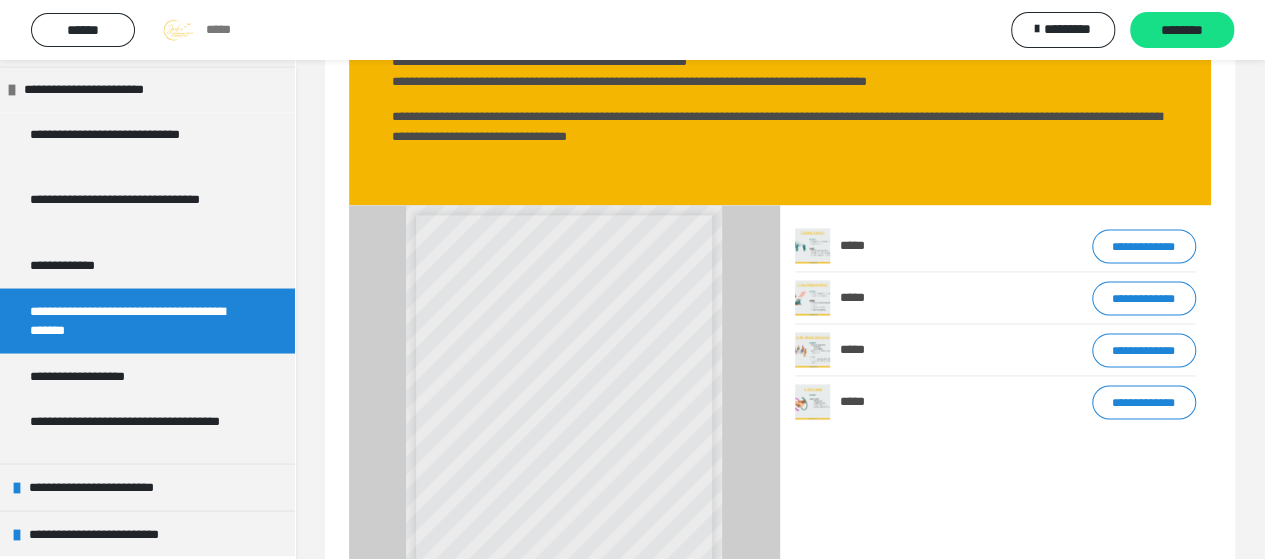 click on "**********" at bounding box center [1144, 297] 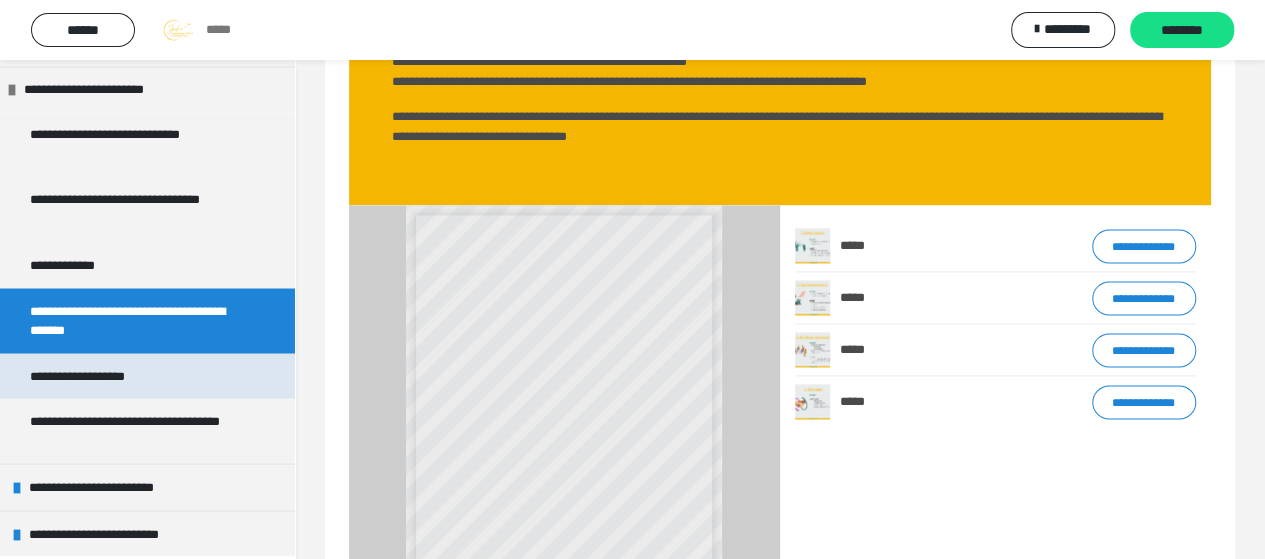 click on "**********" at bounding box center (90, 376) 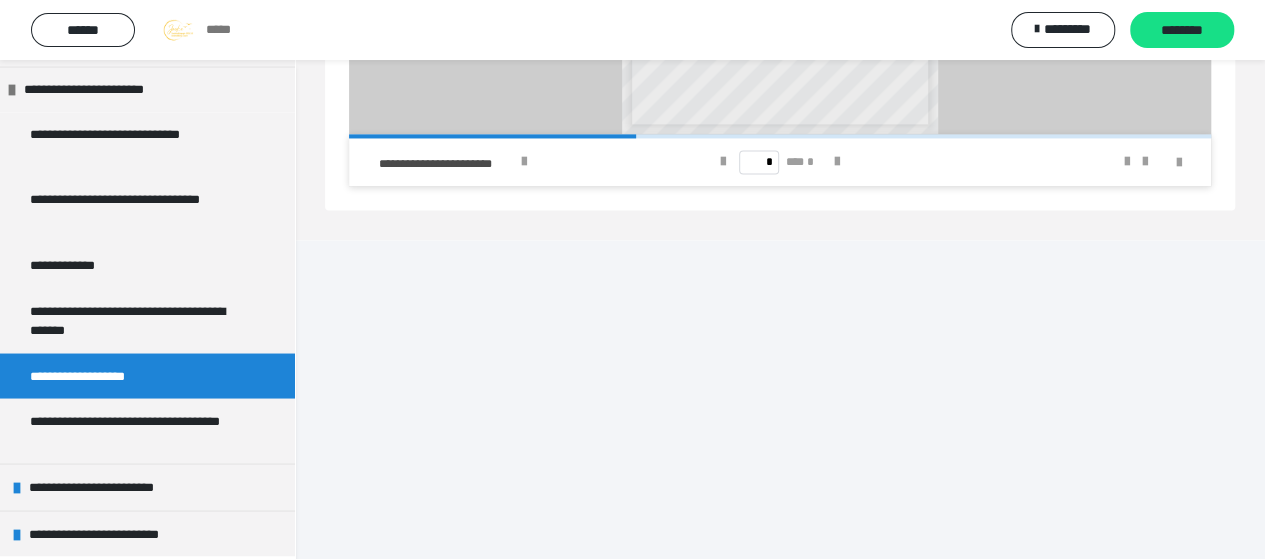 scroll, scrollTop: 1439, scrollLeft: 0, axis: vertical 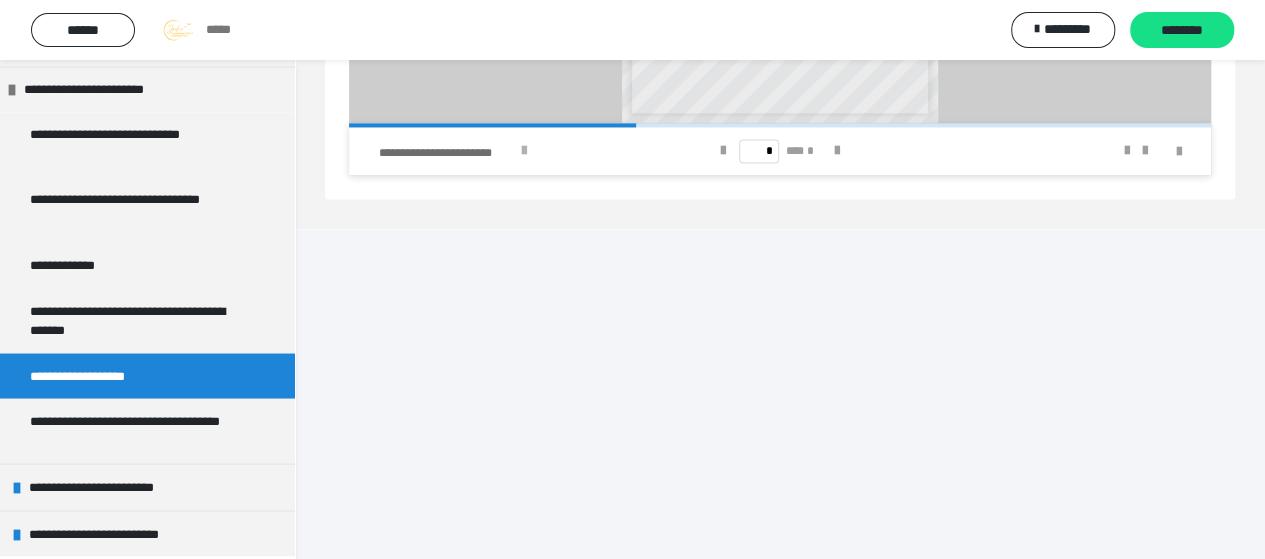 click at bounding box center [524, 151] 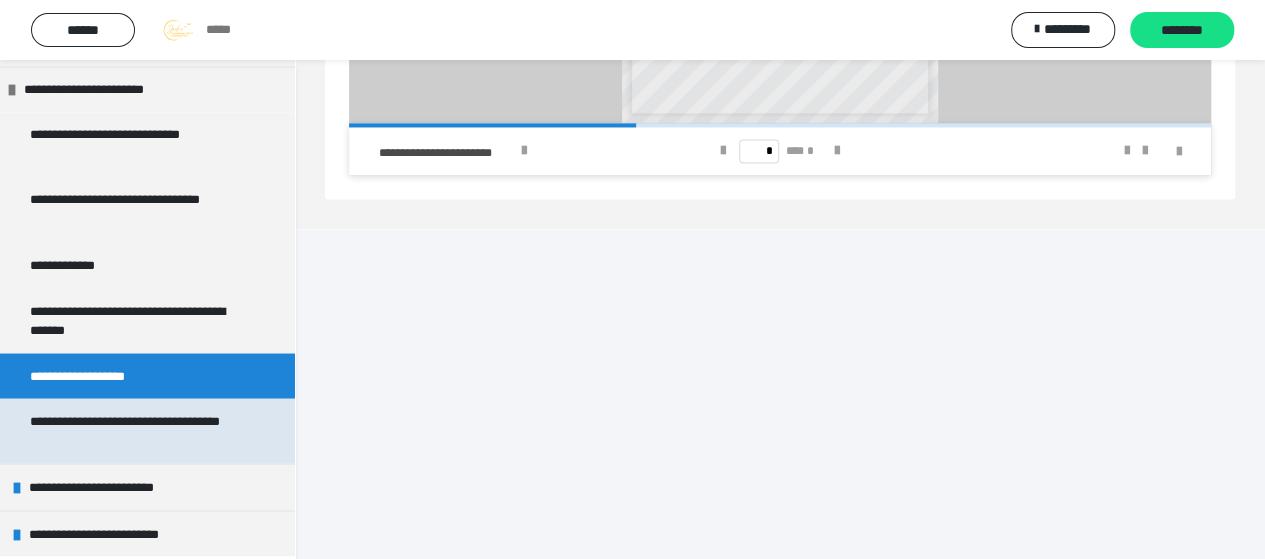 click on "**********" at bounding box center (132, 430) 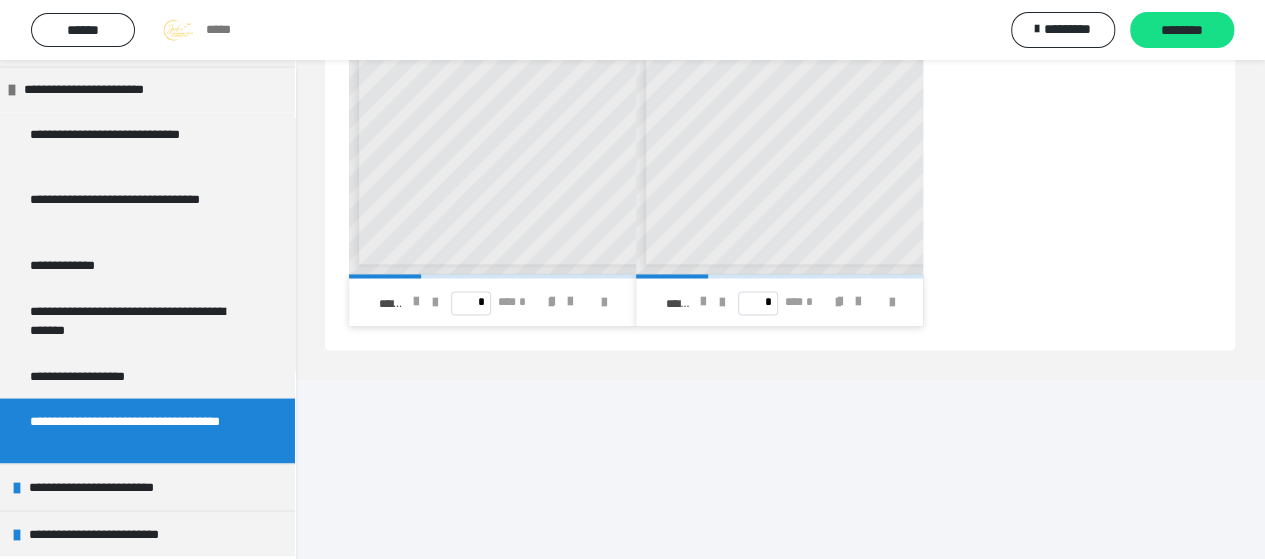 scroll, scrollTop: 1608, scrollLeft: 0, axis: vertical 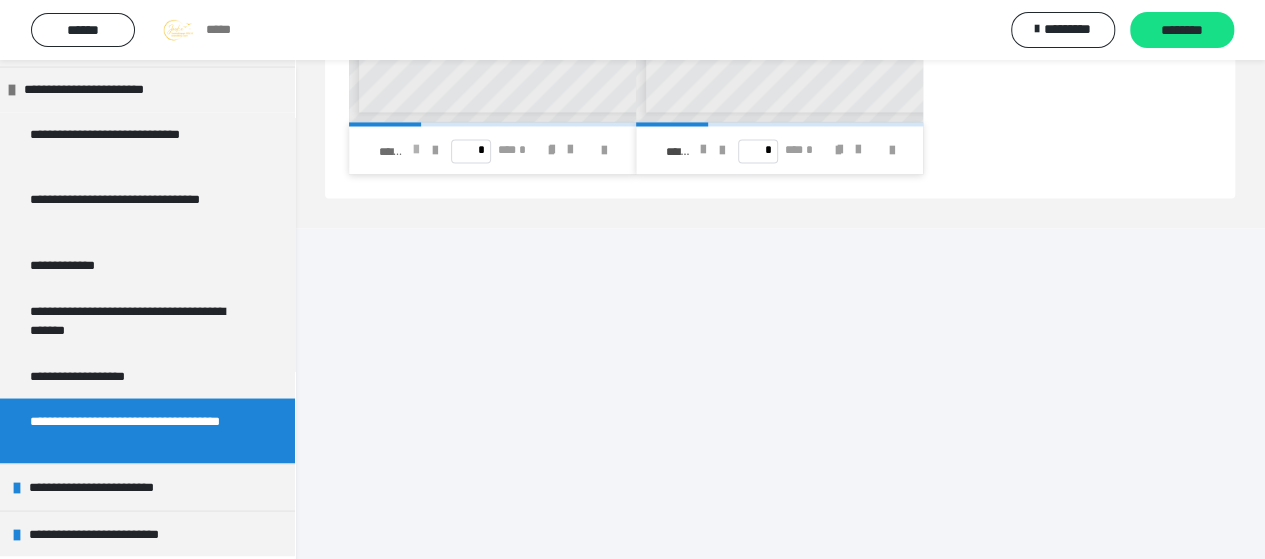click at bounding box center [416, 150] 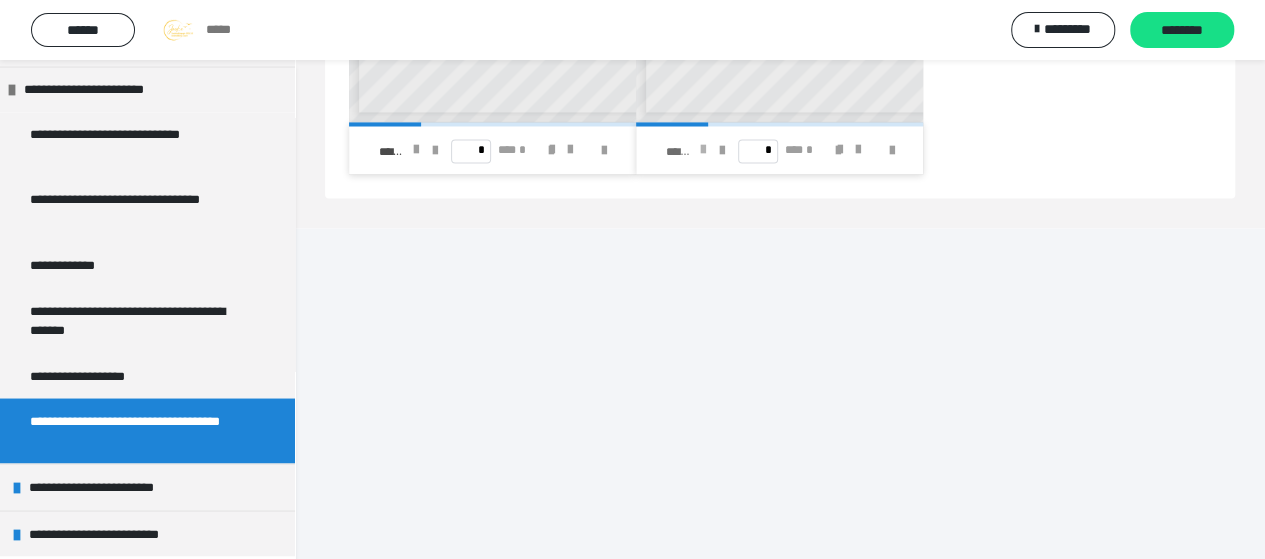 click at bounding box center (703, 150) 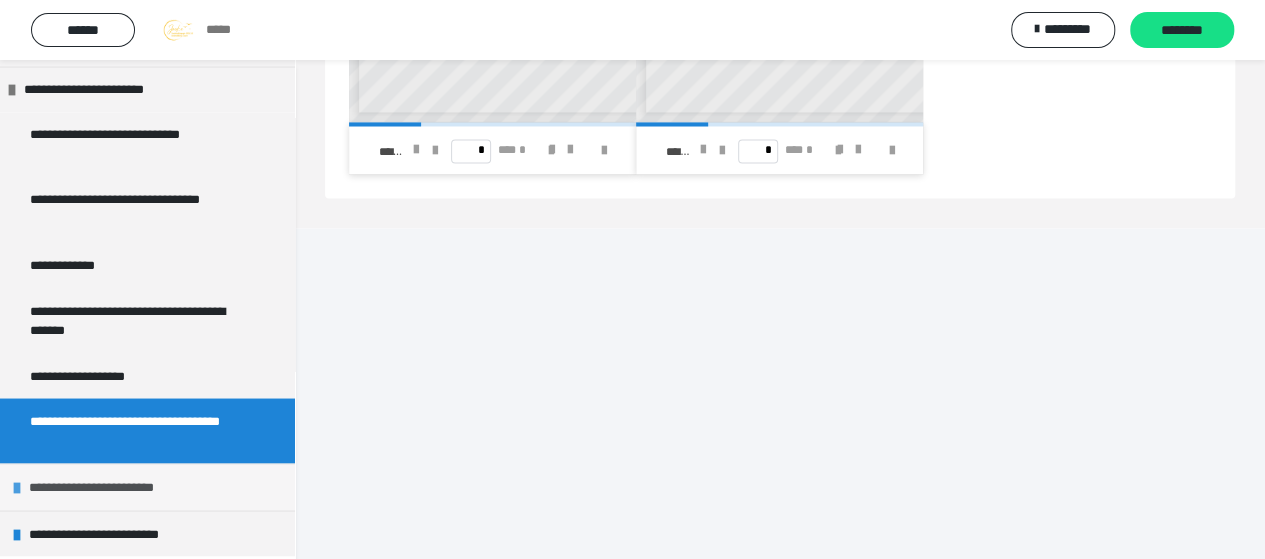 click on "**********" at bounding box center (112, 487) 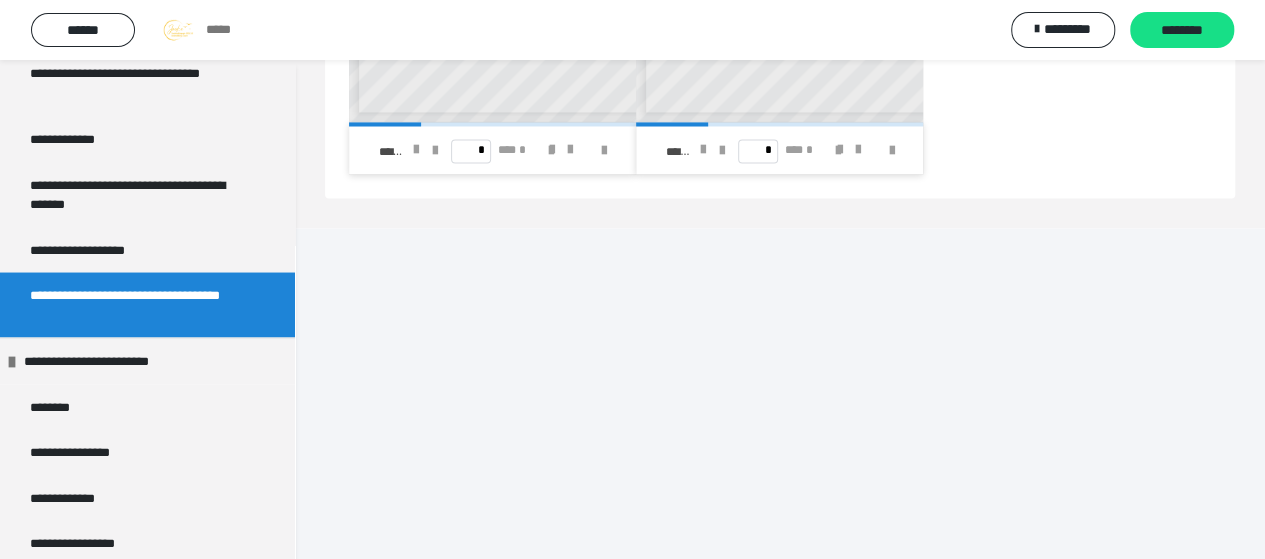 scroll, scrollTop: 1948, scrollLeft: 0, axis: vertical 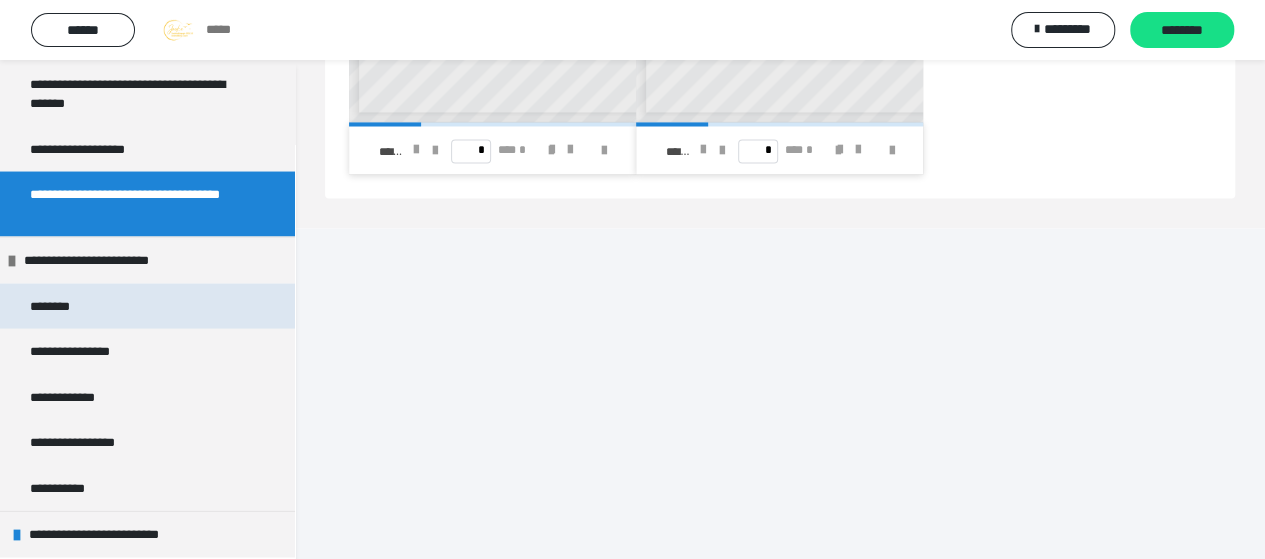 click on "********" at bounding box center [58, 306] 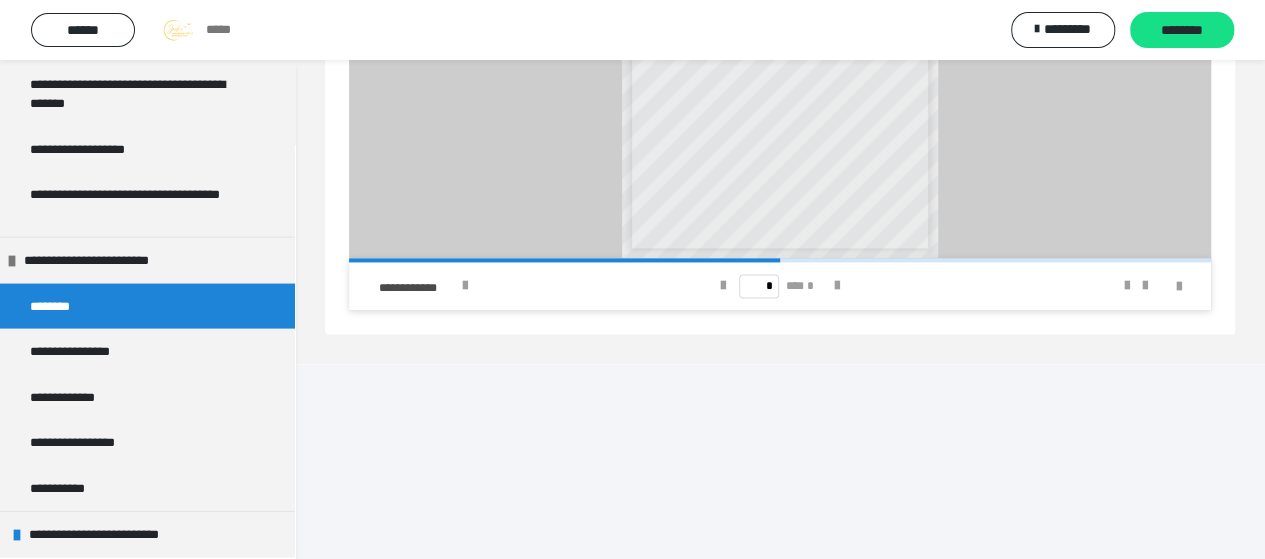 scroll, scrollTop: 1400, scrollLeft: 0, axis: vertical 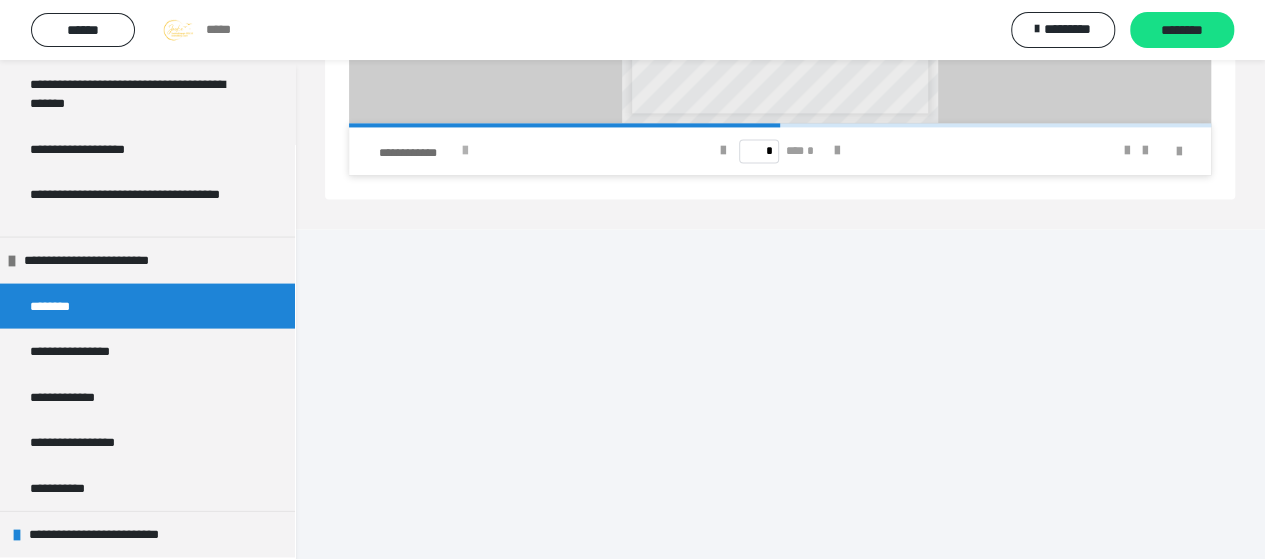 click at bounding box center [464, 151] 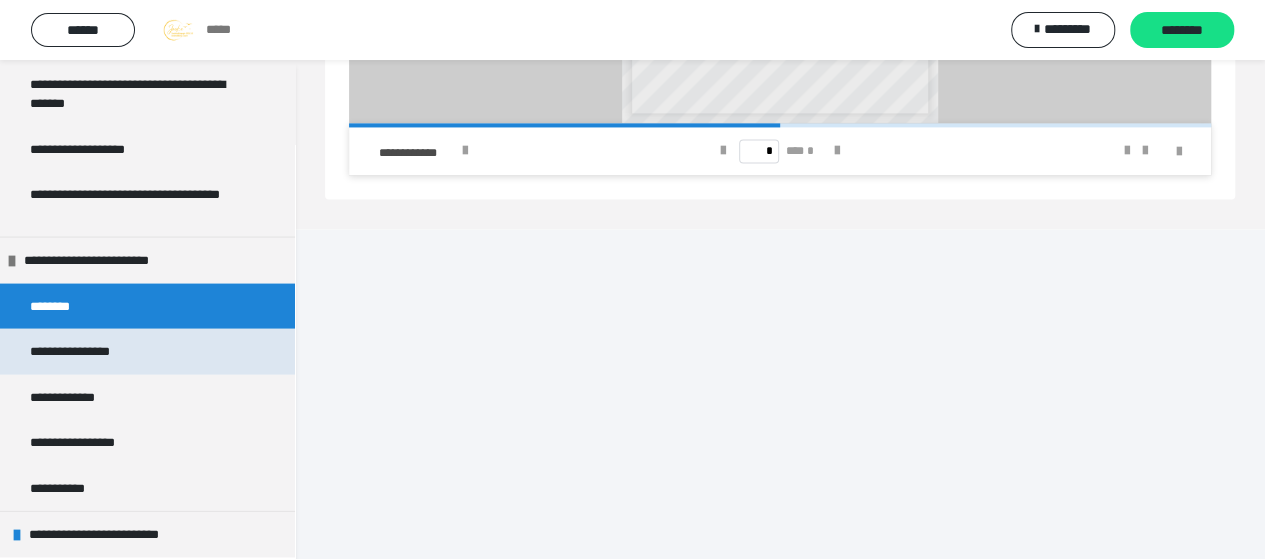 click on "**********" at bounding box center (89, 351) 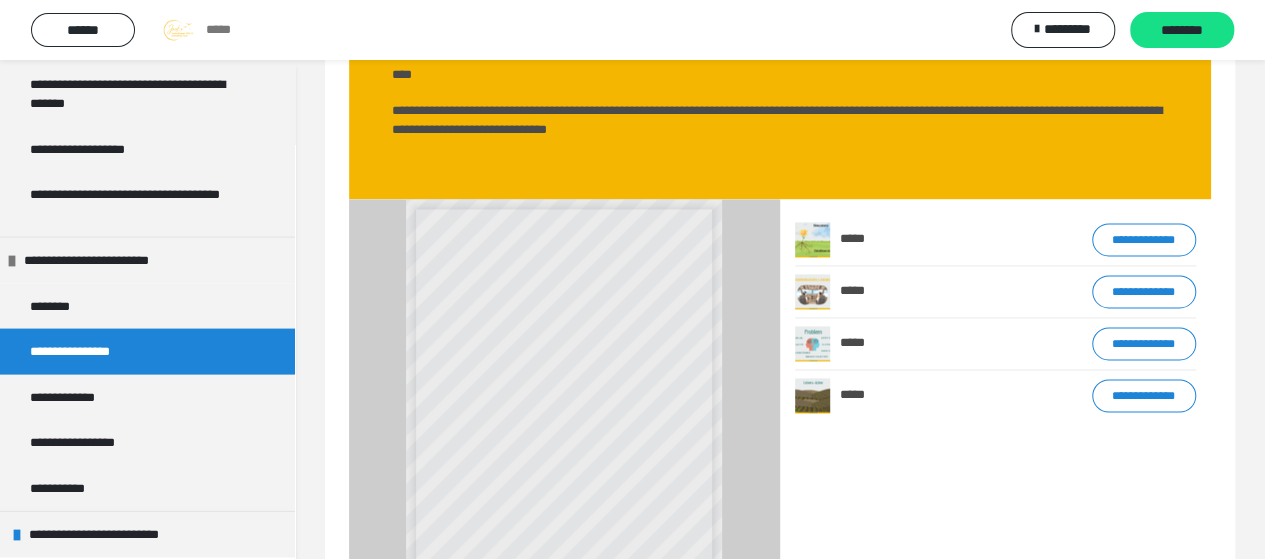 scroll, scrollTop: 1848, scrollLeft: 0, axis: vertical 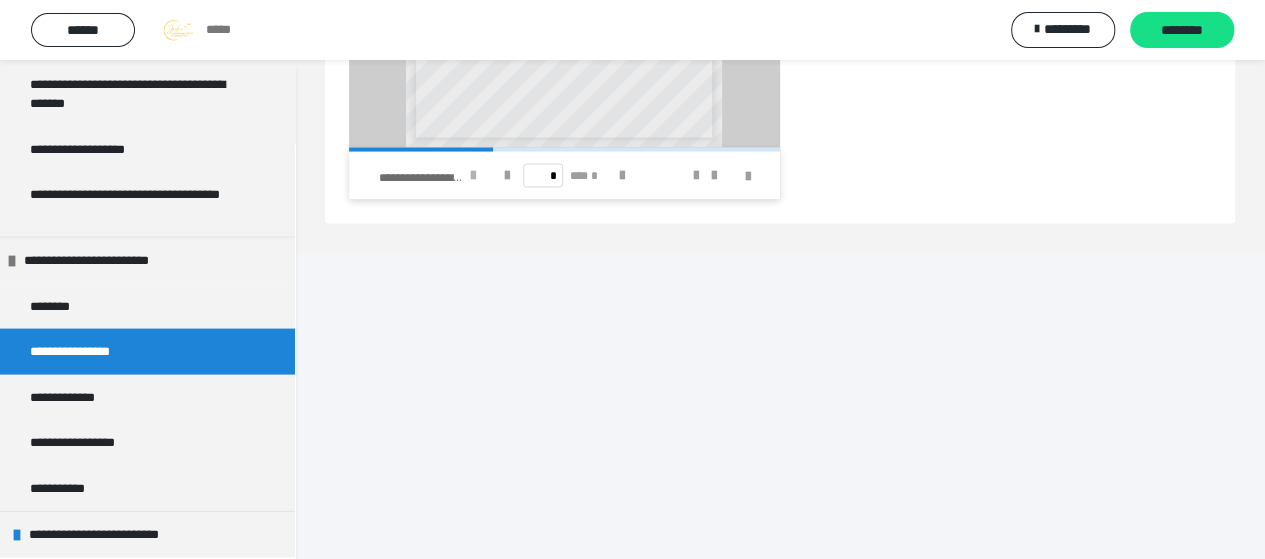 click at bounding box center [473, 175] 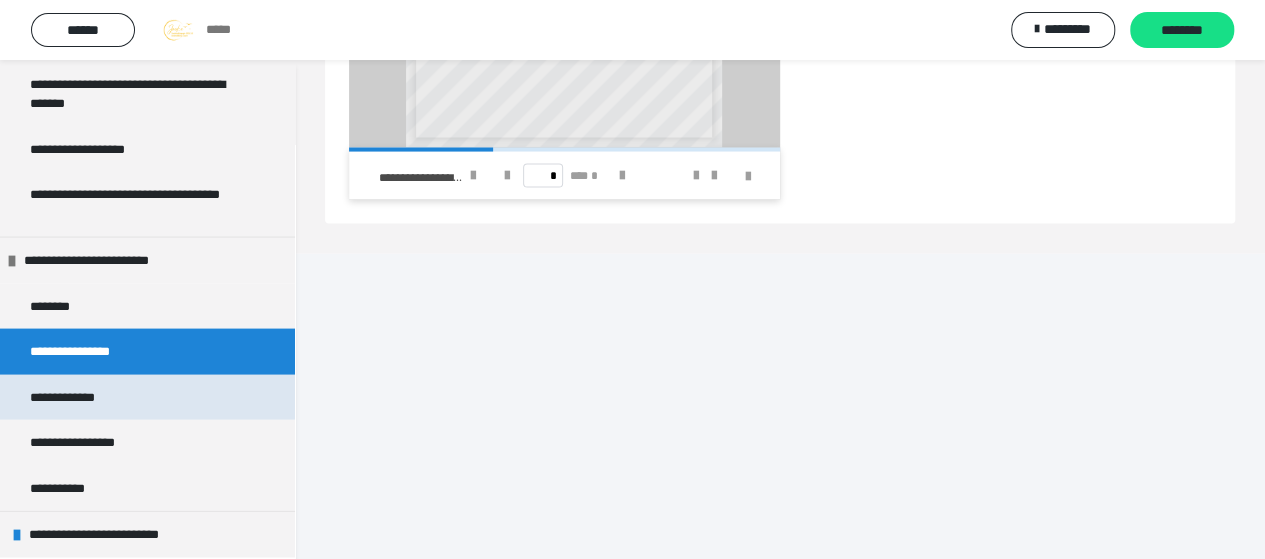 click on "**********" at bounding box center [77, 397] 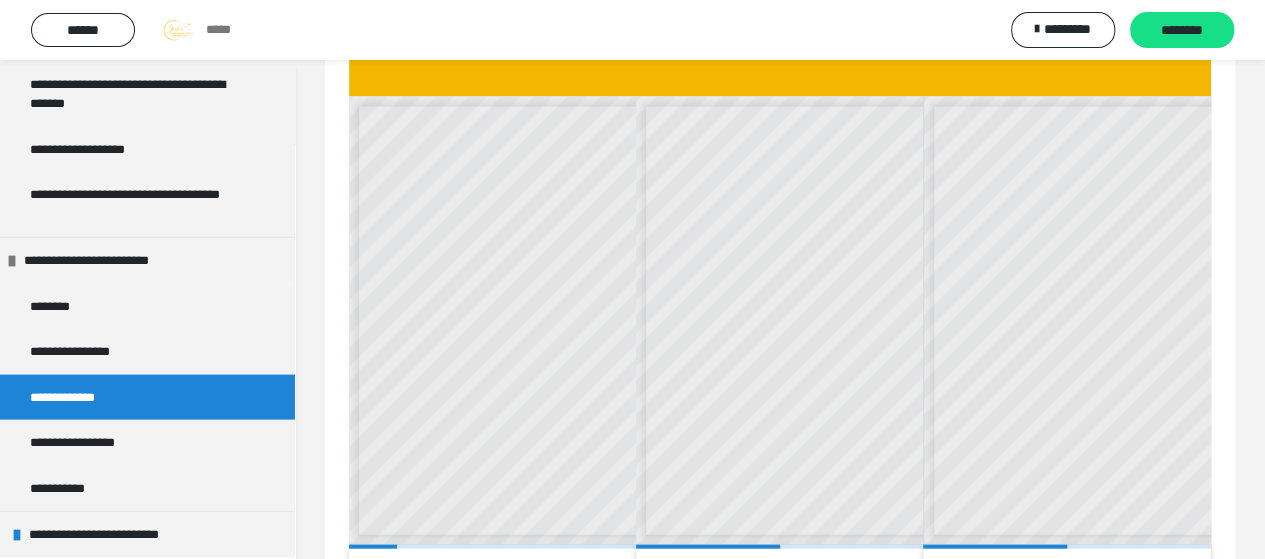 scroll, scrollTop: 2348, scrollLeft: 0, axis: vertical 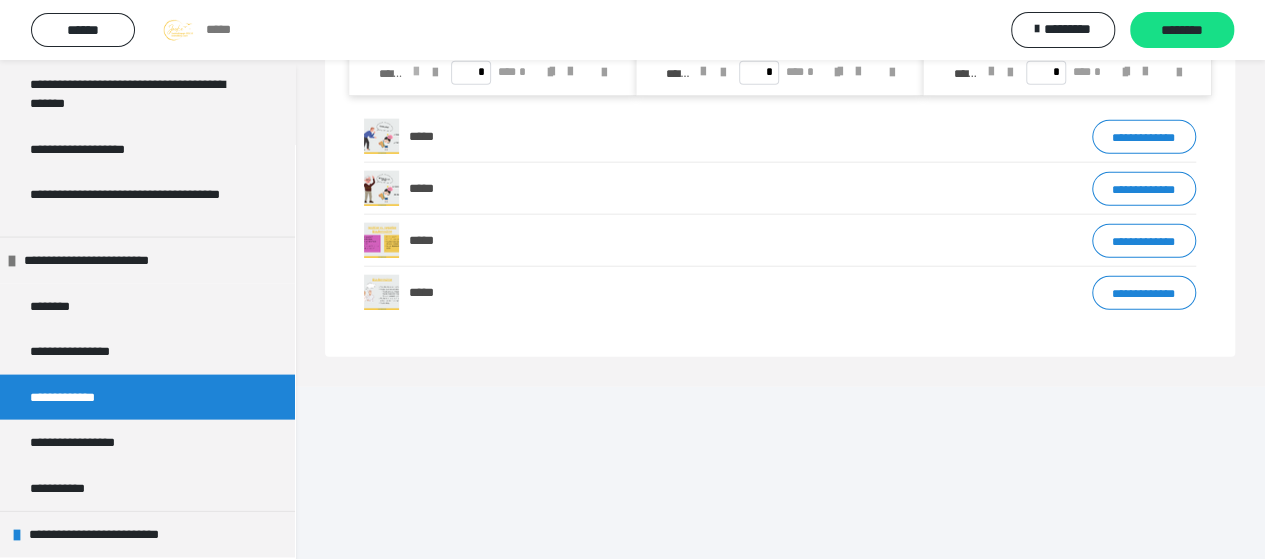 click at bounding box center [416, 72] 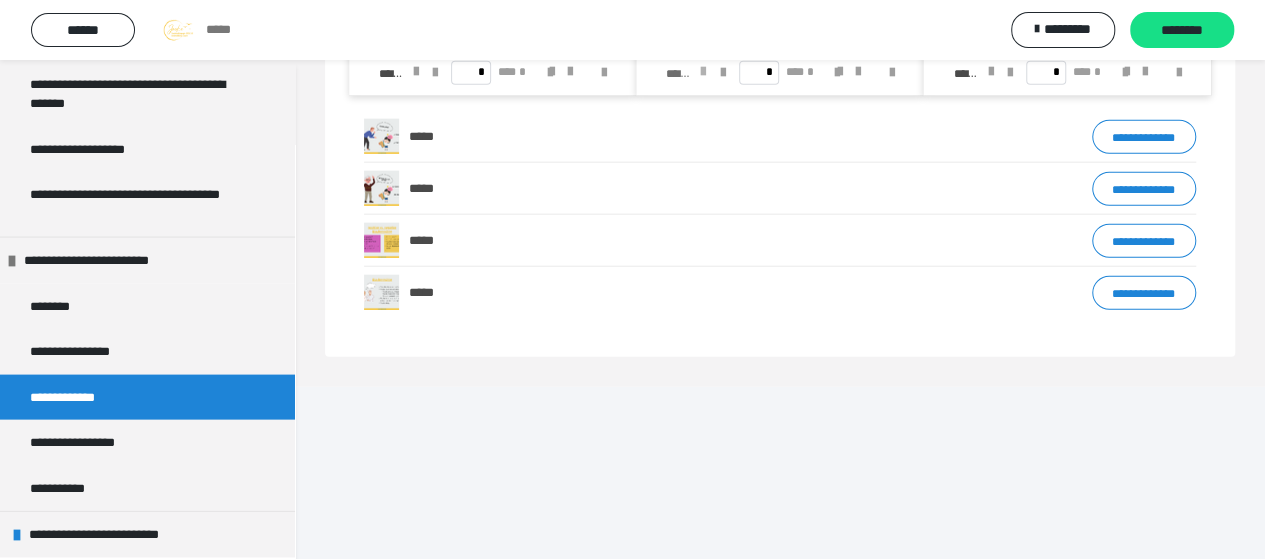 click at bounding box center (703, 72) 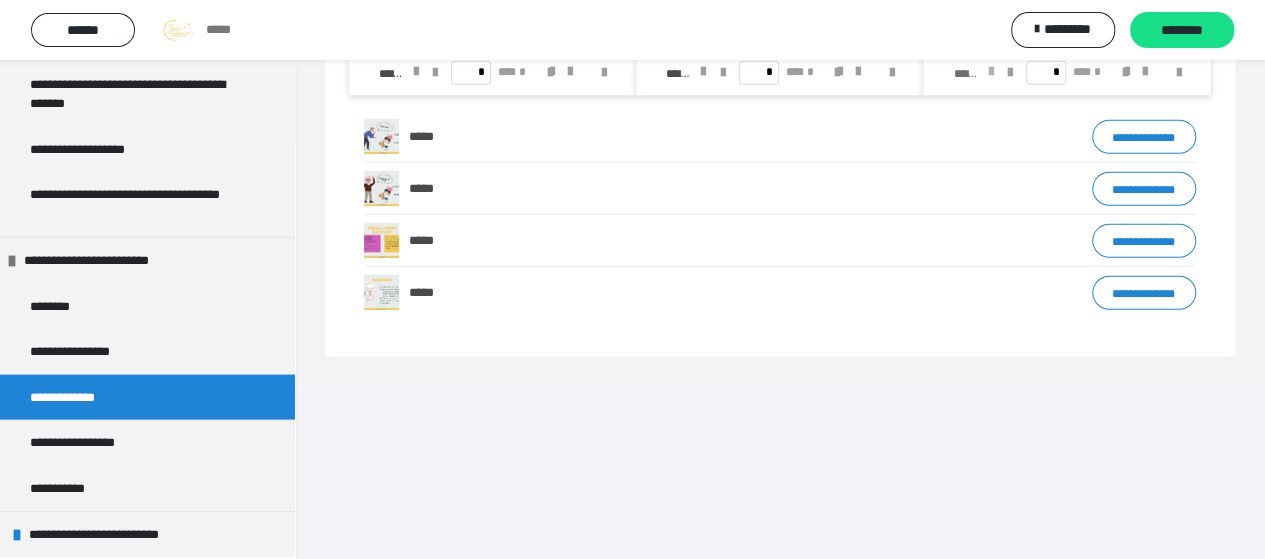 click at bounding box center (990, 72) 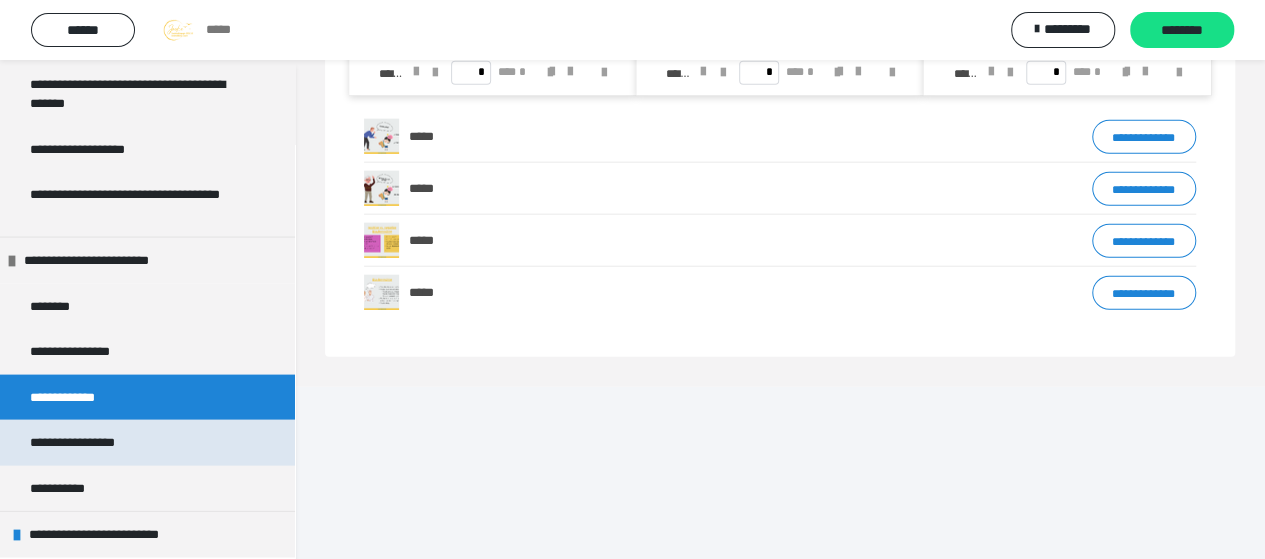 click on "**********" at bounding box center (88, 442) 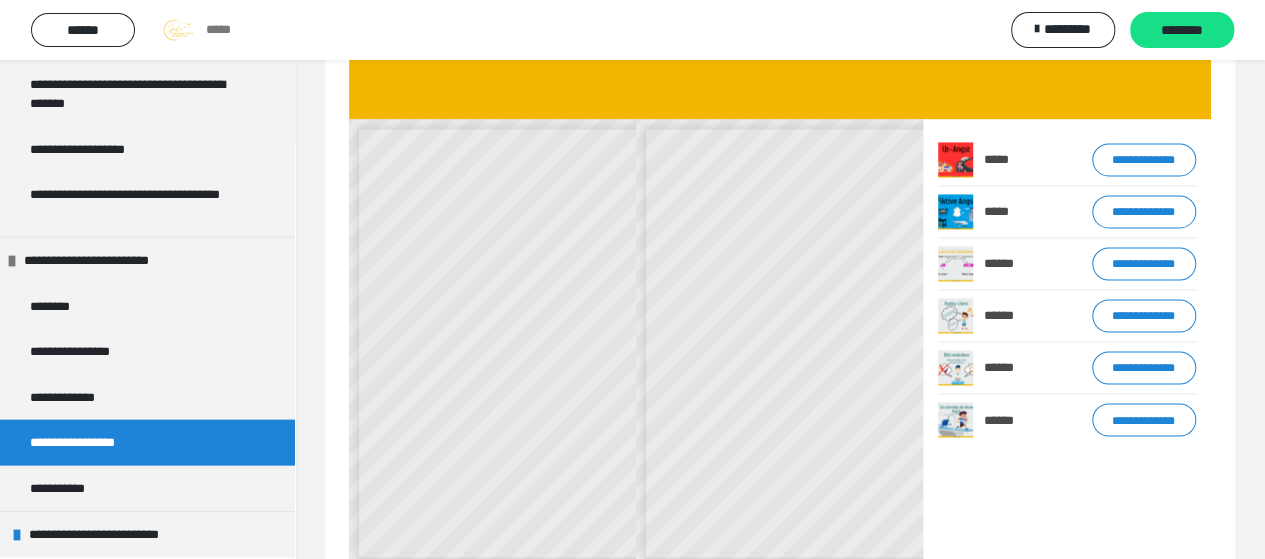 scroll, scrollTop: 1601, scrollLeft: 0, axis: vertical 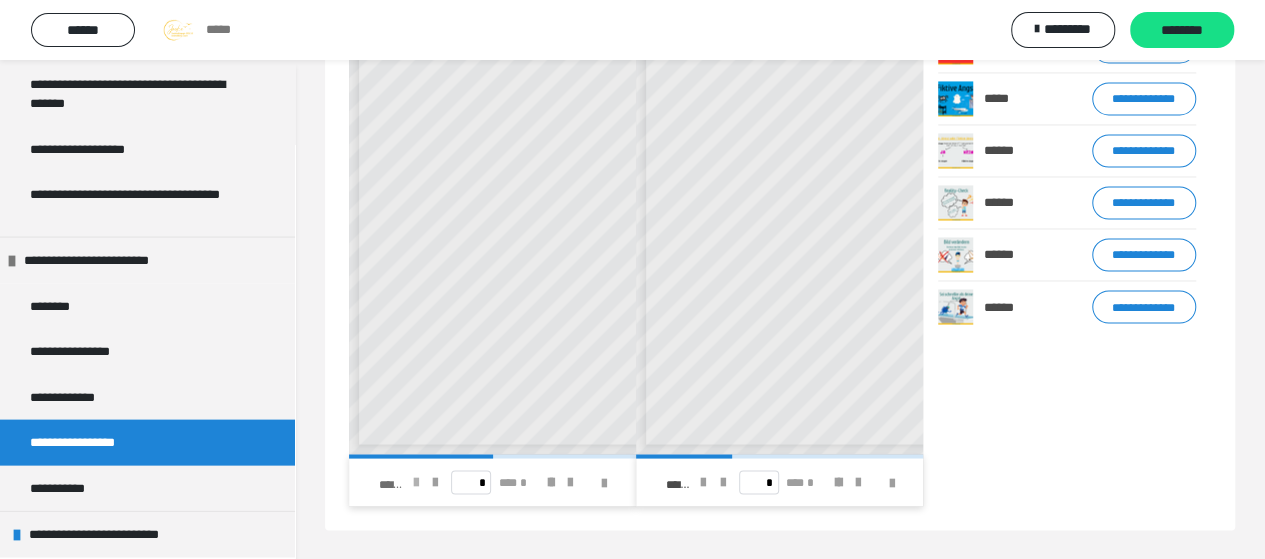 click at bounding box center (416, 482) 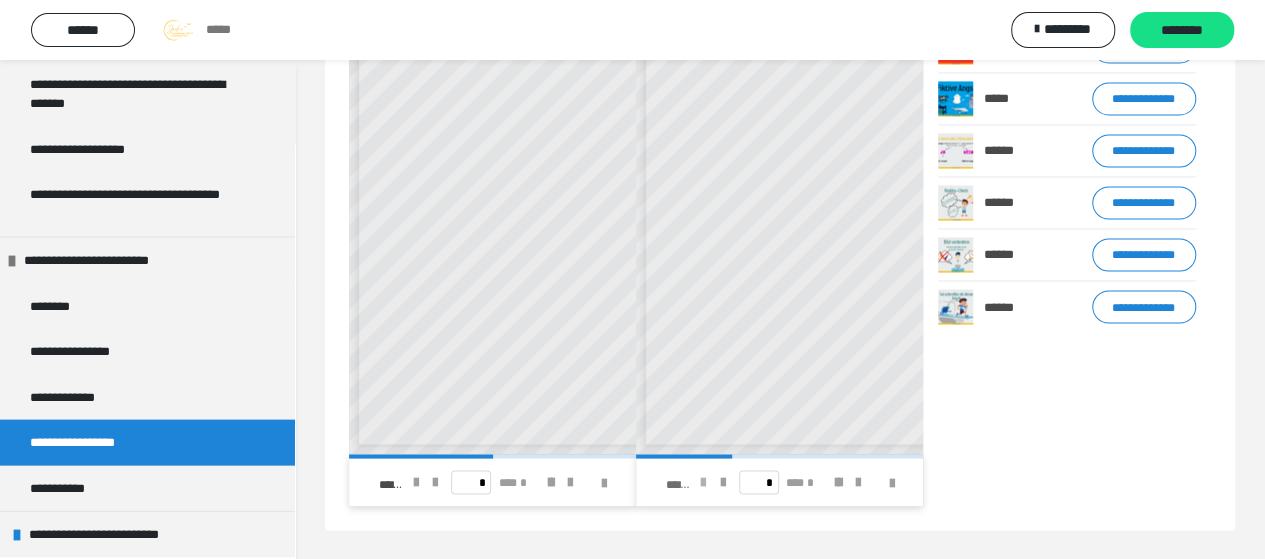 click at bounding box center [703, 482] 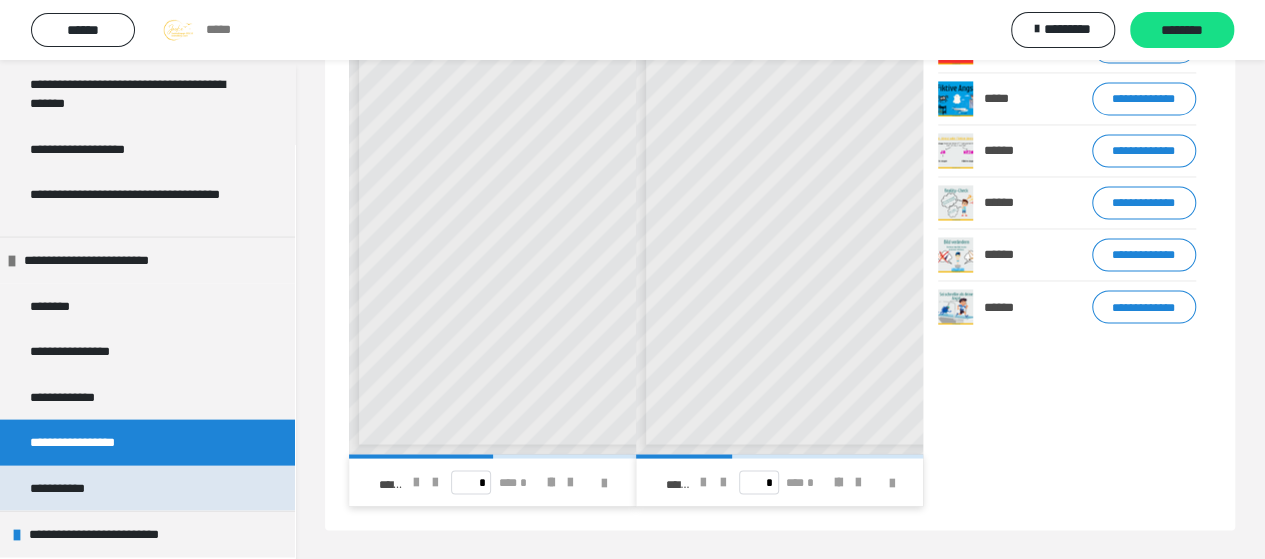 click on "**********" at bounding box center [72, 488] 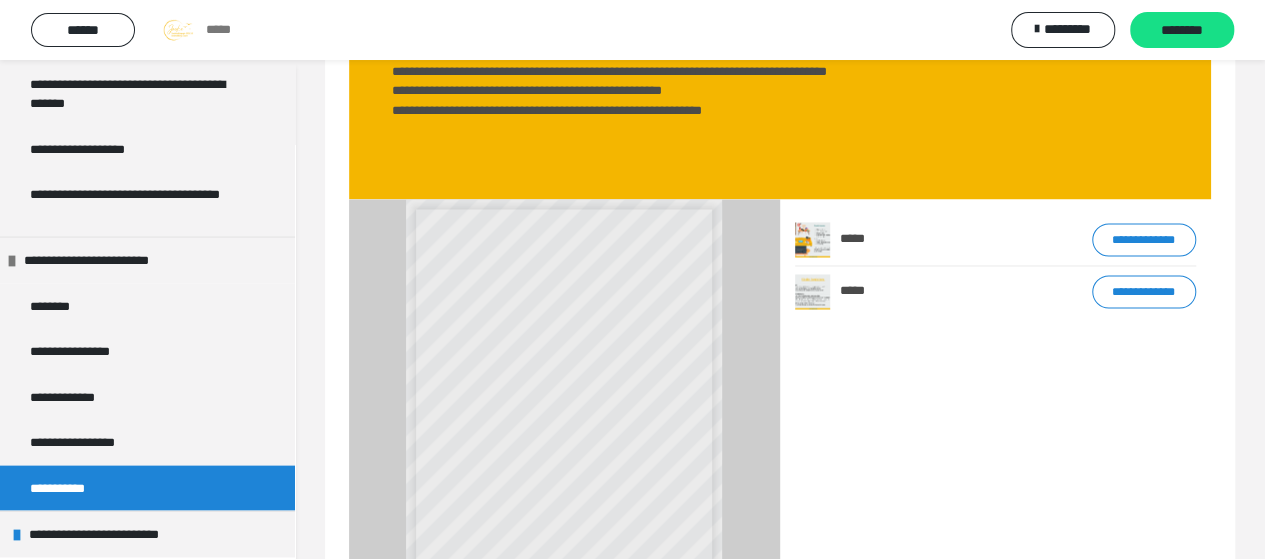 scroll, scrollTop: 2097, scrollLeft: 0, axis: vertical 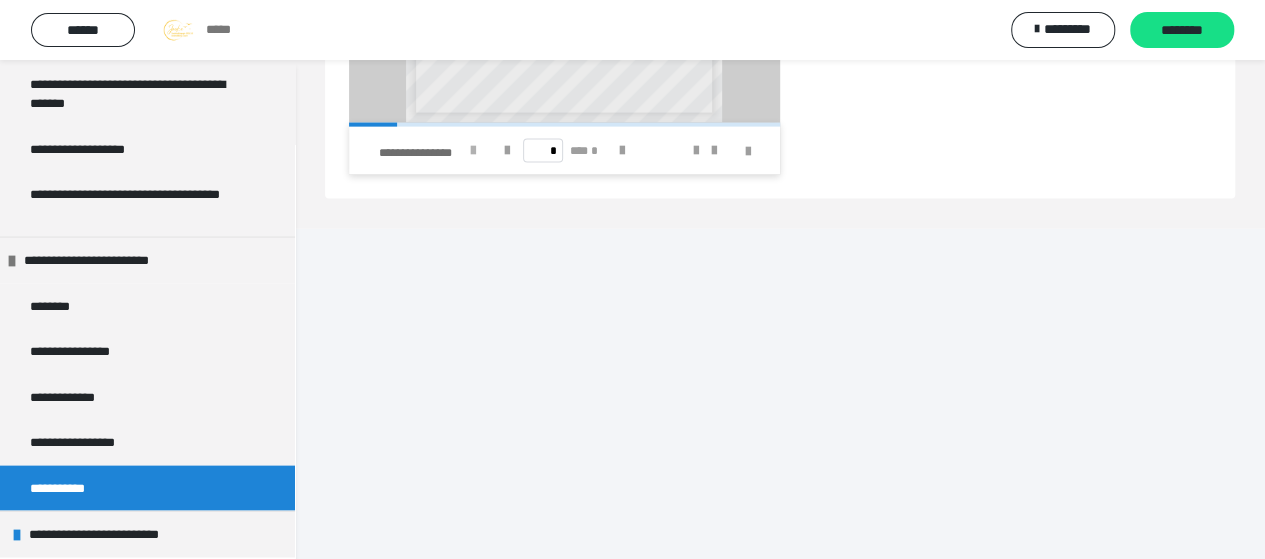 click at bounding box center [473, 151] 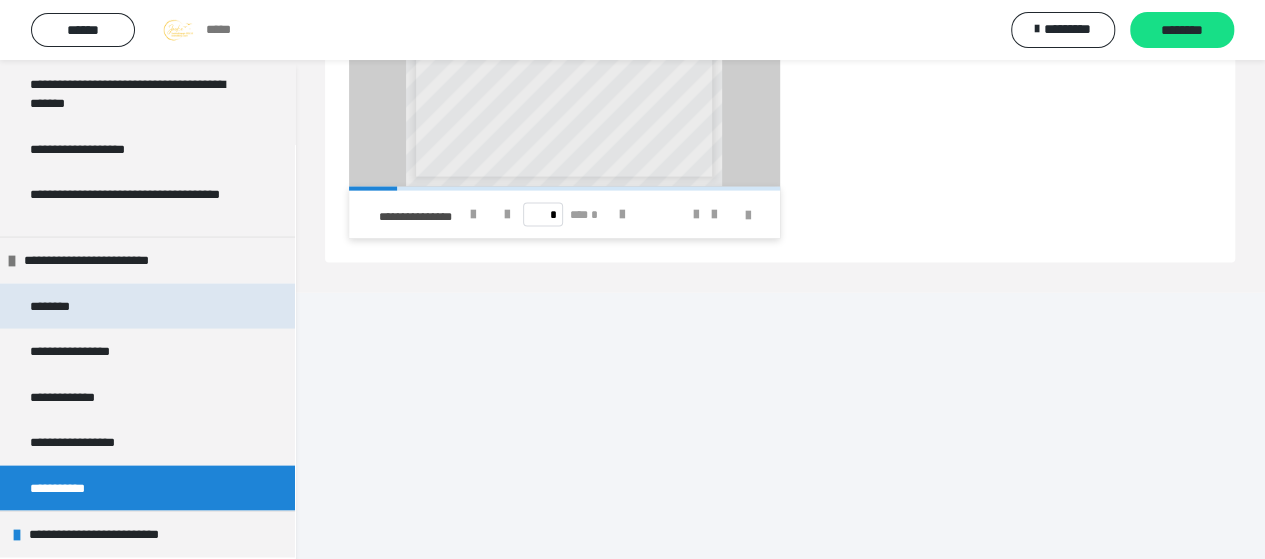 scroll, scrollTop: 2097, scrollLeft: 0, axis: vertical 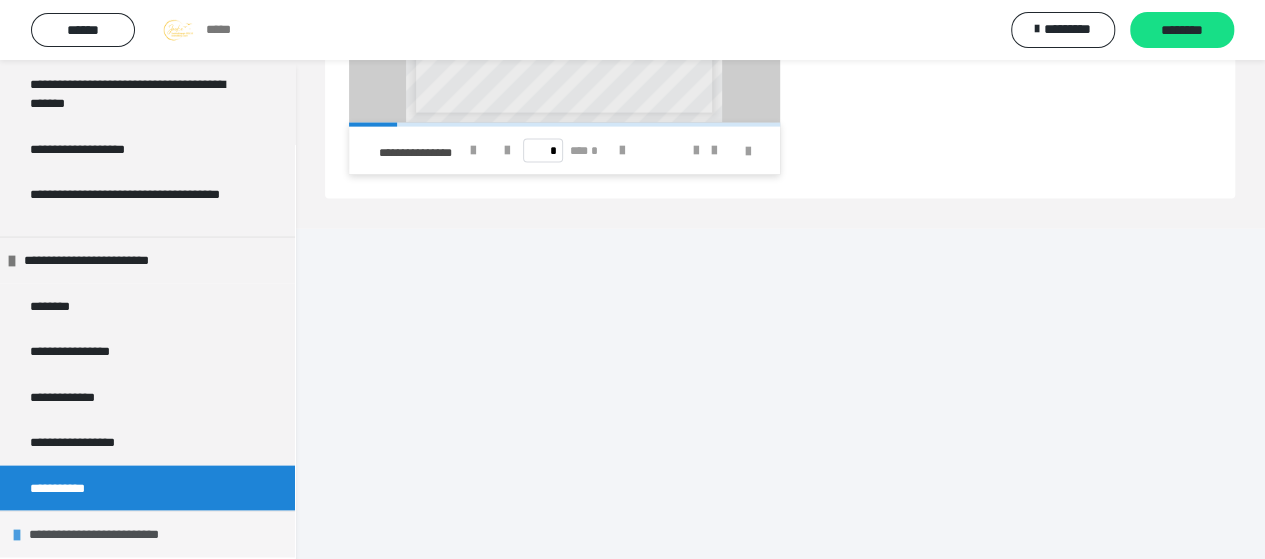 click on "**********" at bounding box center (113, 534) 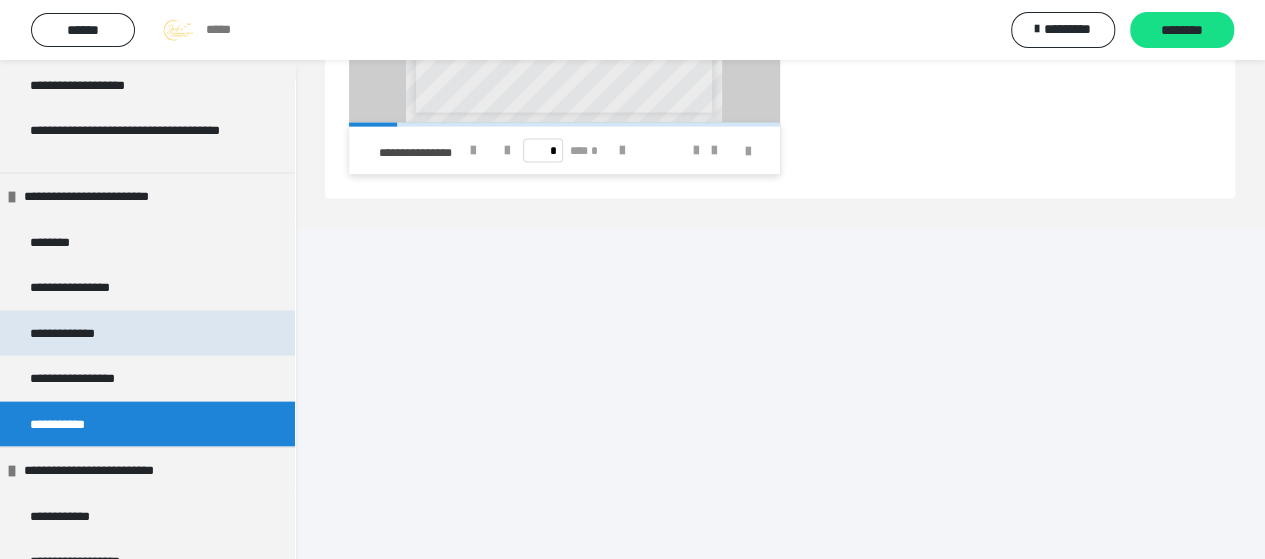 scroll, scrollTop: 2040, scrollLeft: 0, axis: vertical 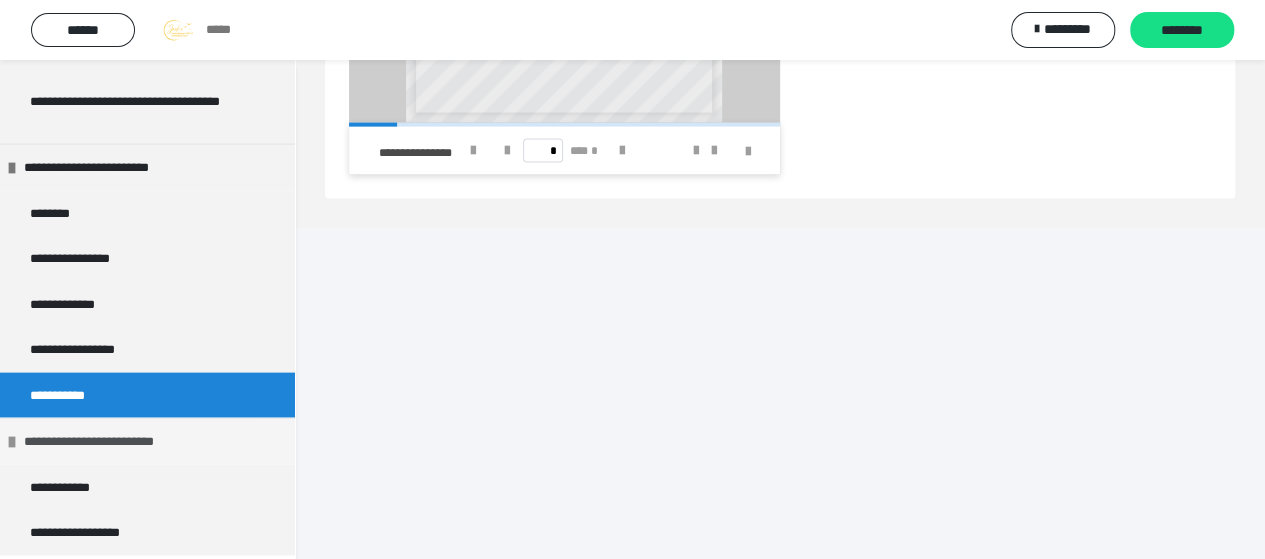 click on "**********" at bounding box center [108, 442] 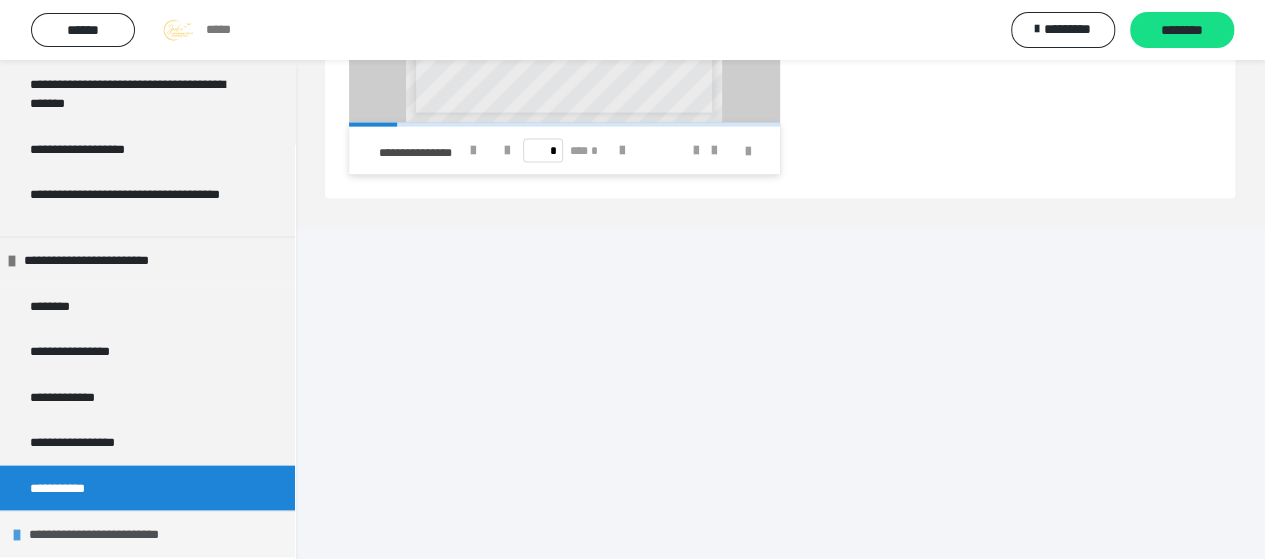 click on "**********" at bounding box center [113, 534] 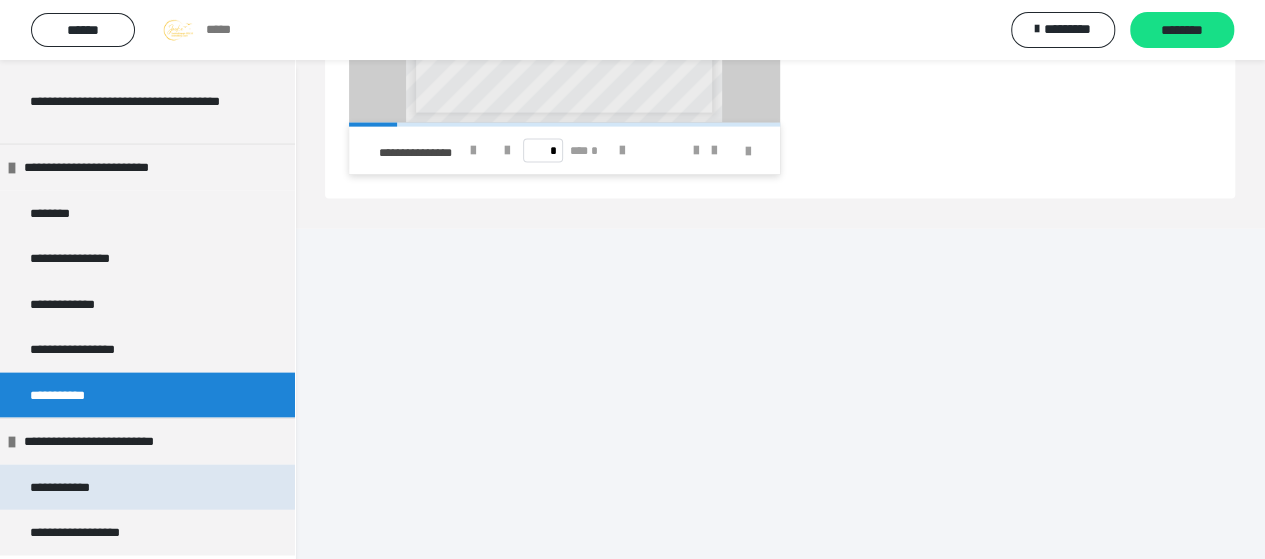 click on "**********" at bounding box center (73, 488) 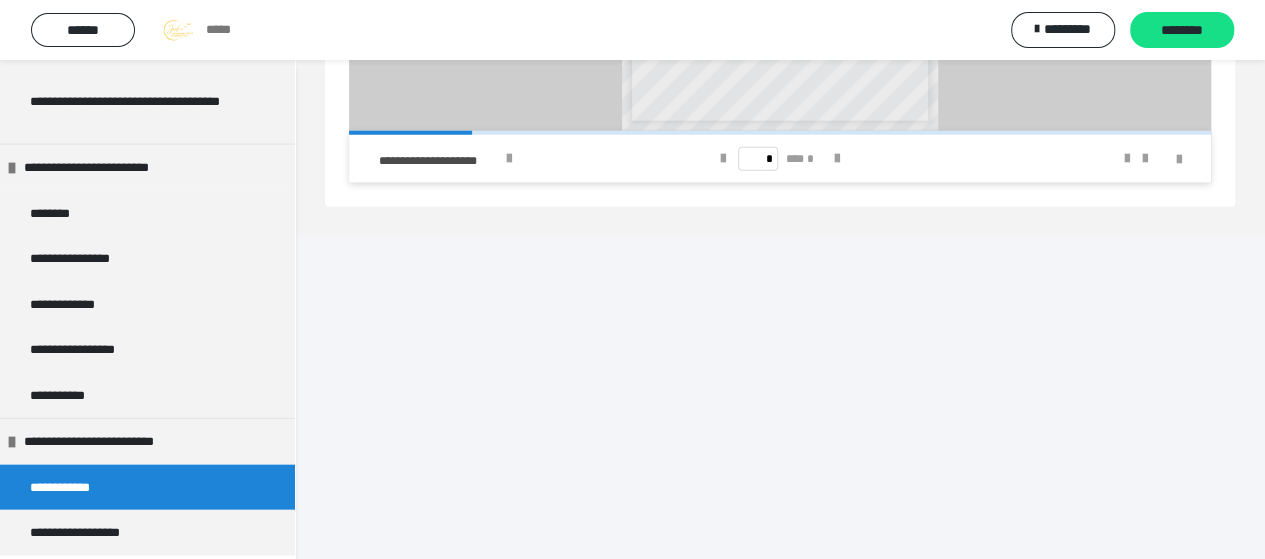 scroll, scrollTop: 2575, scrollLeft: 0, axis: vertical 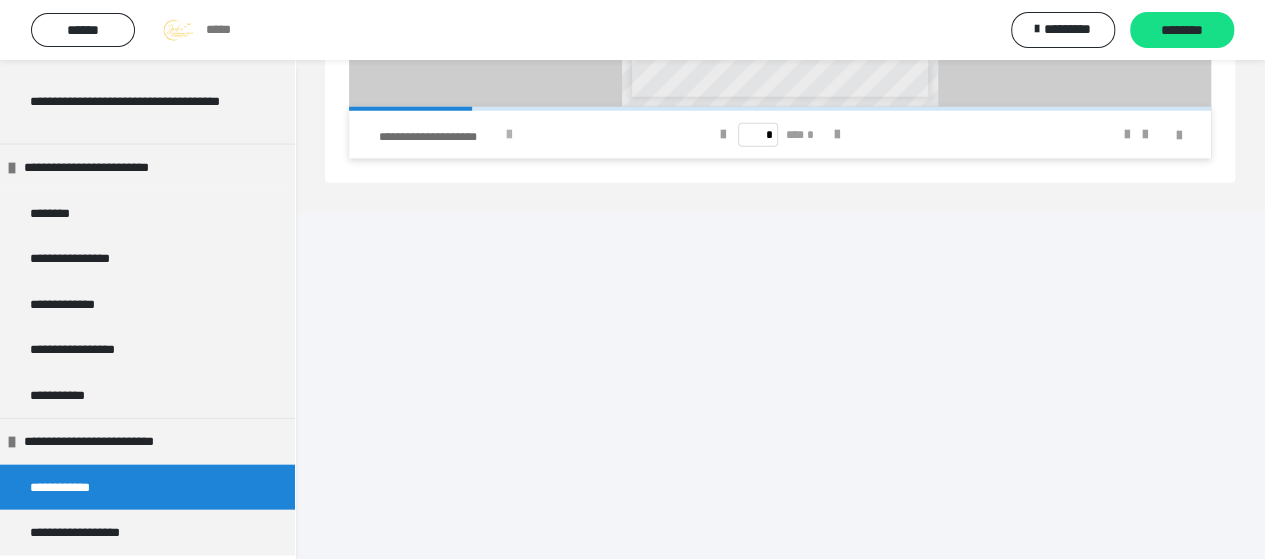 click at bounding box center (509, 135) 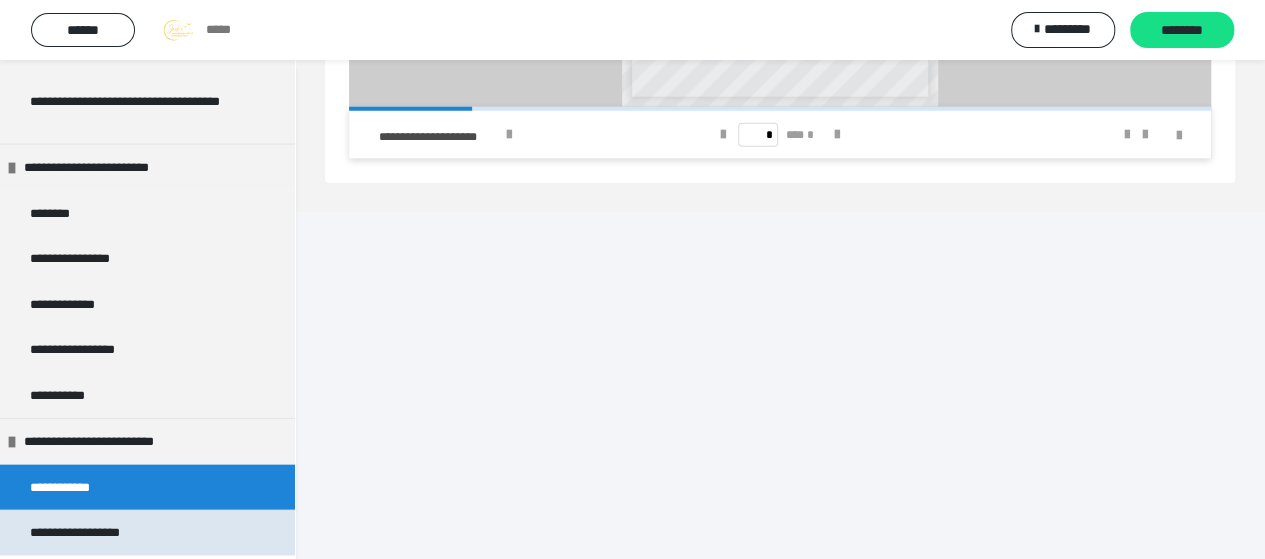 click on "**********" at bounding box center [96, 533] 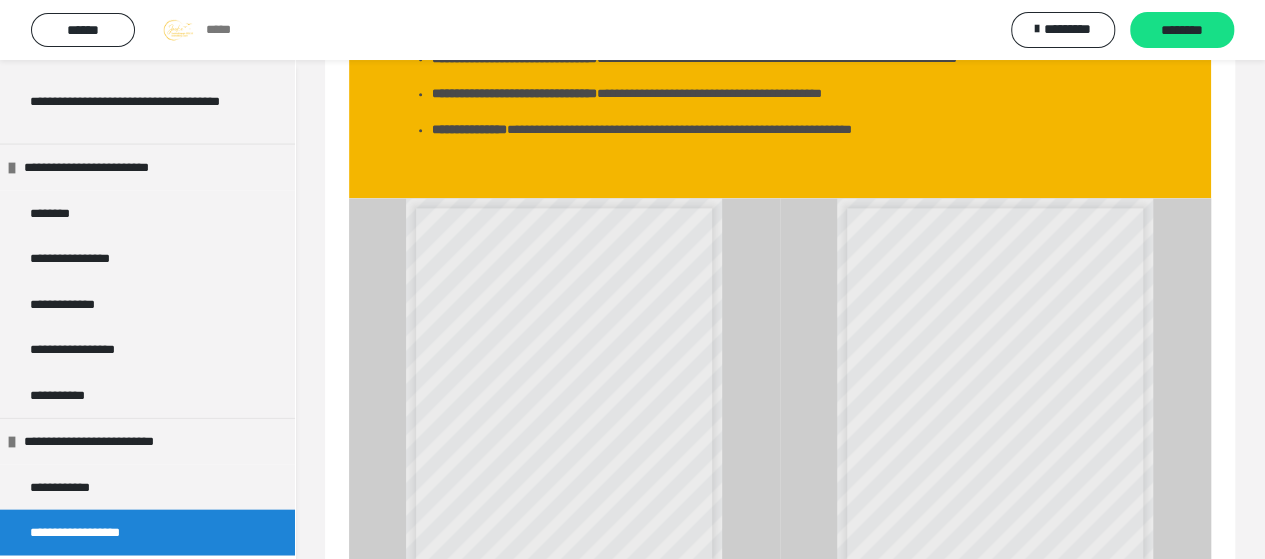 scroll, scrollTop: 1775, scrollLeft: 0, axis: vertical 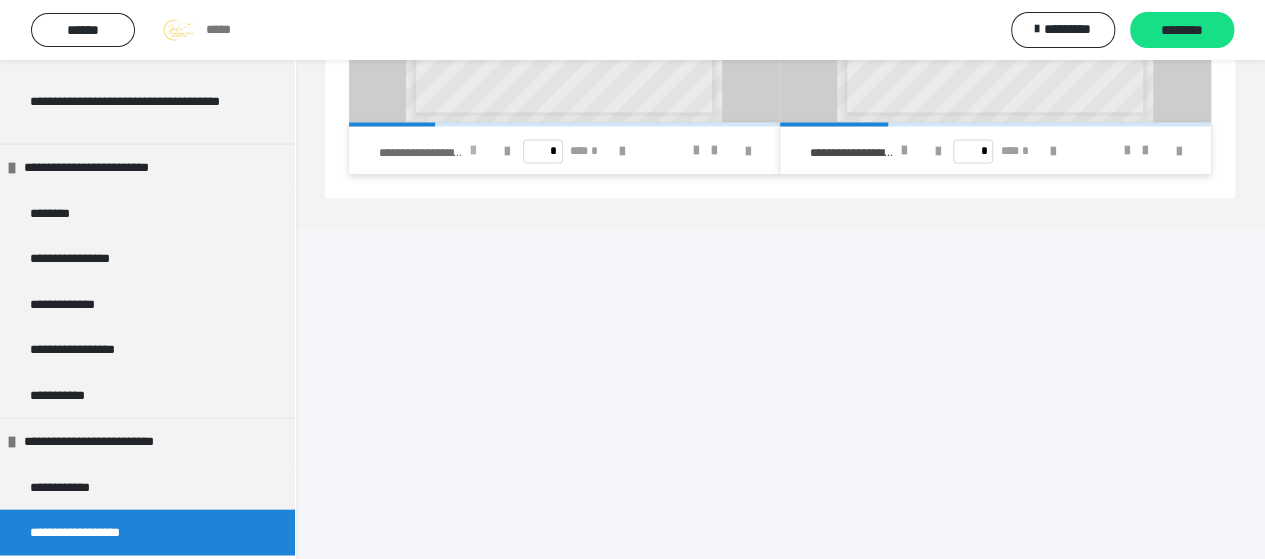 click at bounding box center [473, 150] 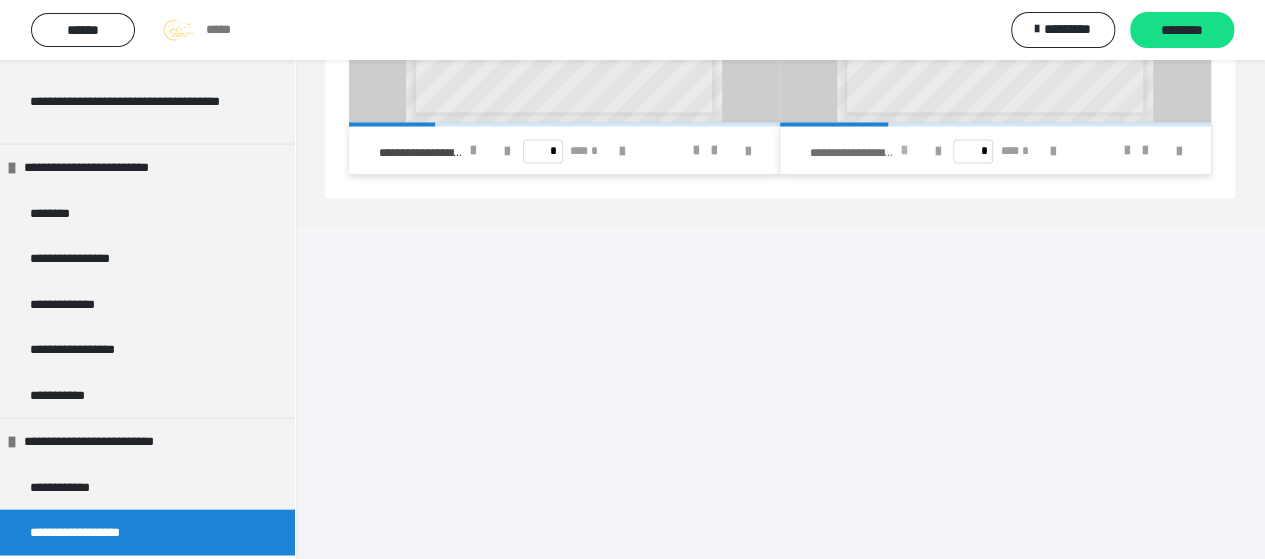 click at bounding box center [904, 150] 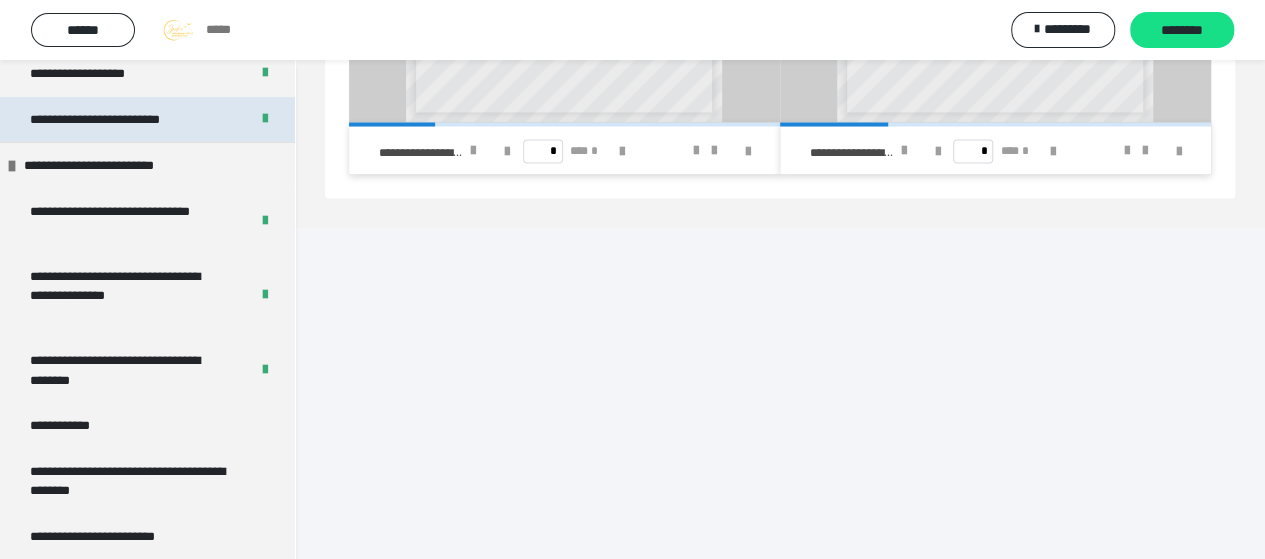 scroll, scrollTop: 400, scrollLeft: 0, axis: vertical 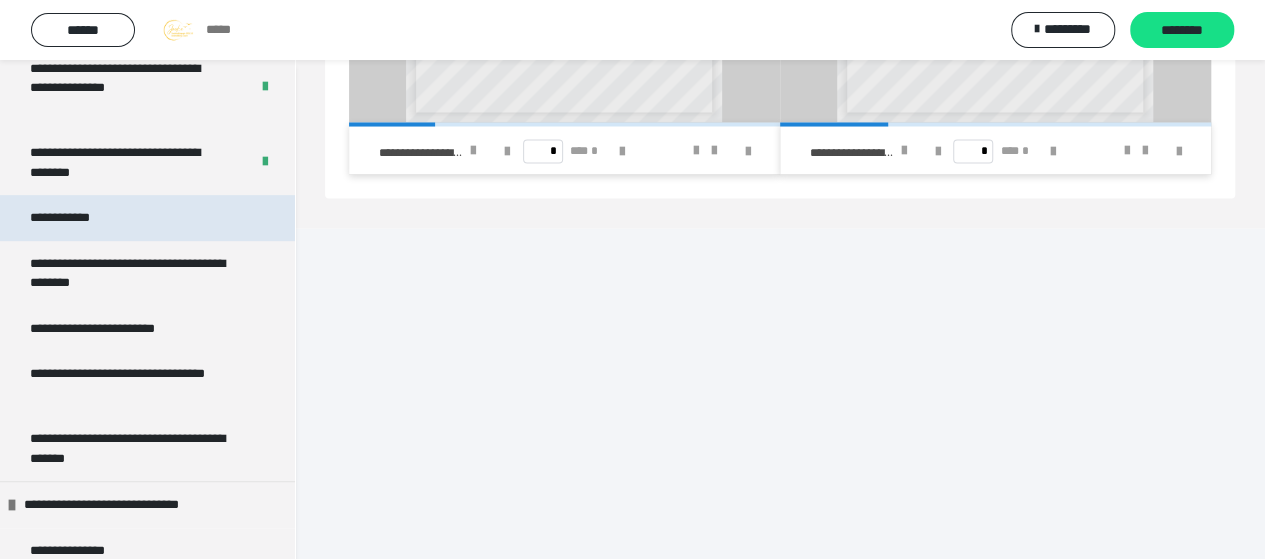 click on "**********" at bounding box center (147, 218) 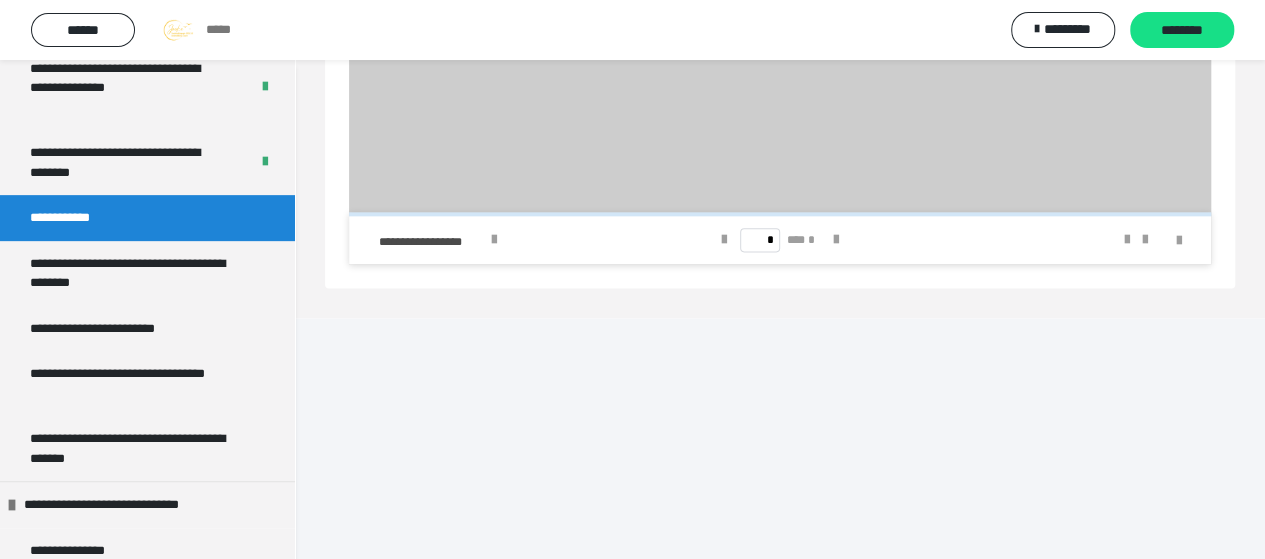 scroll, scrollTop: 1262, scrollLeft: 0, axis: vertical 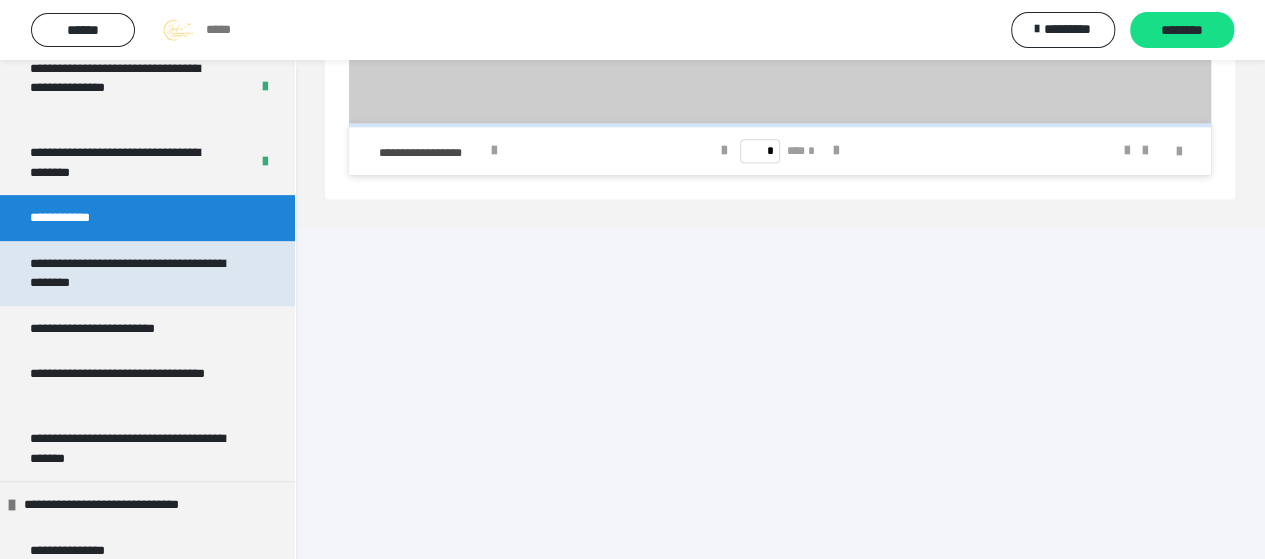 click on "**********" at bounding box center (132, 273) 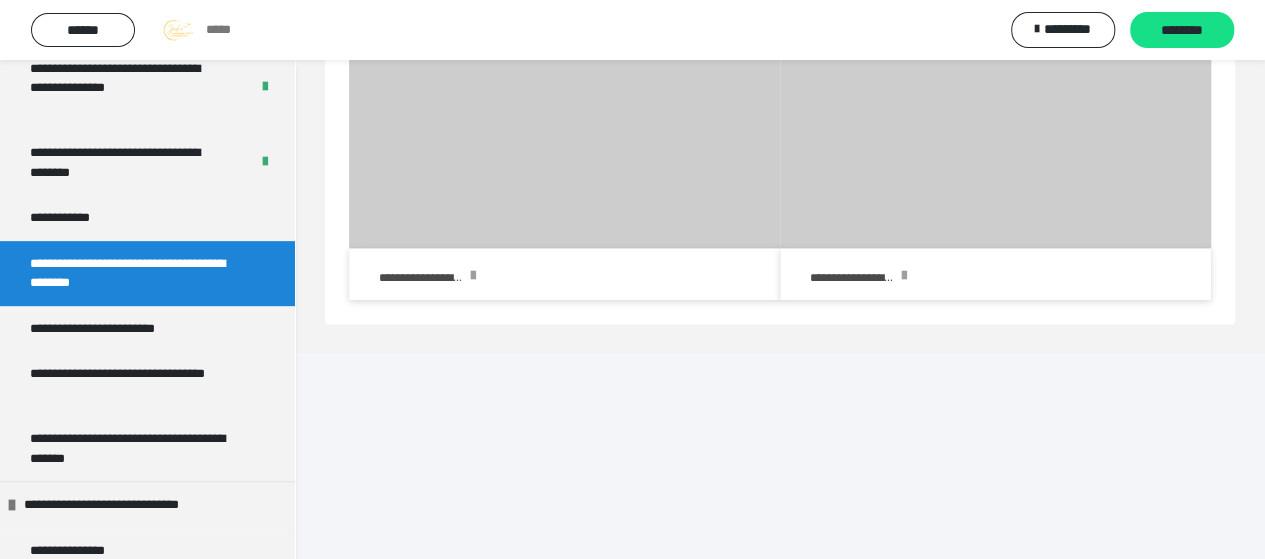 scroll, scrollTop: 1384, scrollLeft: 0, axis: vertical 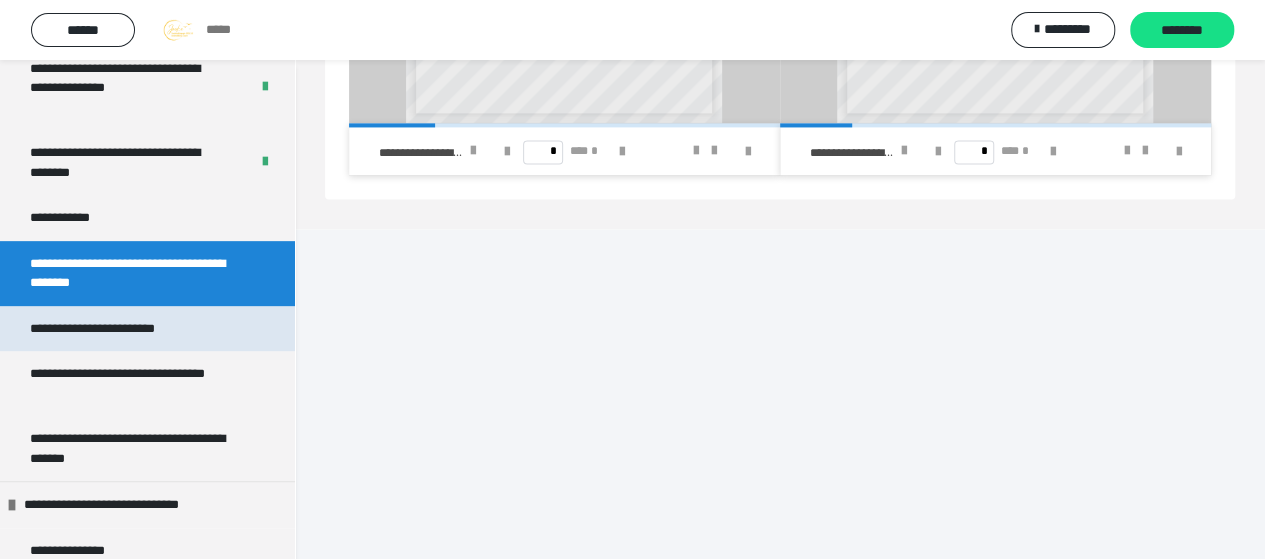 click on "**********" at bounding box center [115, 329] 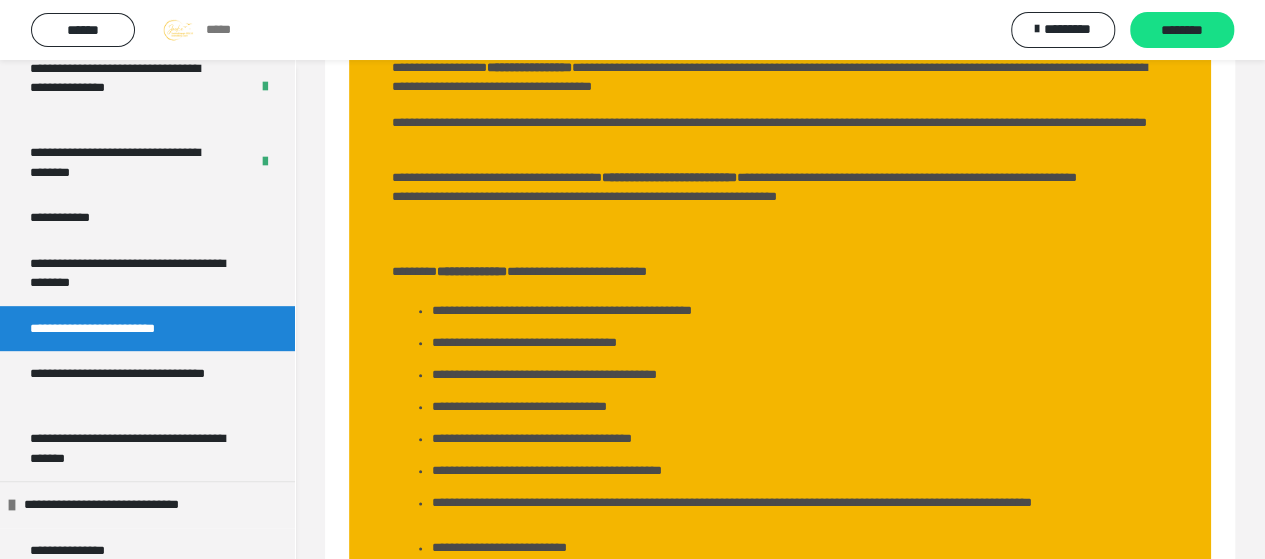 scroll, scrollTop: 1473, scrollLeft: 0, axis: vertical 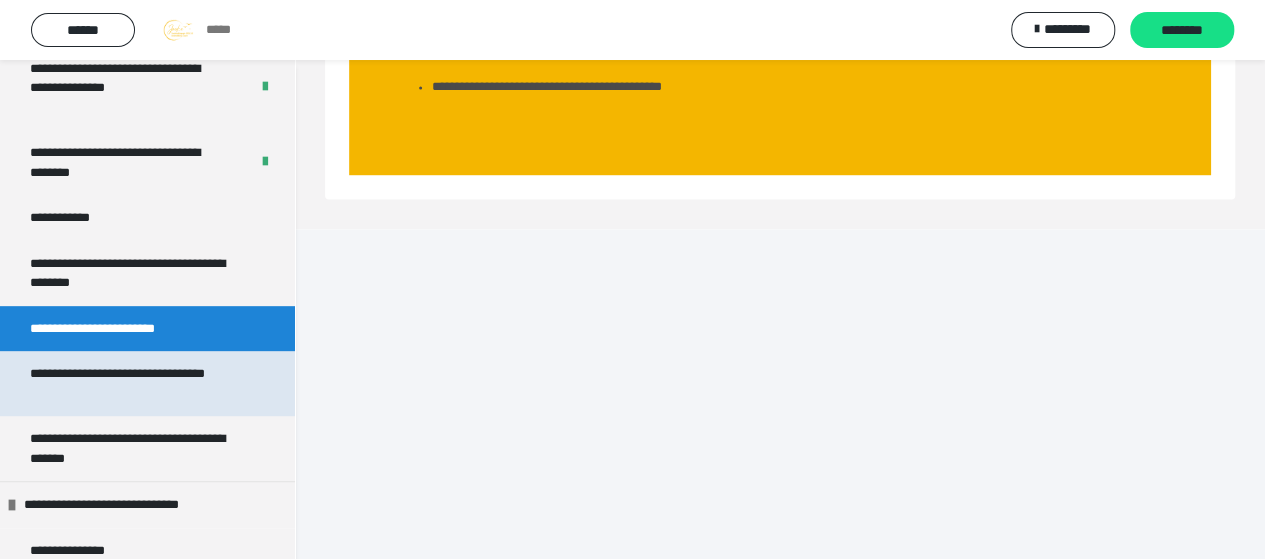 click on "**********" at bounding box center [132, 383] 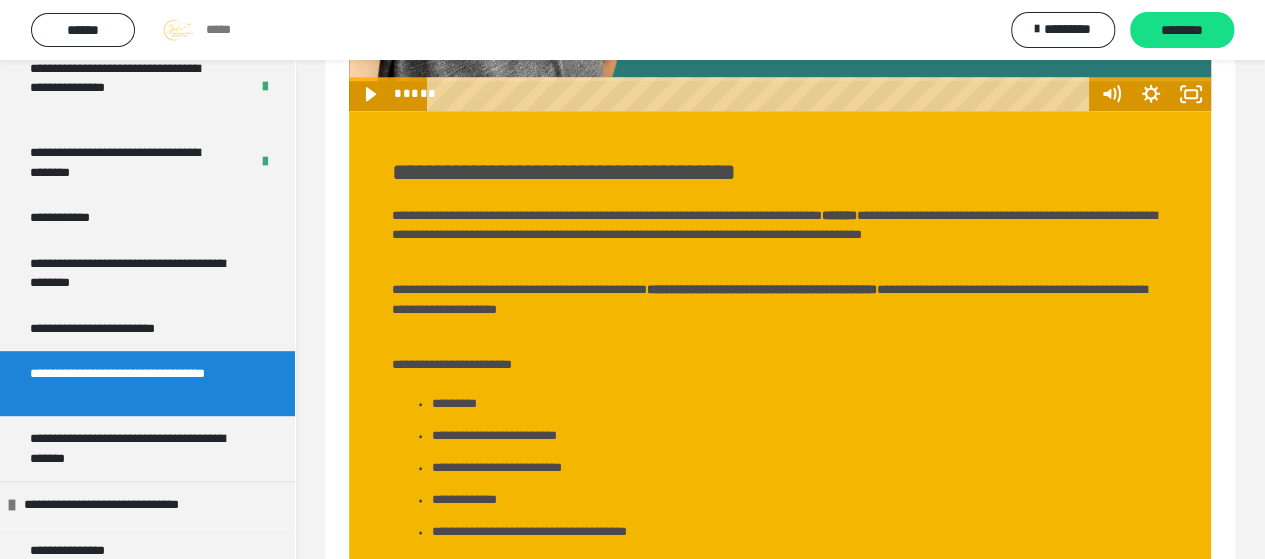 scroll, scrollTop: 1460, scrollLeft: 0, axis: vertical 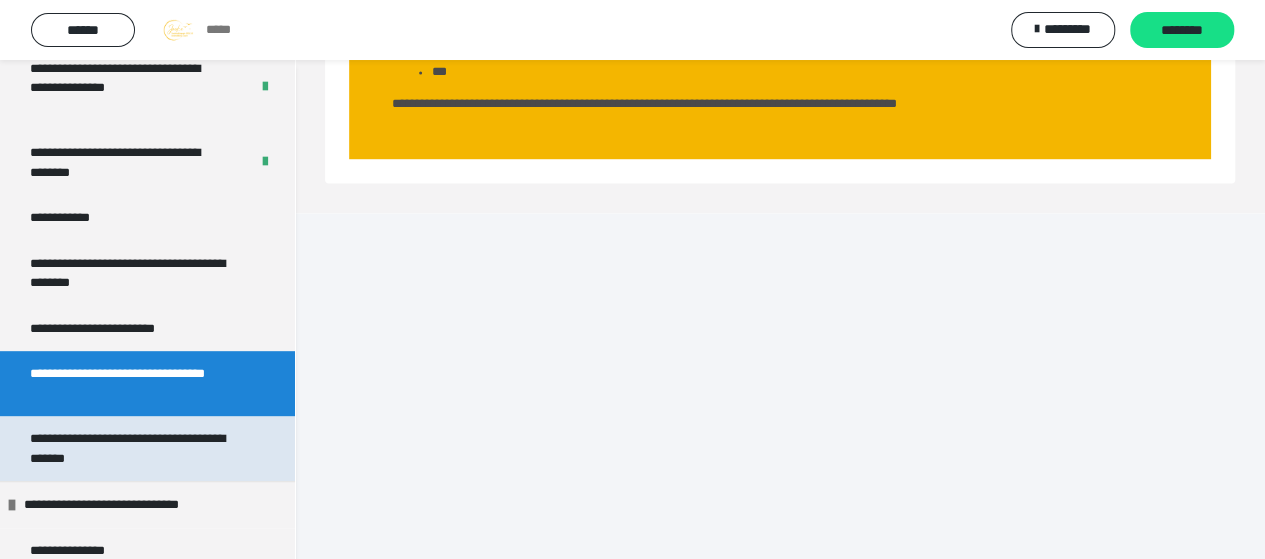 click on "**********" at bounding box center [132, 448] 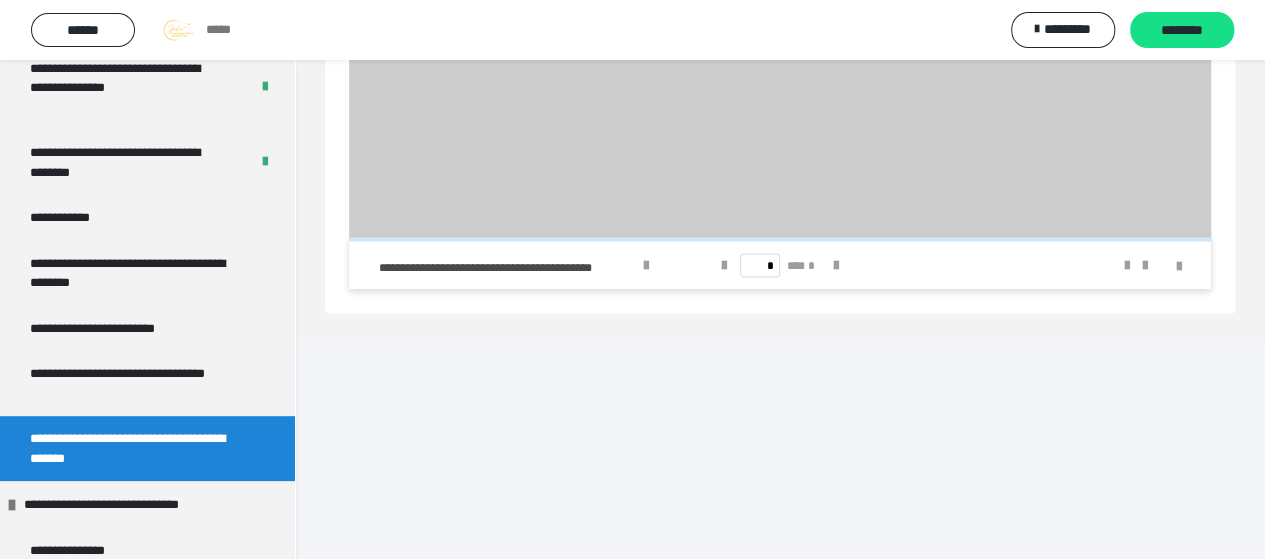scroll, scrollTop: 1786, scrollLeft: 0, axis: vertical 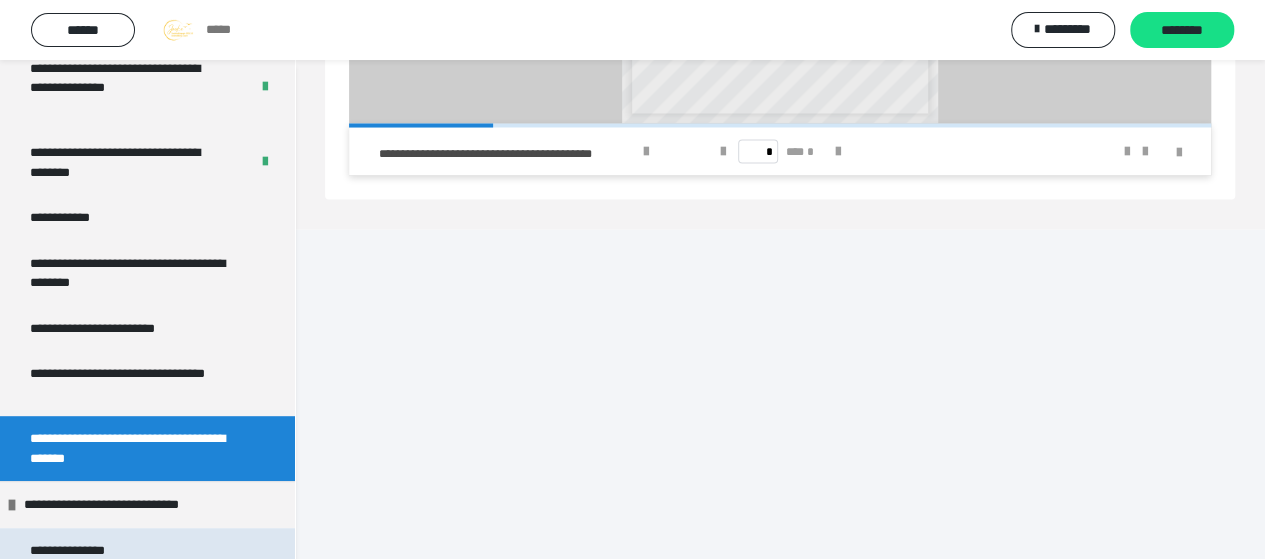 click on "**********" at bounding box center [87, 551] 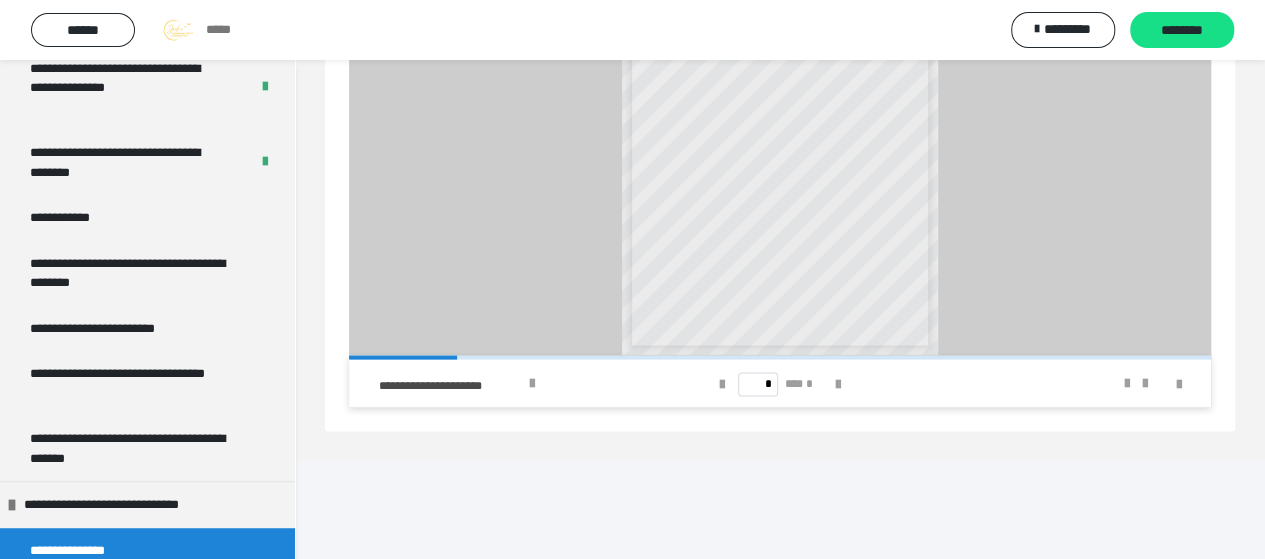 scroll, scrollTop: 2126, scrollLeft: 0, axis: vertical 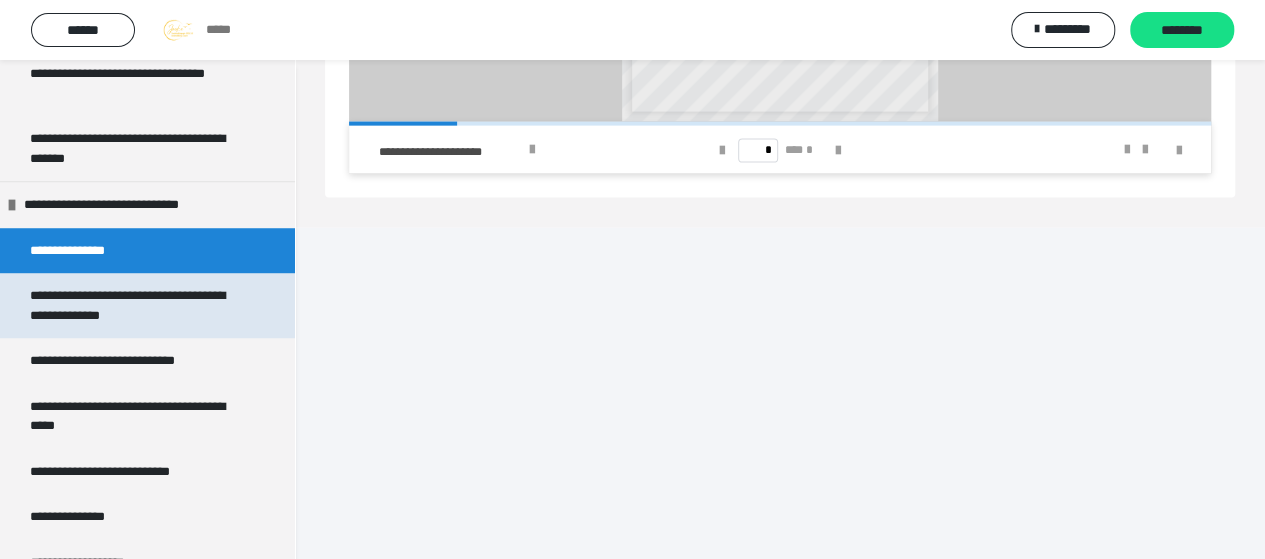 click on "**********" at bounding box center (132, 305) 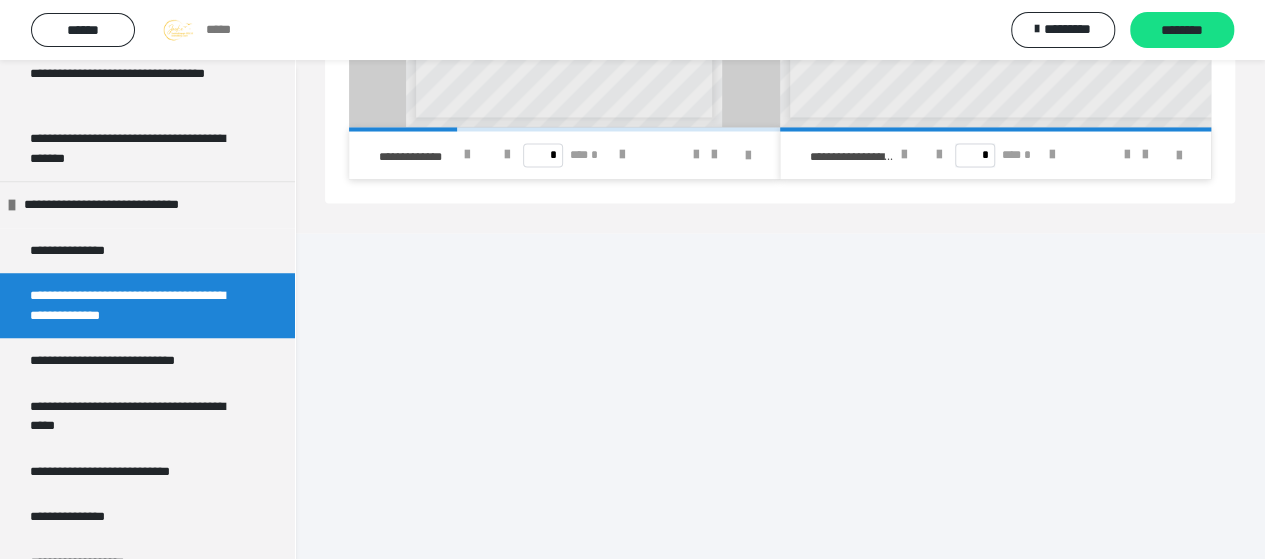 scroll, scrollTop: 1675, scrollLeft: 0, axis: vertical 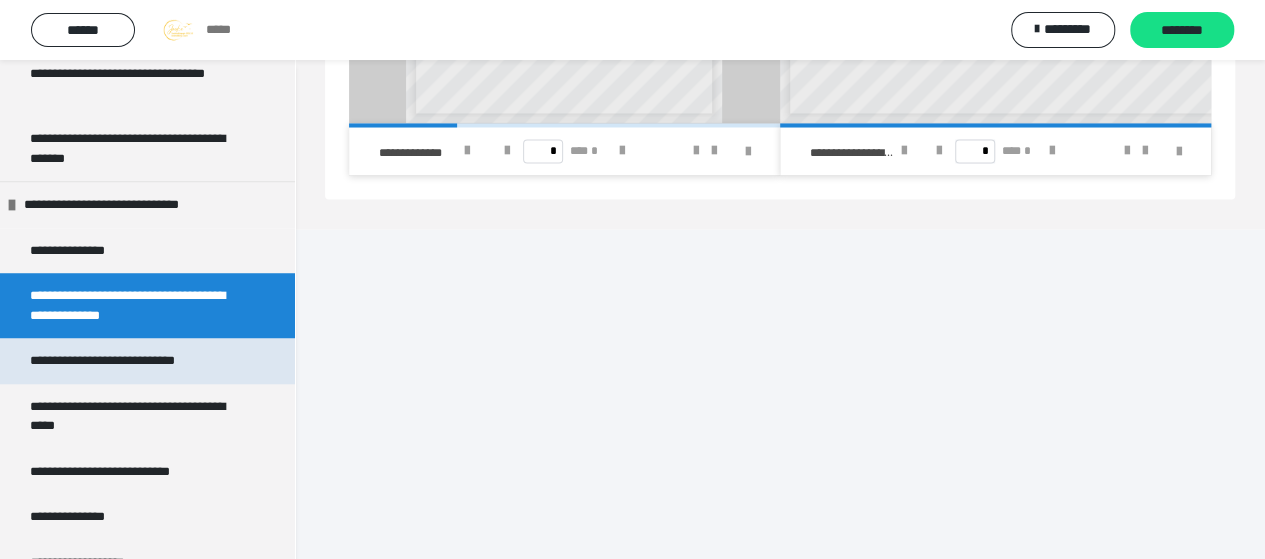 click on "**********" at bounding box center (128, 361) 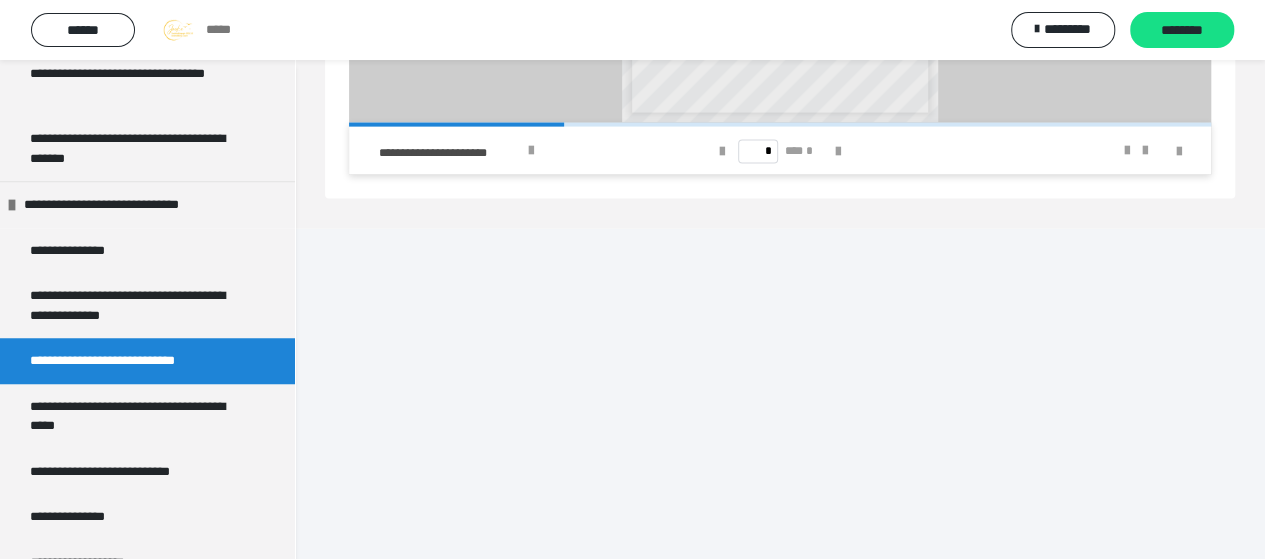 scroll, scrollTop: 2051, scrollLeft: 0, axis: vertical 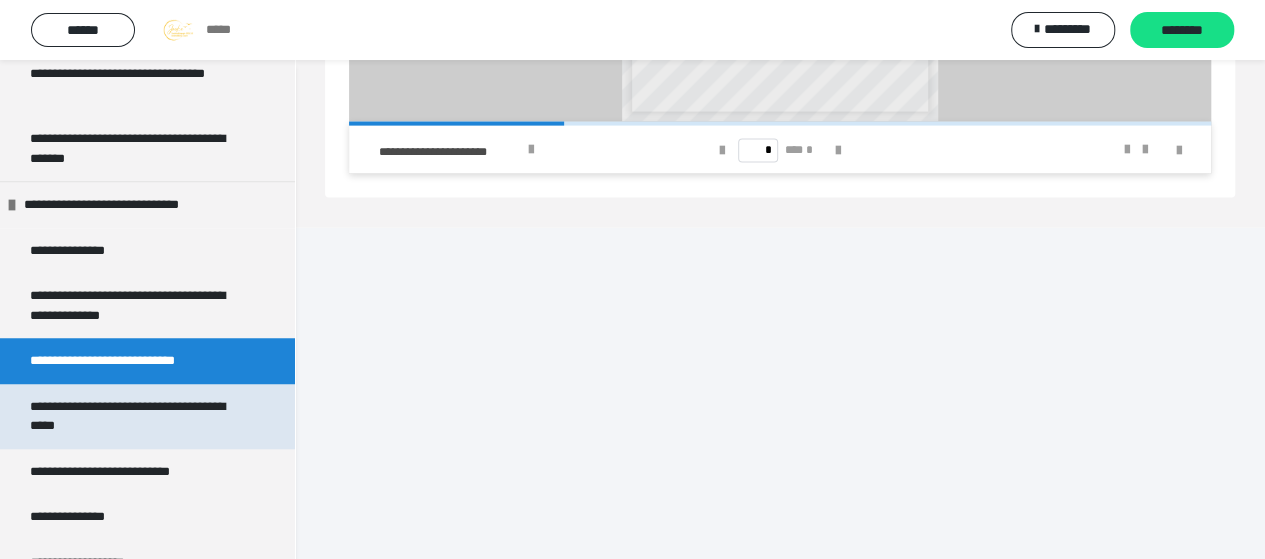 click on "**********" at bounding box center [132, 416] 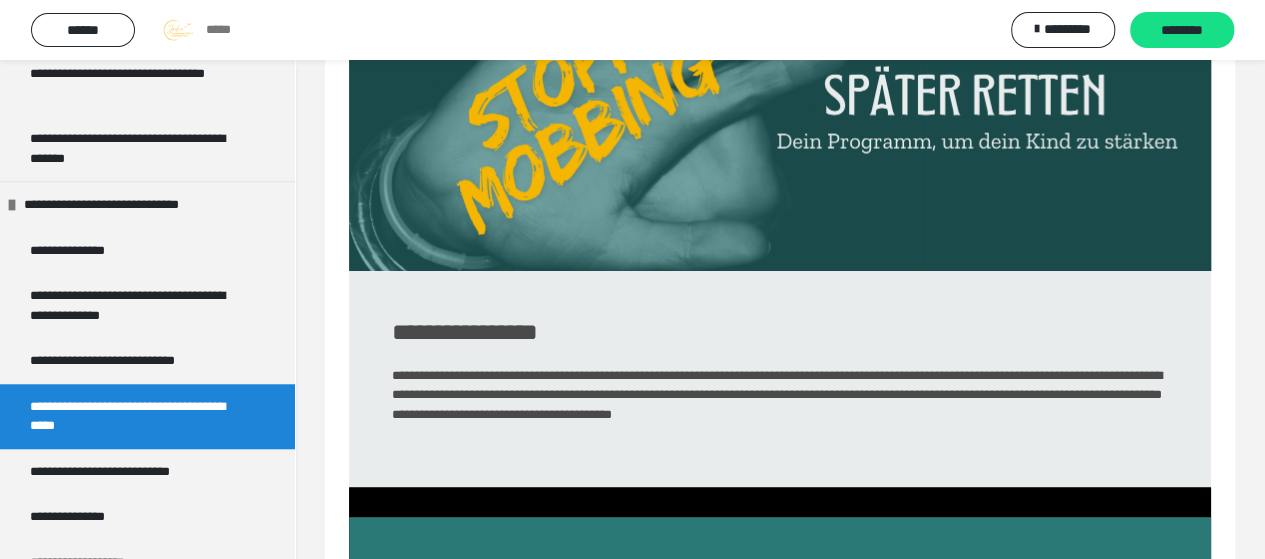 scroll, scrollTop: 727, scrollLeft: 0, axis: vertical 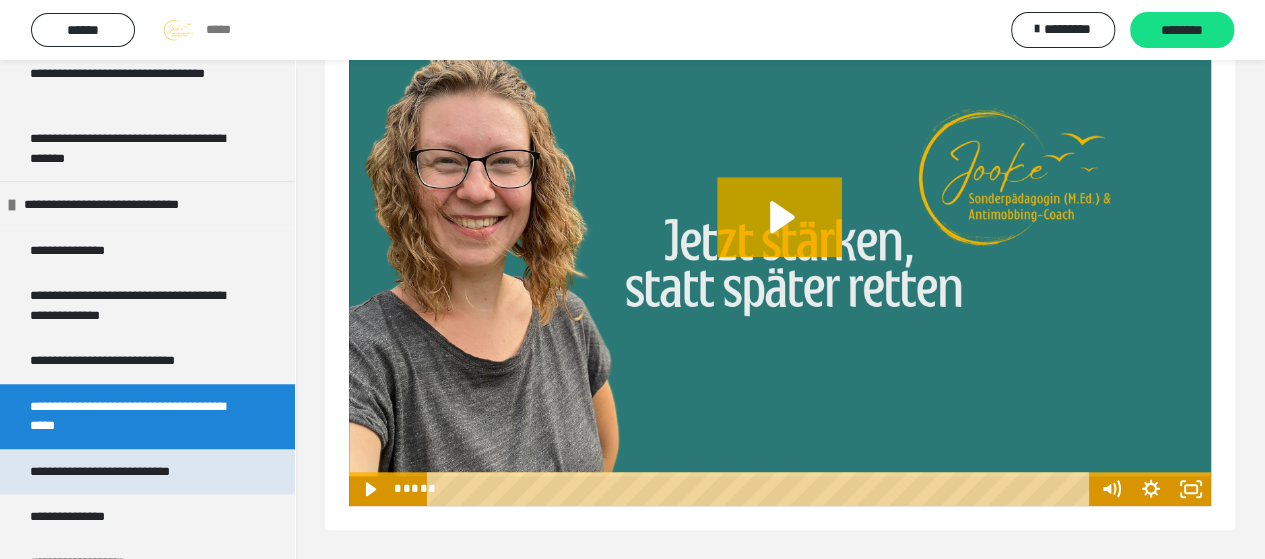 click on "**********" at bounding box center (129, 472) 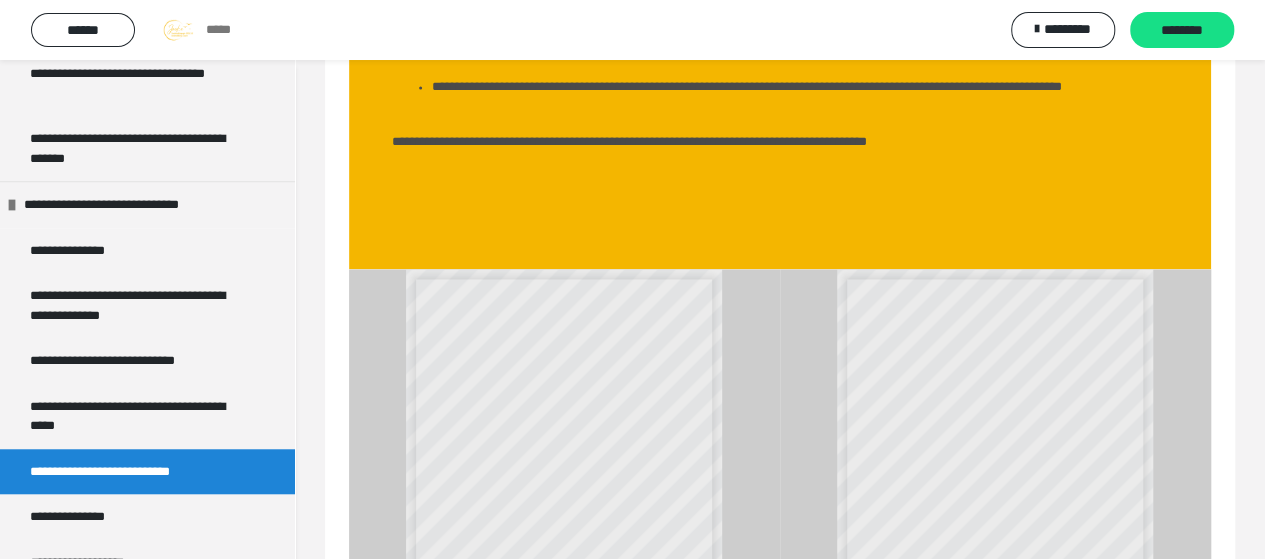 scroll, scrollTop: 2022, scrollLeft: 0, axis: vertical 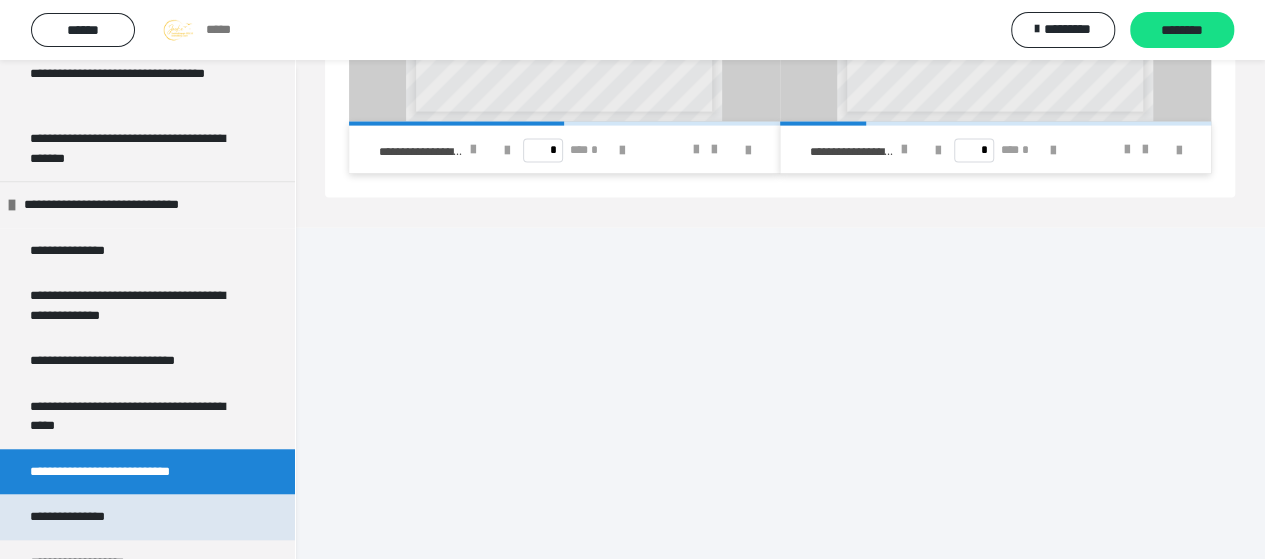 click on "**********" at bounding box center (90, 517) 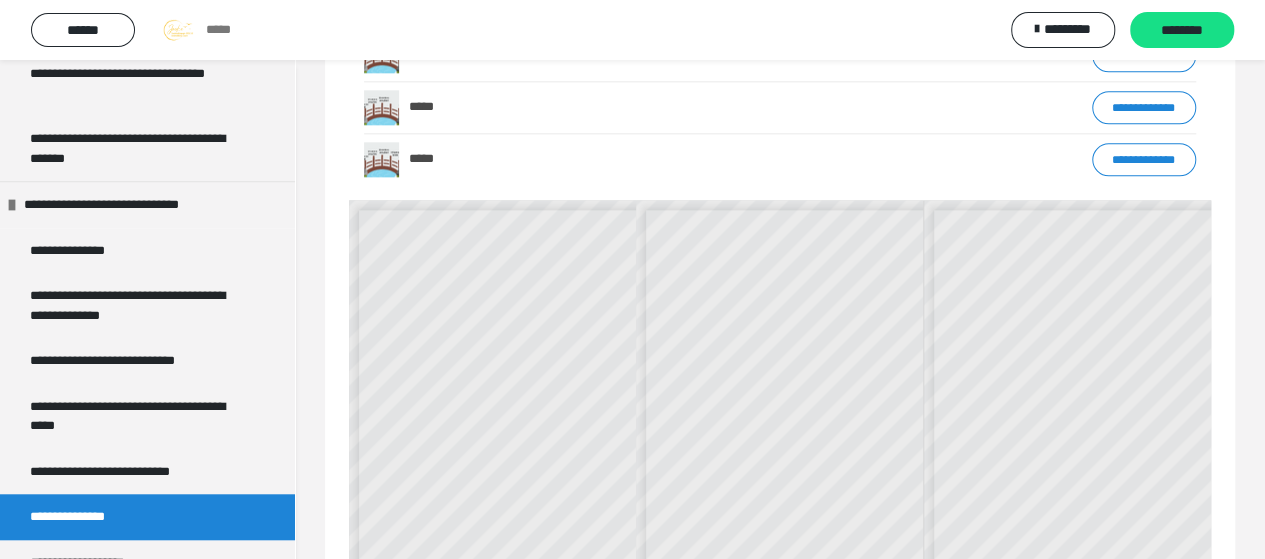 scroll, scrollTop: 1480, scrollLeft: 0, axis: vertical 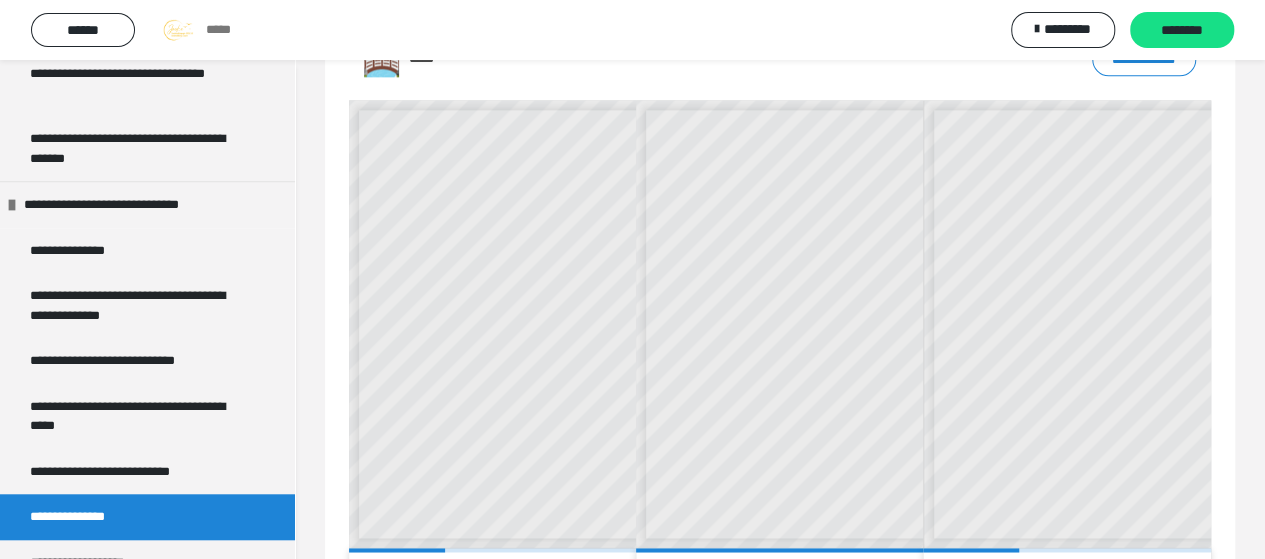 click on "**********" at bounding box center [1144, 59] 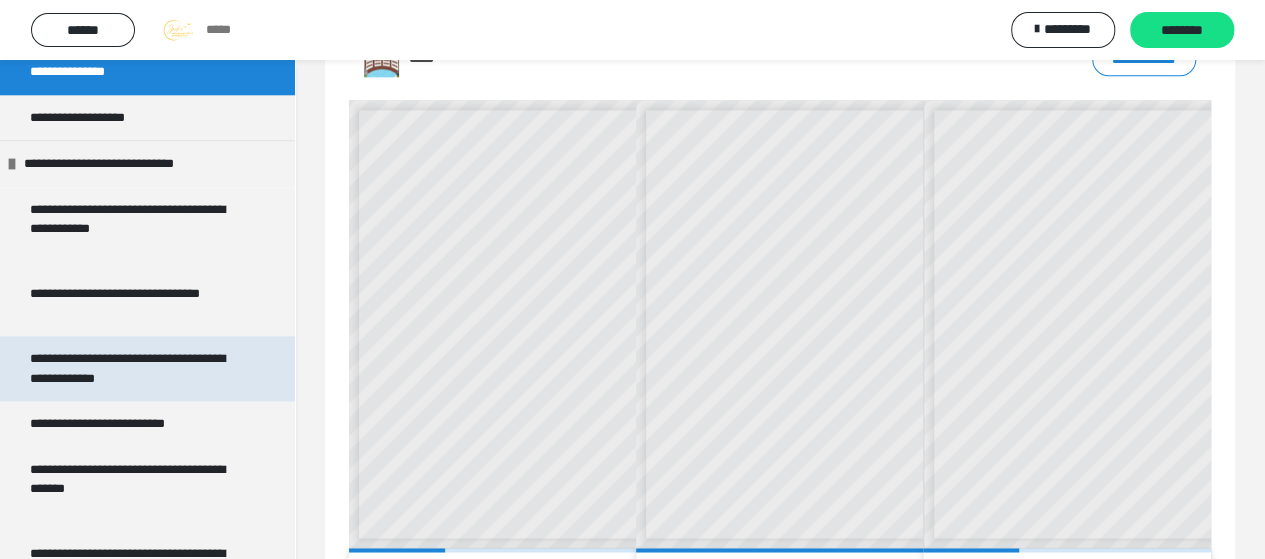 scroll, scrollTop: 1100, scrollLeft: 0, axis: vertical 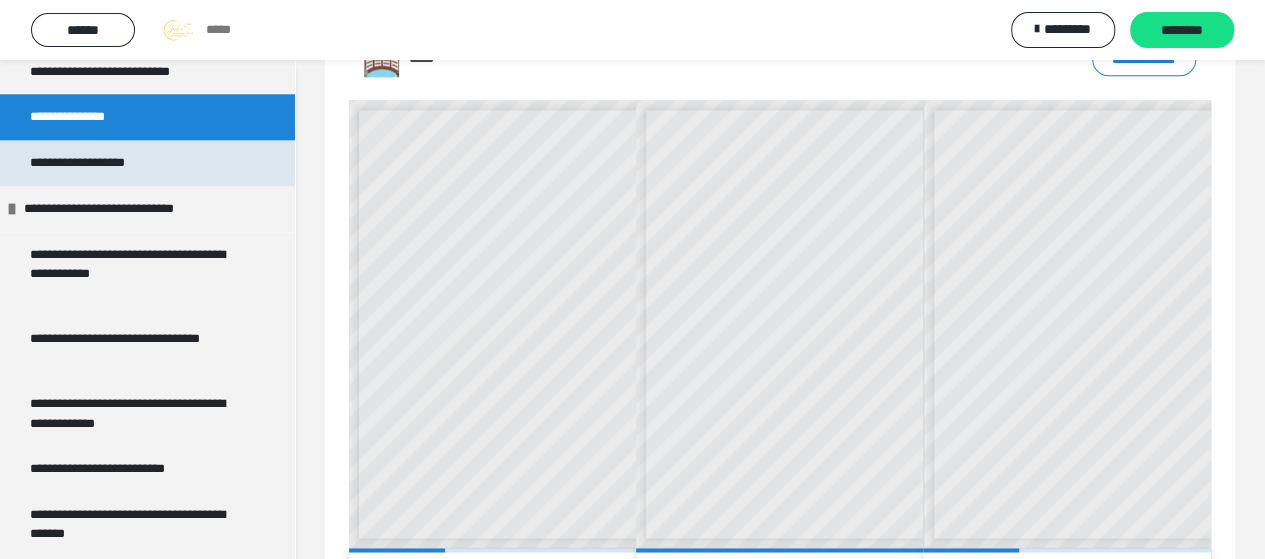 click on "**********" at bounding box center (94, 163) 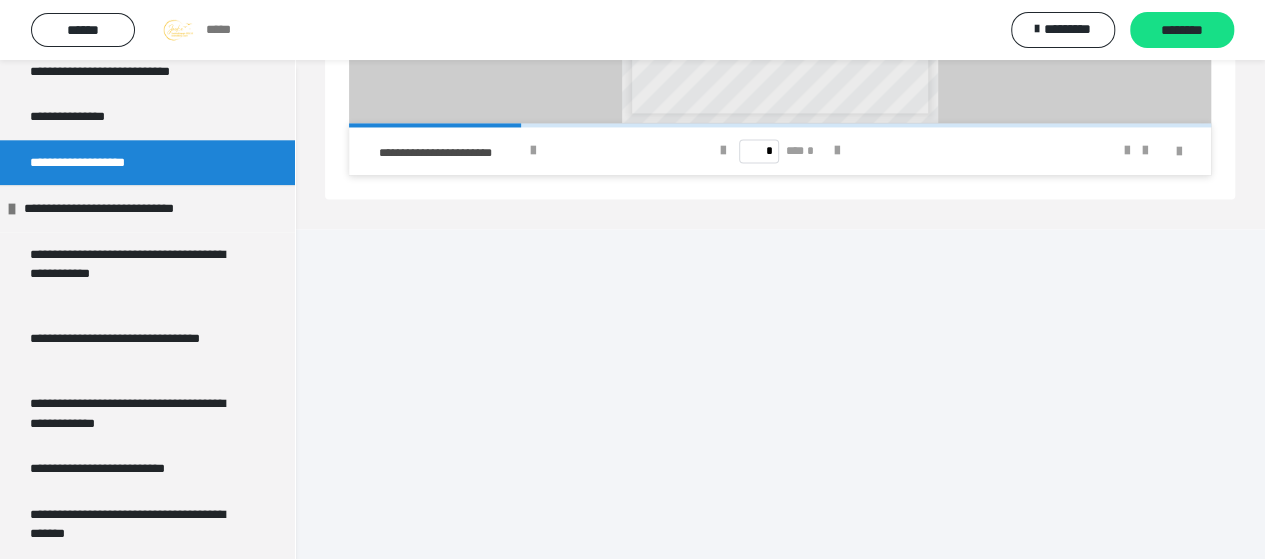 scroll, scrollTop: 1529, scrollLeft: 0, axis: vertical 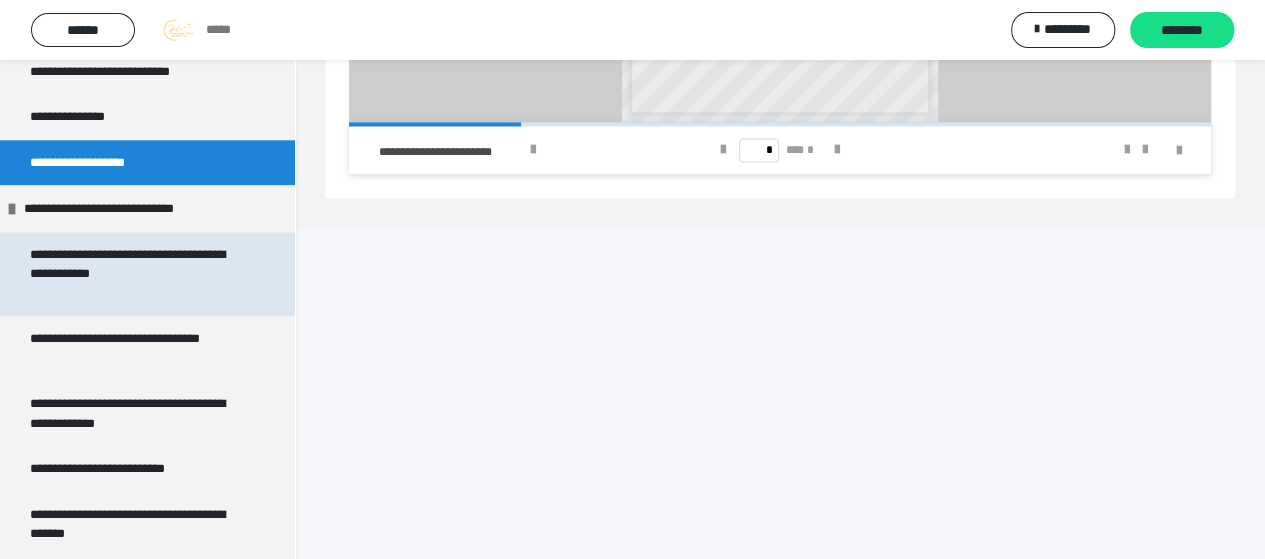 click on "**********" at bounding box center (132, 274) 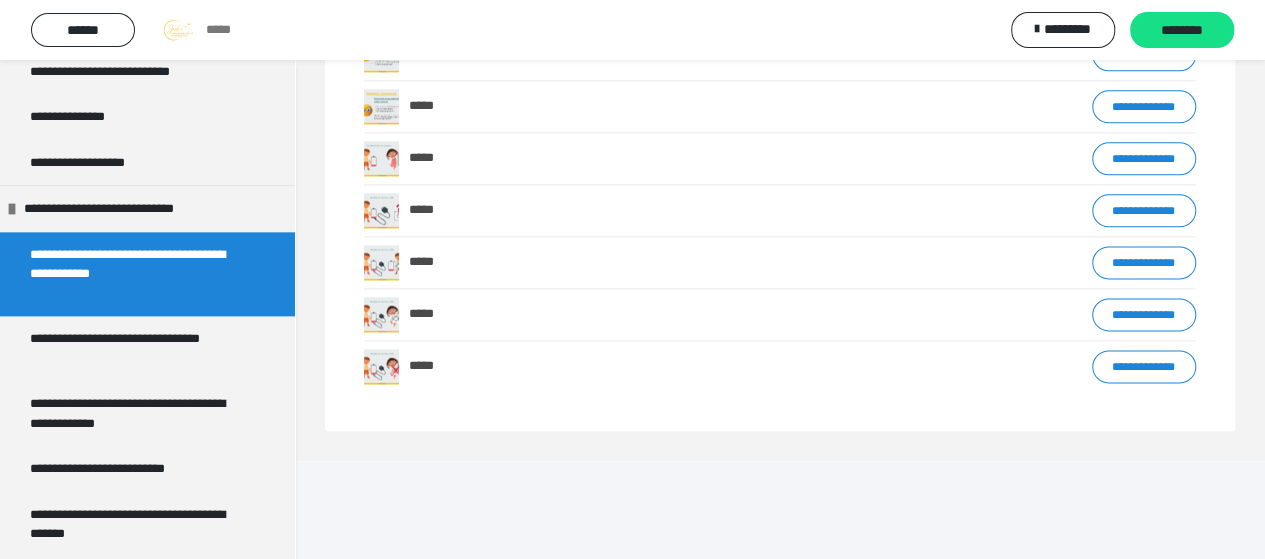 scroll, scrollTop: 1400, scrollLeft: 0, axis: vertical 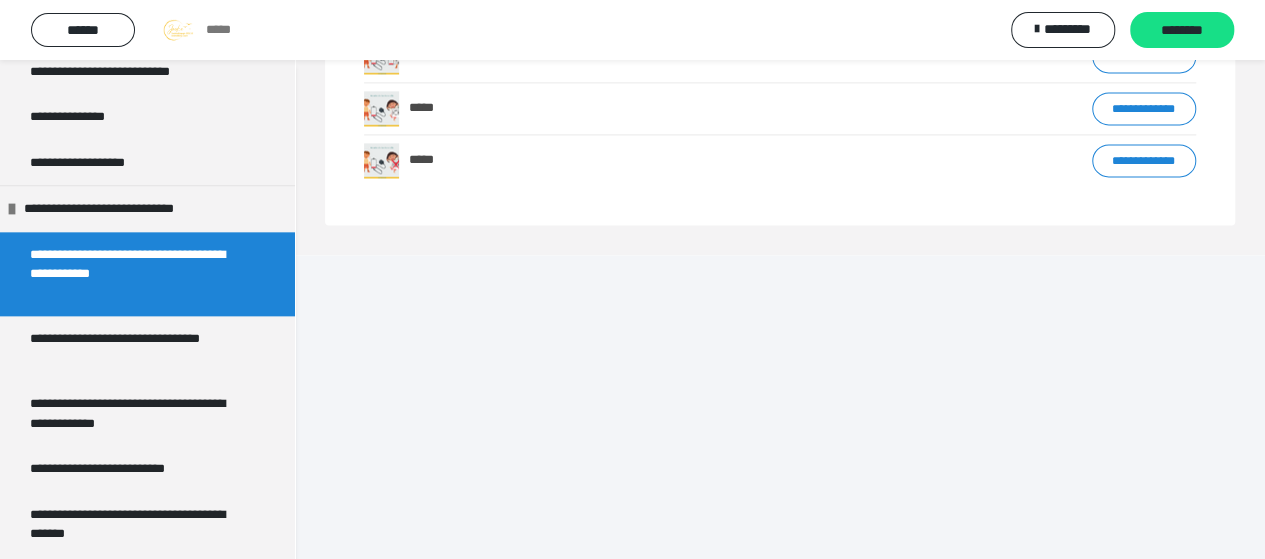 click on "**********" at bounding box center (1144, -152) 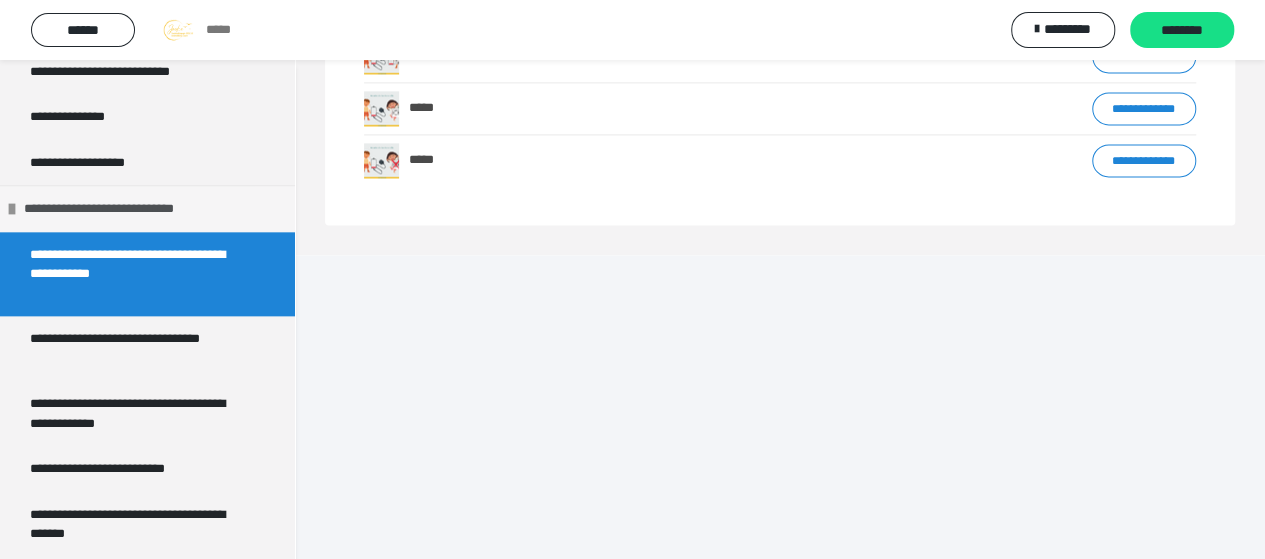 scroll, scrollTop: 1200, scrollLeft: 0, axis: vertical 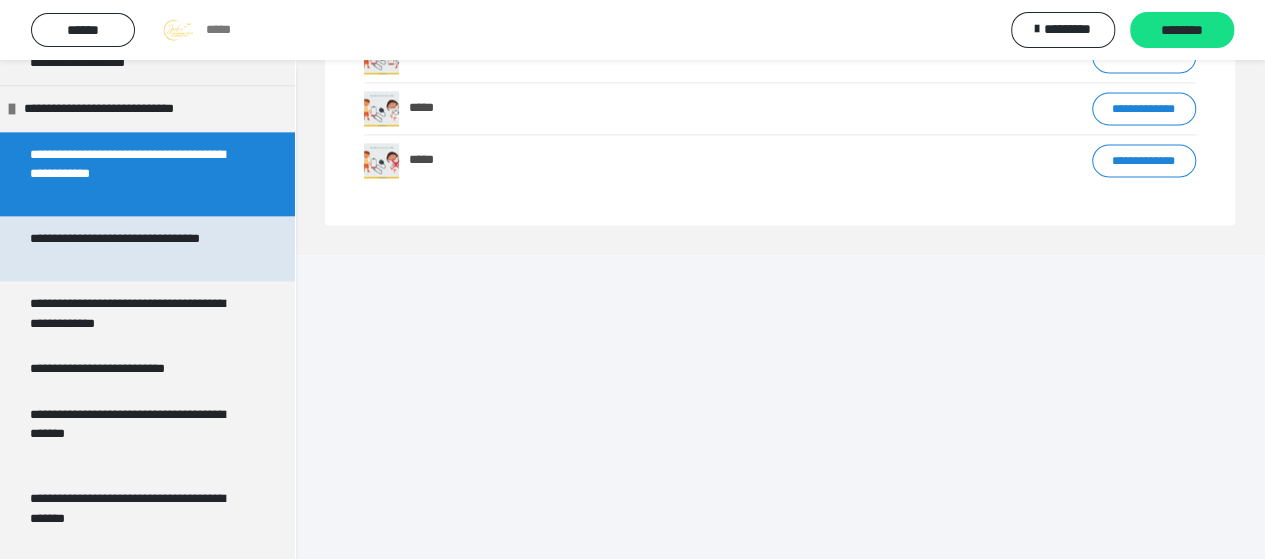 click on "**********" at bounding box center [132, 248] 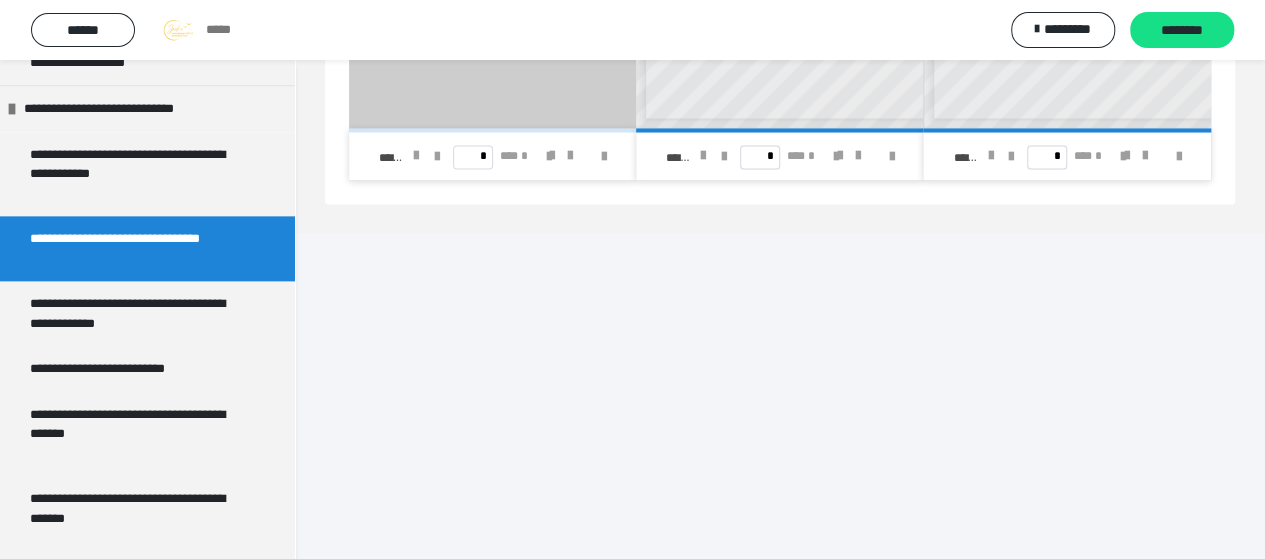 scroll, scrollTop: 1711, scrollLeft: 0, axis: vertical 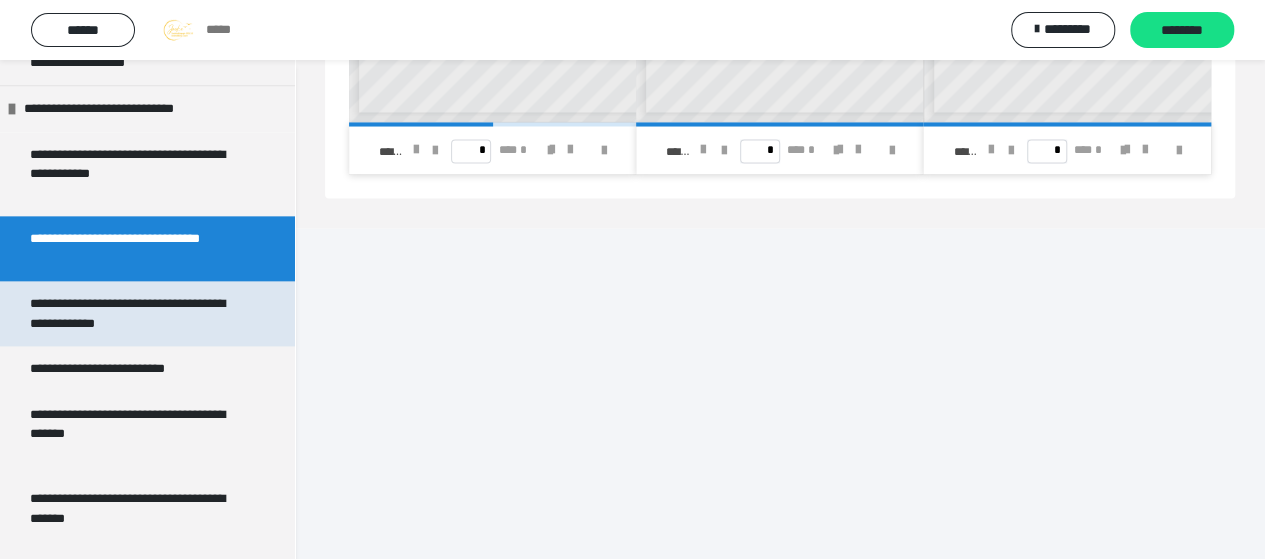 click on "**********" at bounding box center [147, 313] 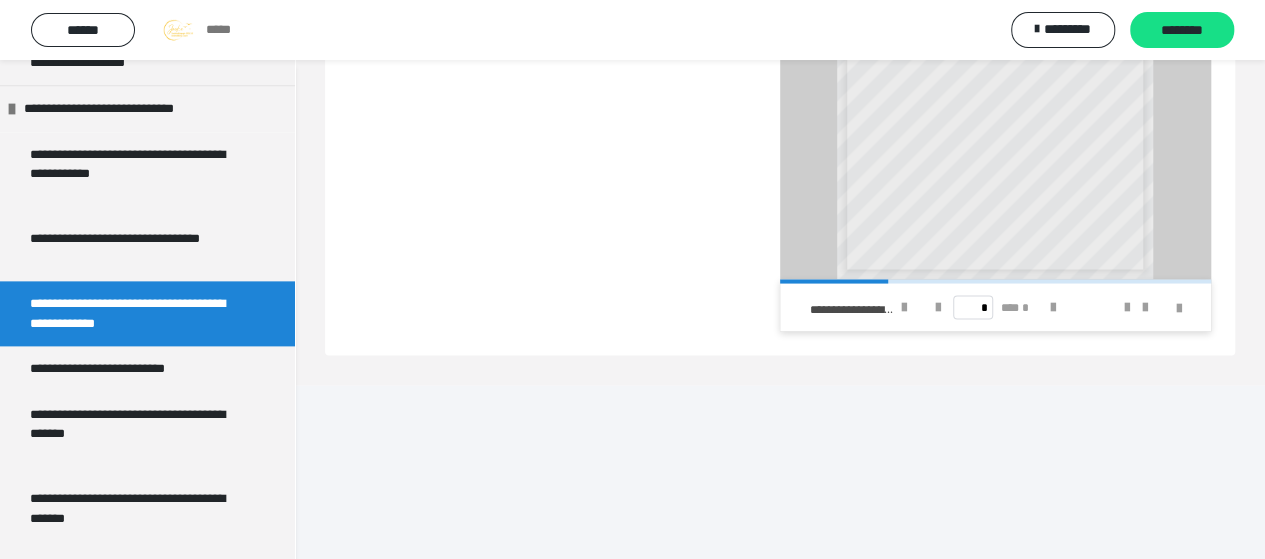 click on "**********" at bounding box center (713, -130) 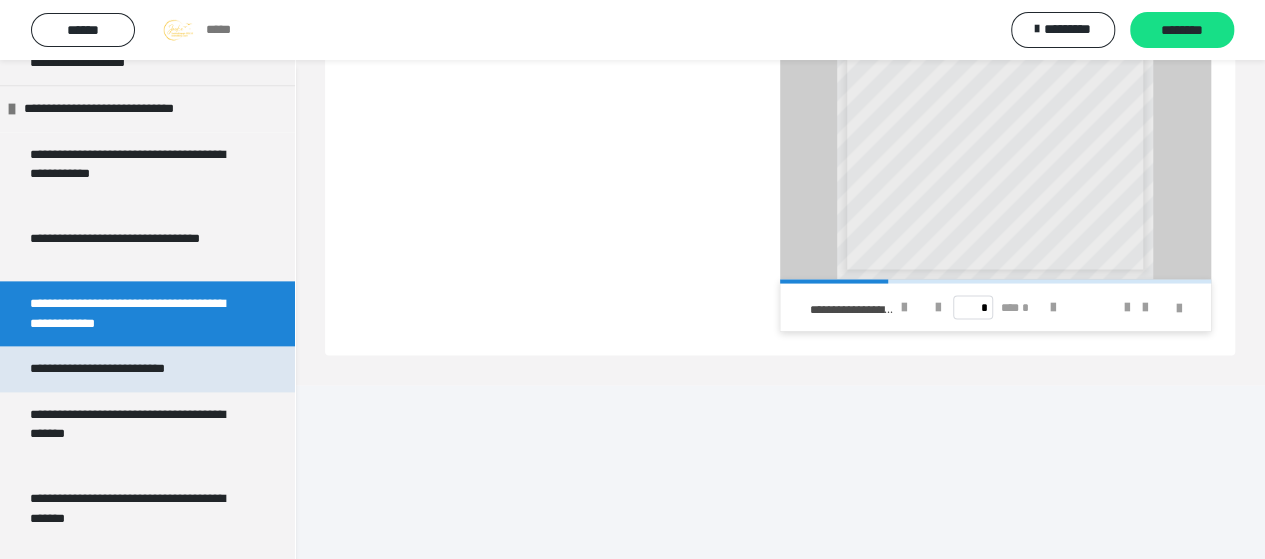 click on "**********" at bounding box center [124, 369] 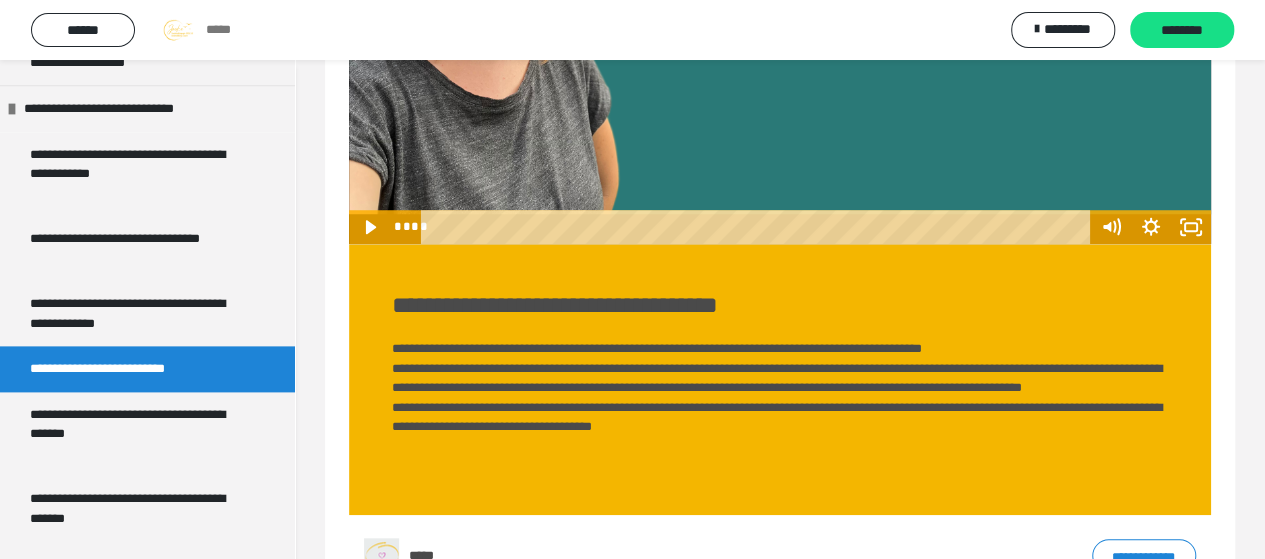 scroll, scrollTop: 1237, scrollLeft: 0, axis: vertical 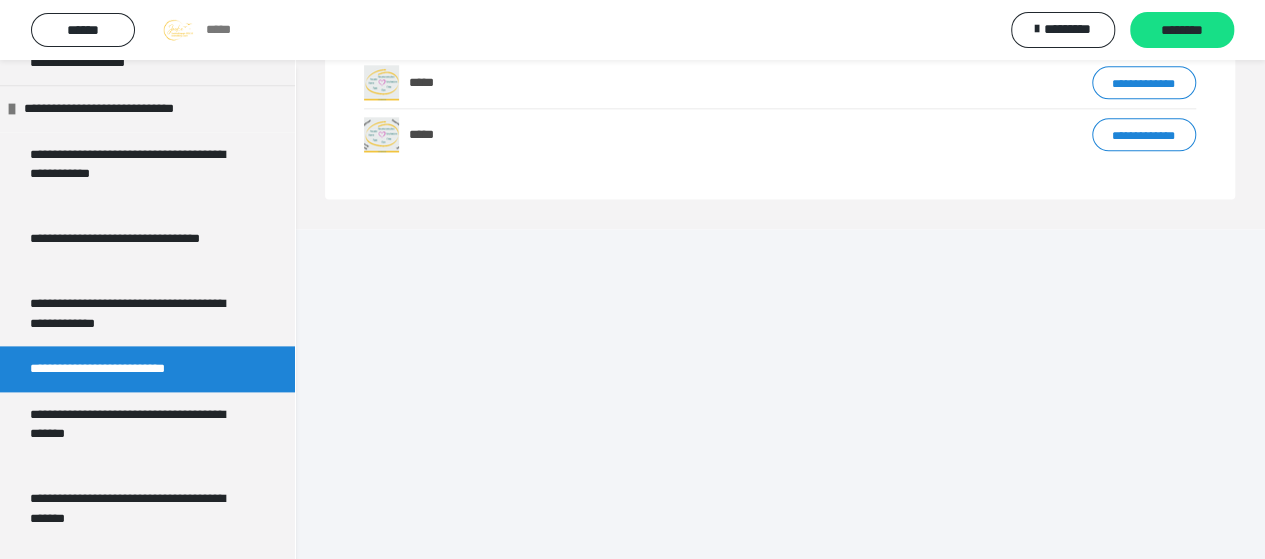 click on "**********" at bounding box center (1144, 82) 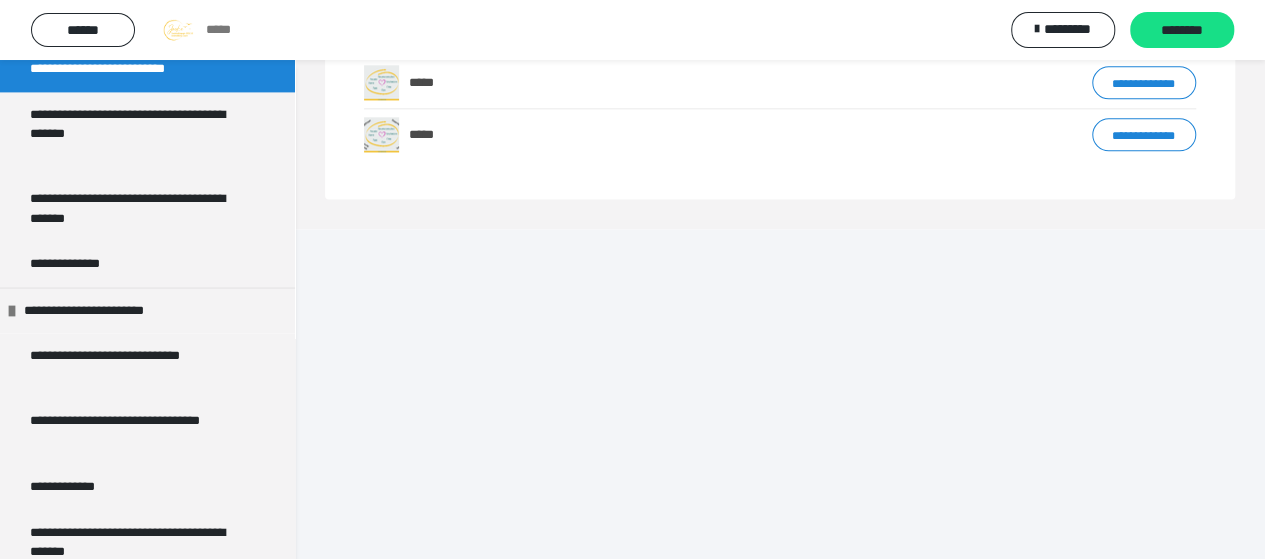 scroll, scrollTop: 1400, scrollLeft: 0, axis: vertical 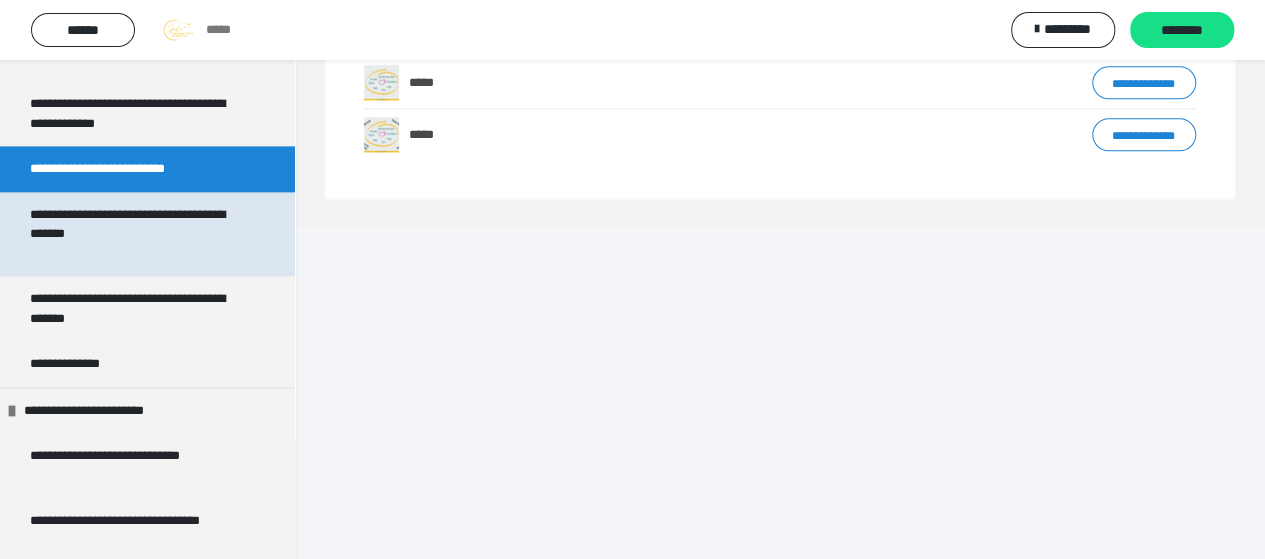 click on "**********" at bounding box center [132, 234] 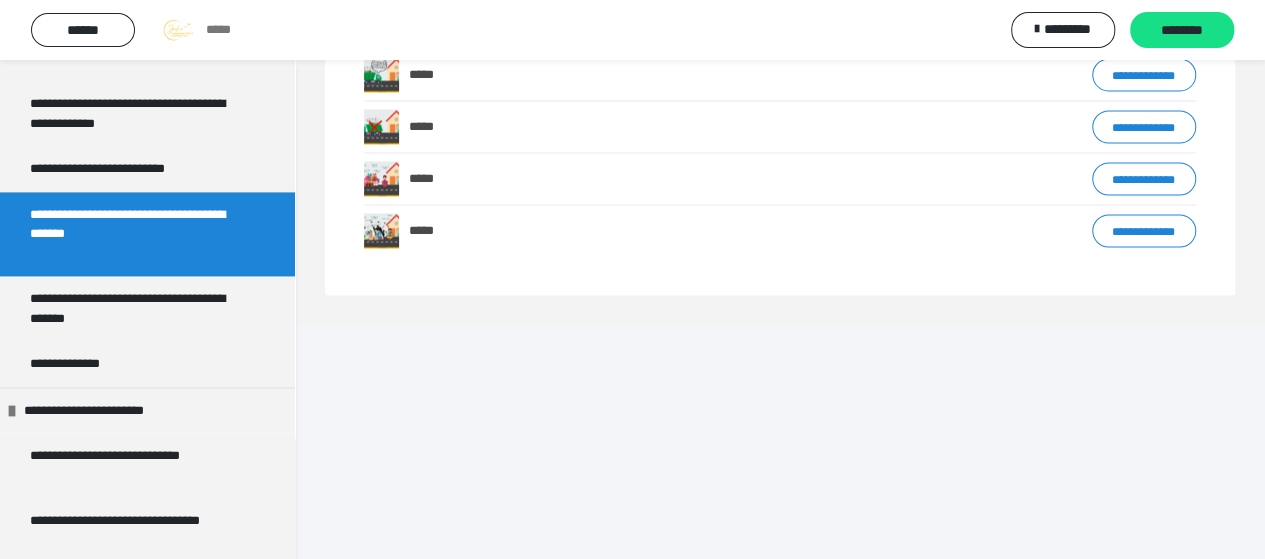 scroll, scrollTop: 1728, scrollLeft: 0, axis: vertical 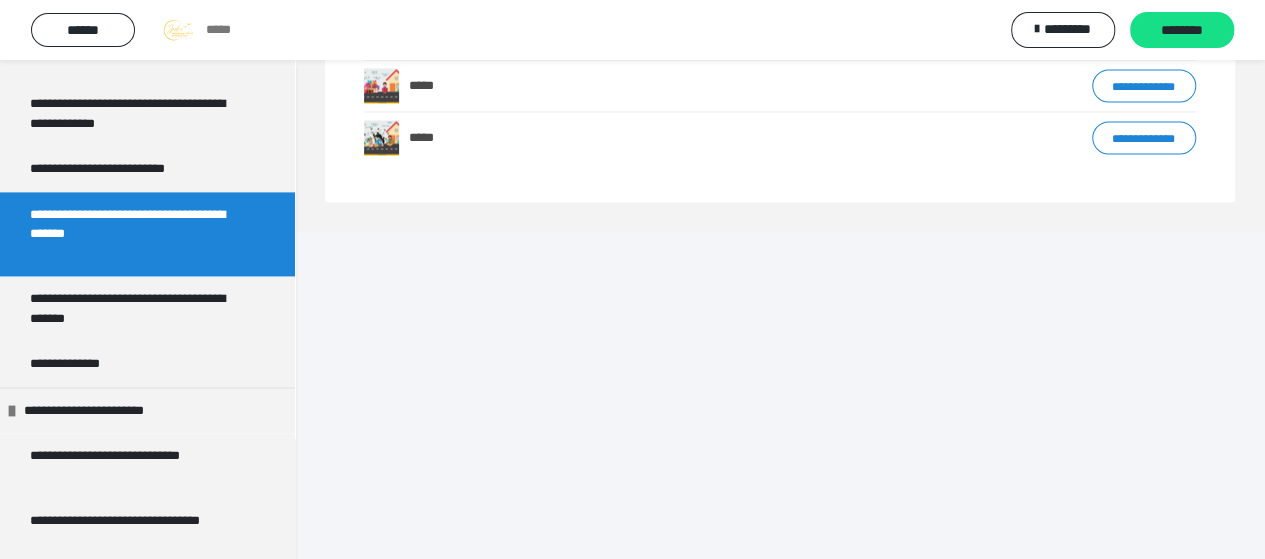 click on "**********" at bounding box center [1144, 85] 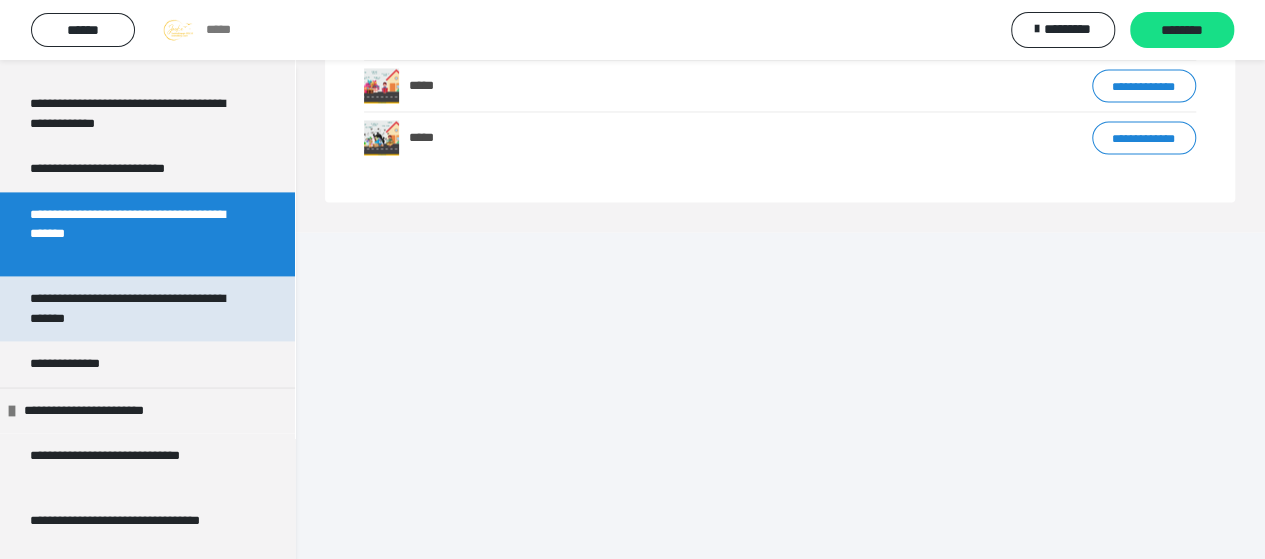 click on "**********" at bounding box center [132, 308] 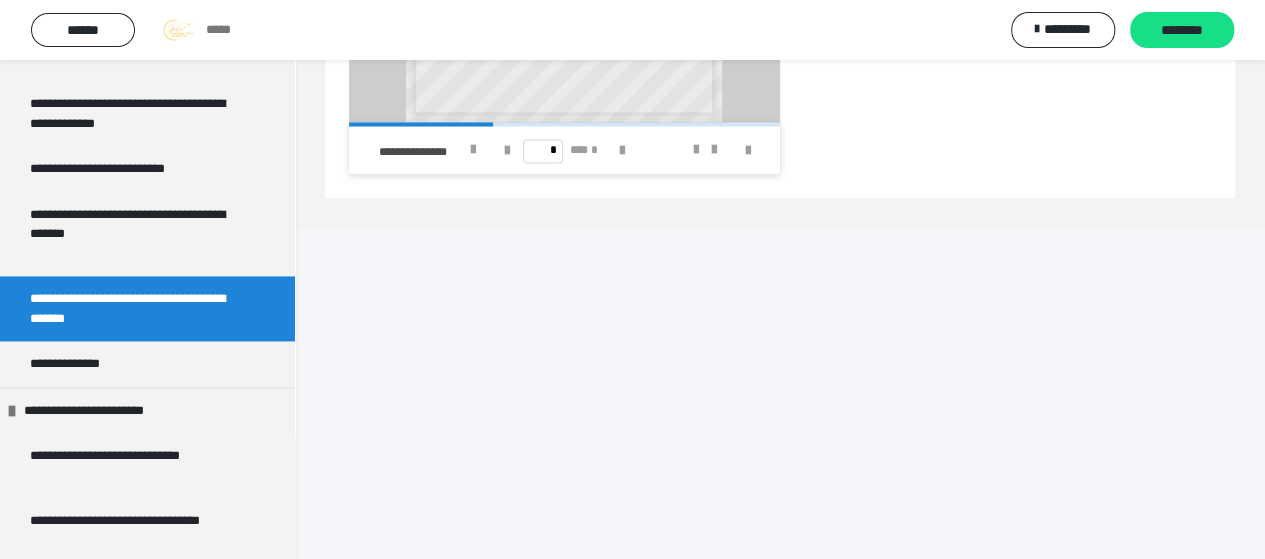 scroll, scrollTop: 1595, scrollLeft: 0, axis: vertical 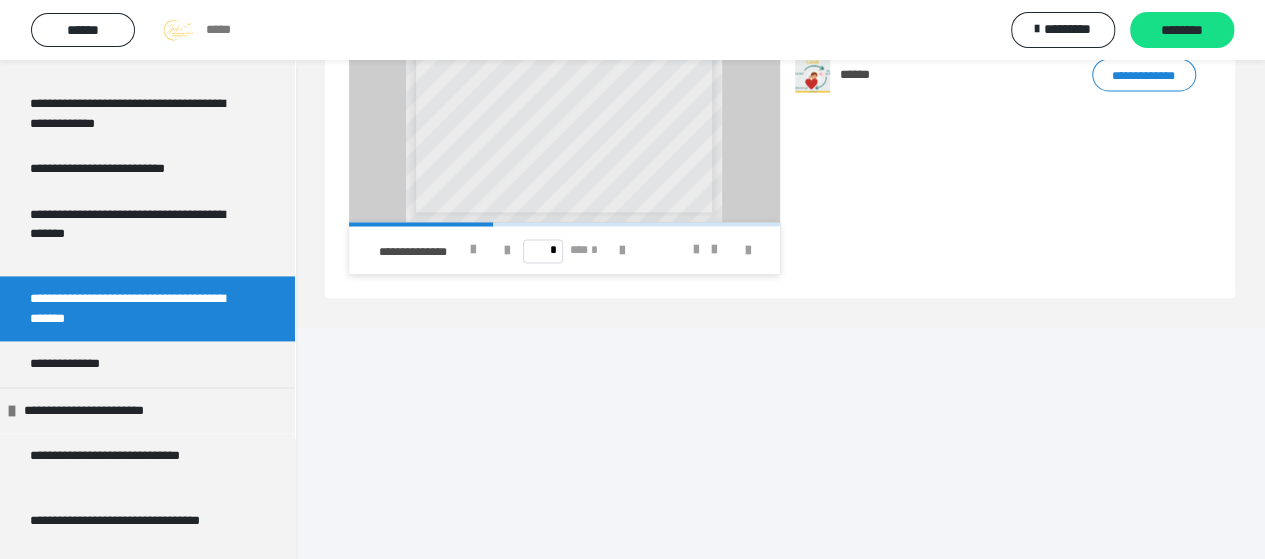 click on "**********" at bounding box center [1144, 74] 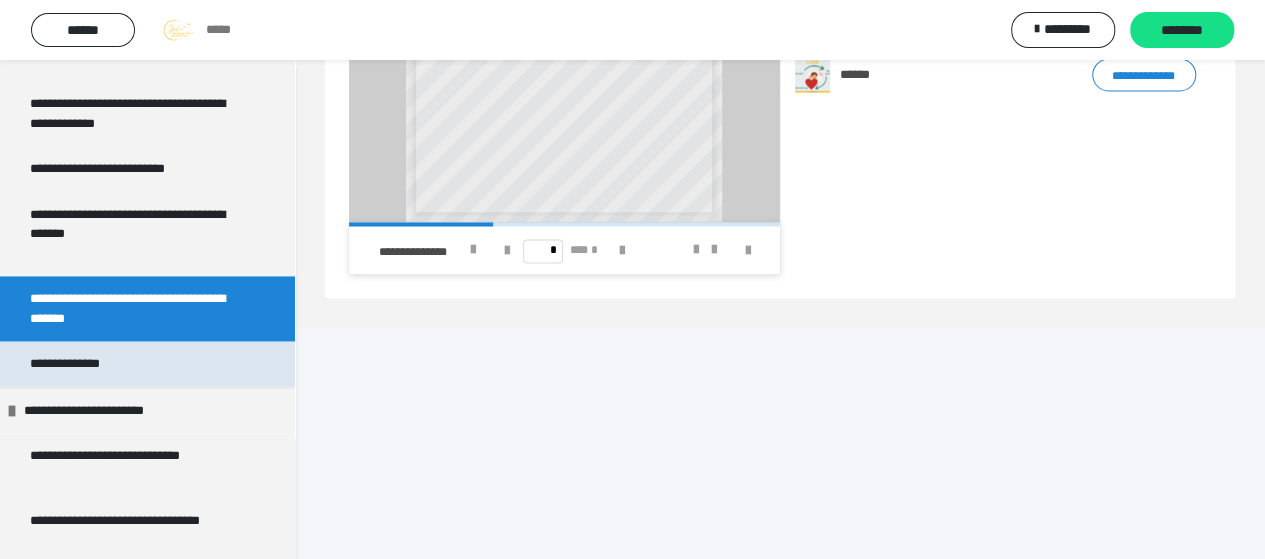 click on "**********" at bounding box center (84, 364) 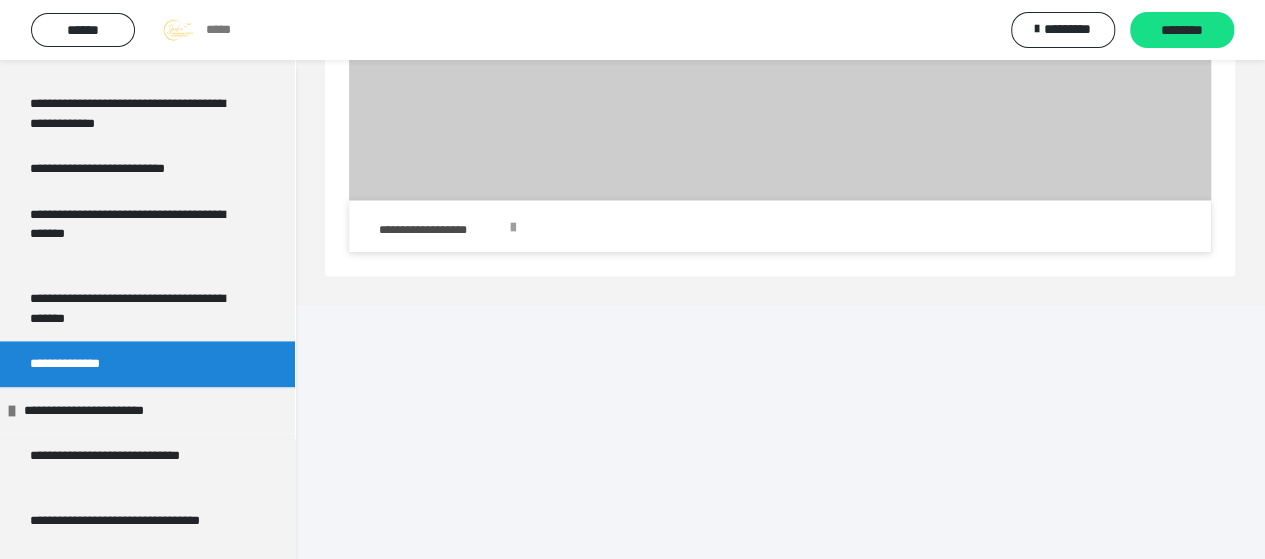 scroll, scrollTop: 1656, scrollLeft: 0, axis: vertical 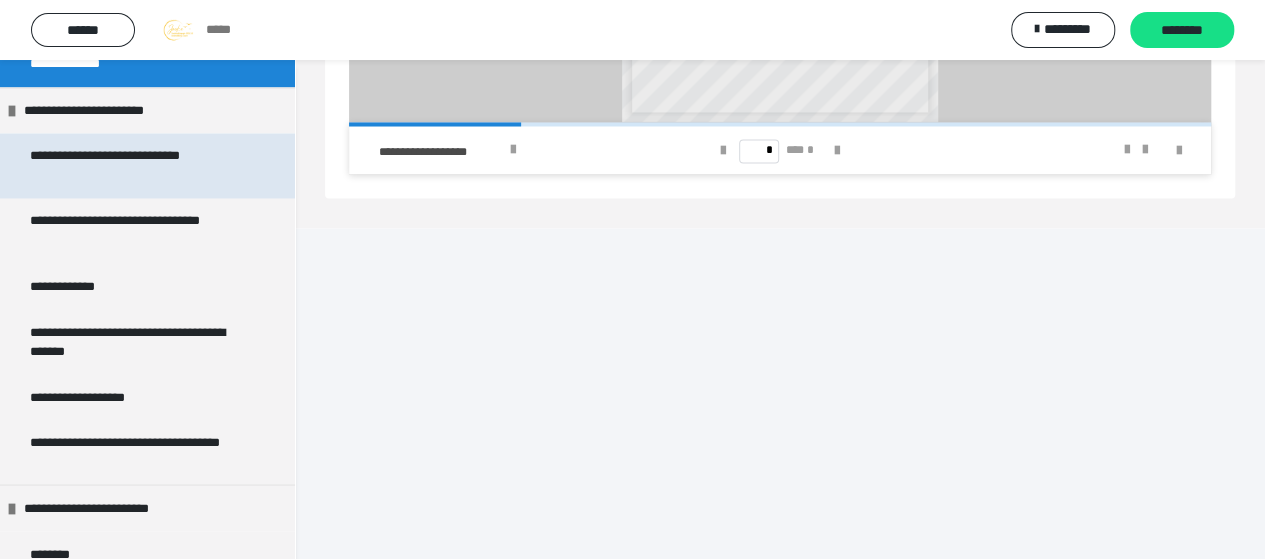click on "**********" at bounding box center [132, 165] 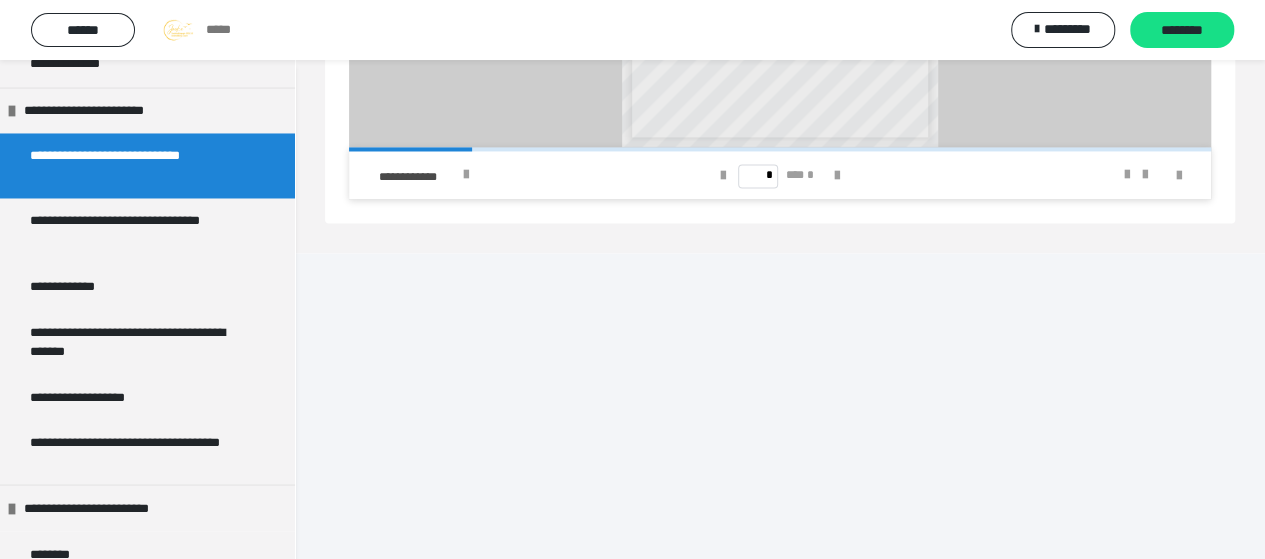 scroll, scrollTop: 1562, scrollLeft: 0, axis: vertical 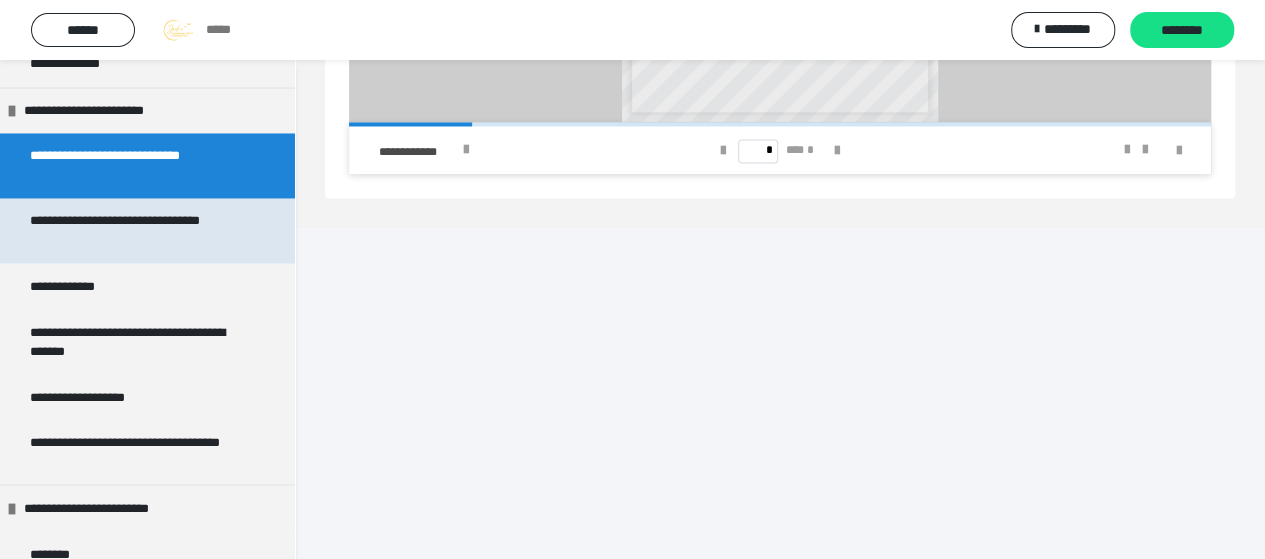 click on "**********" at bounding box center (132, 230) 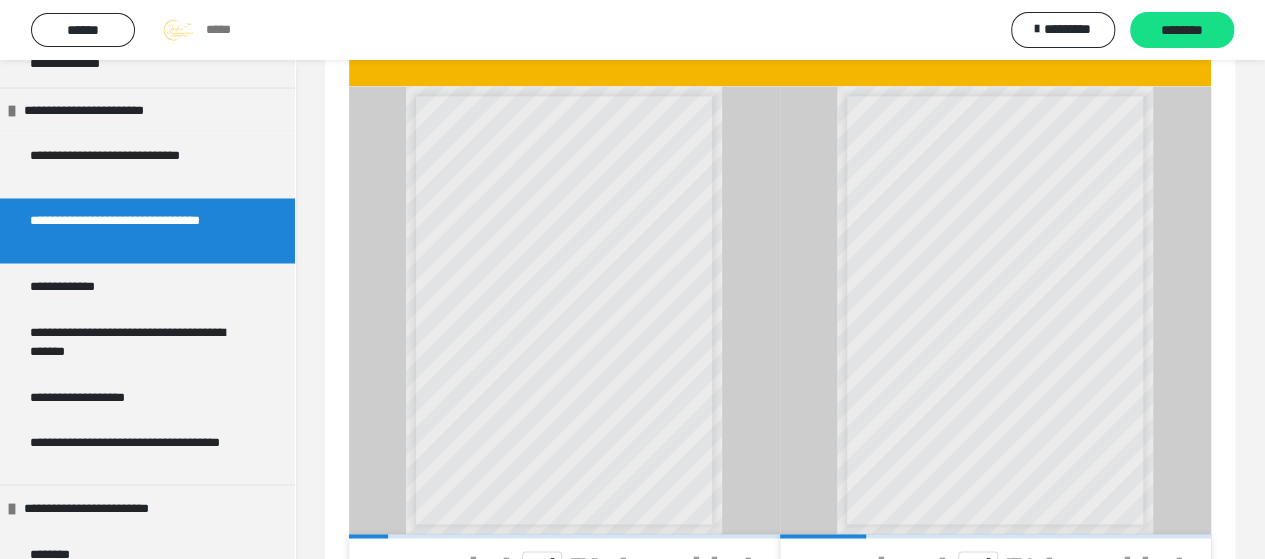 scroll, scrollTop: 1672, scrollLeft: 0, axis: vertical 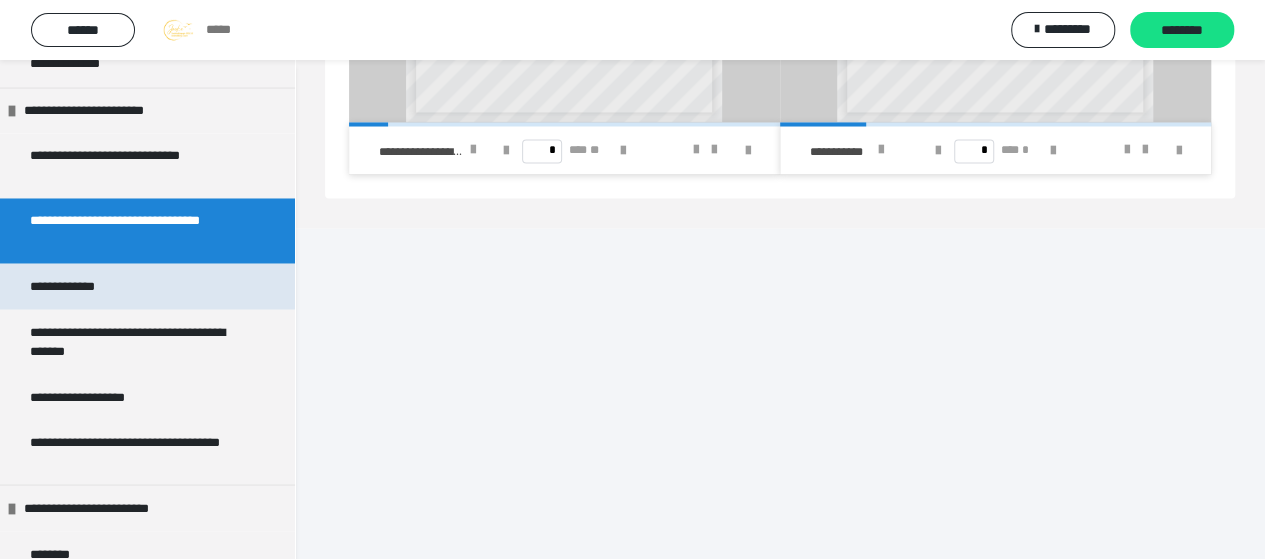click on "**********" at bounding box center [78, 286] 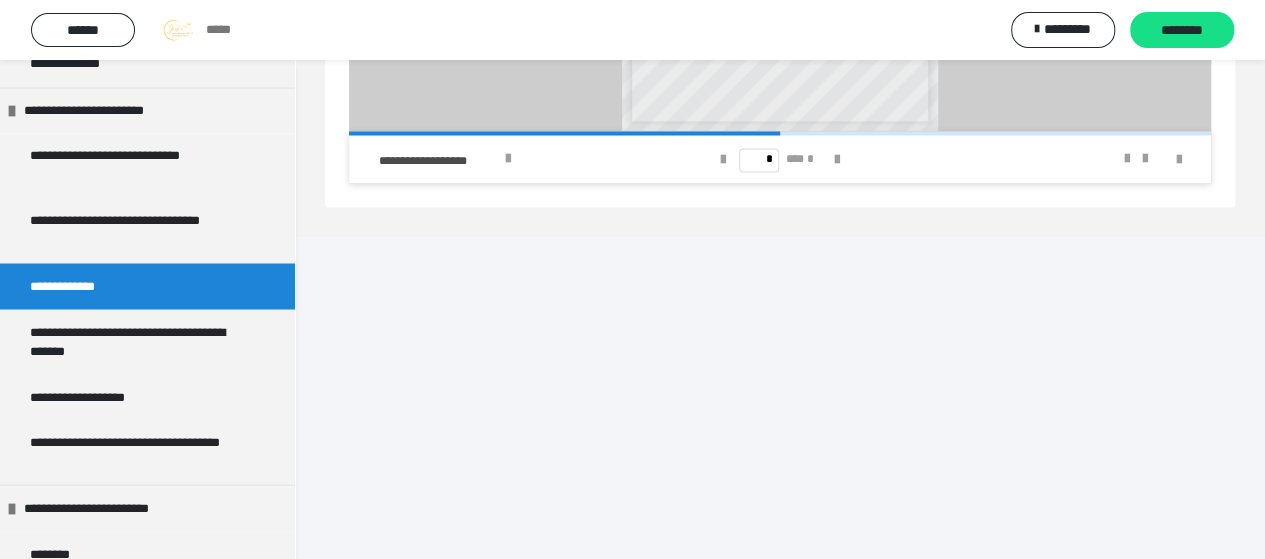 scroll, scrollTop: 1695, scrollLeft: 0, axis: vertical 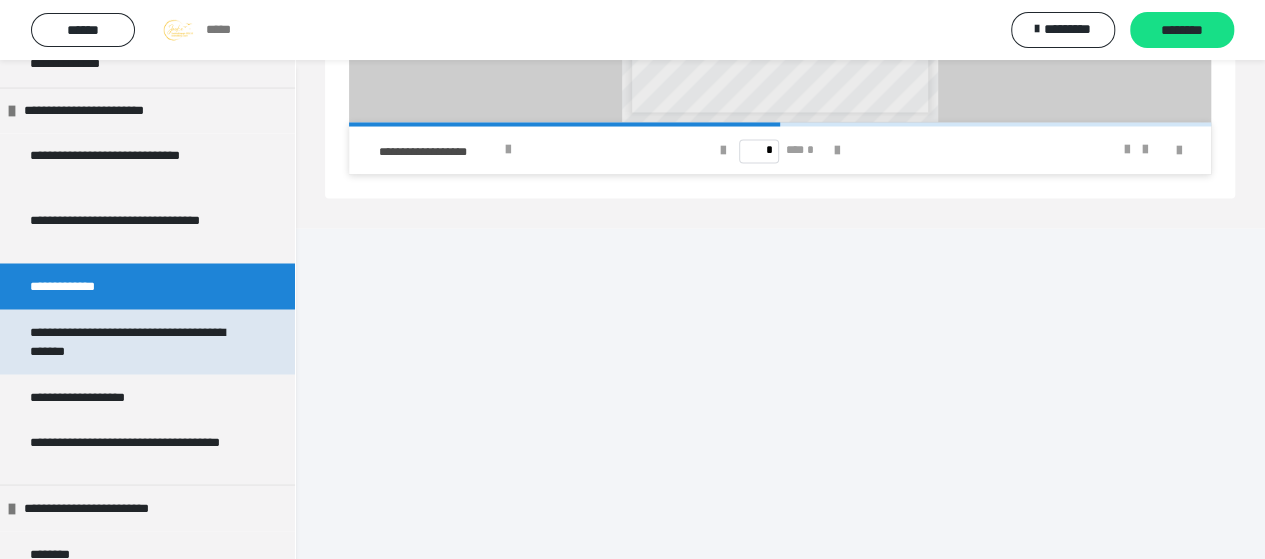click on "**********" at bounding box center (132, 341) 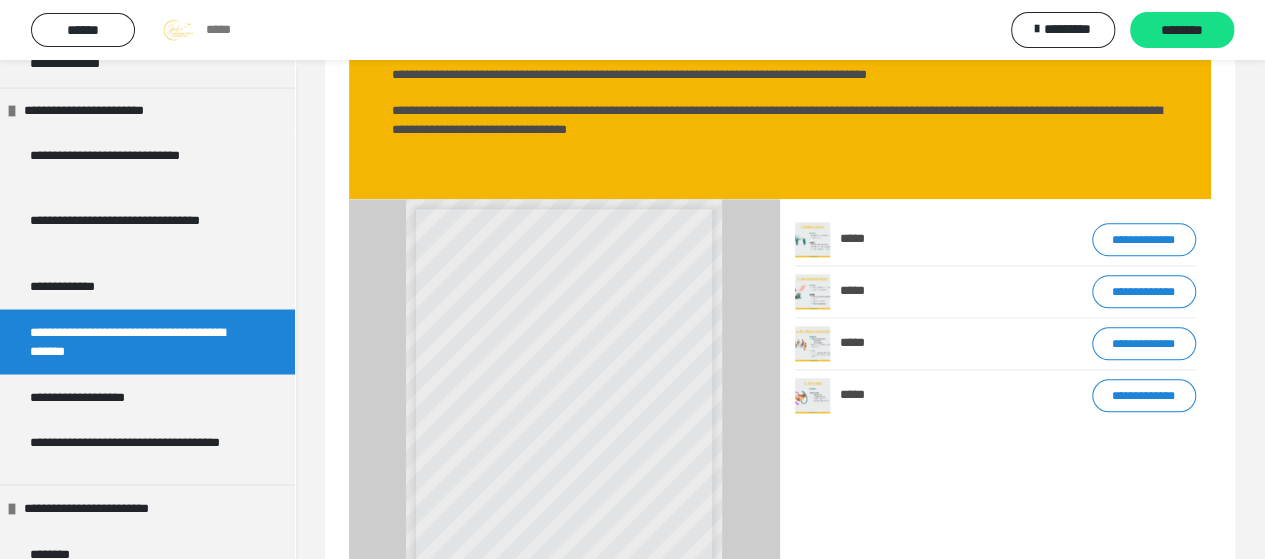 scroll, scrollTop: 1386, scrollLeft: 0, axis: vertical 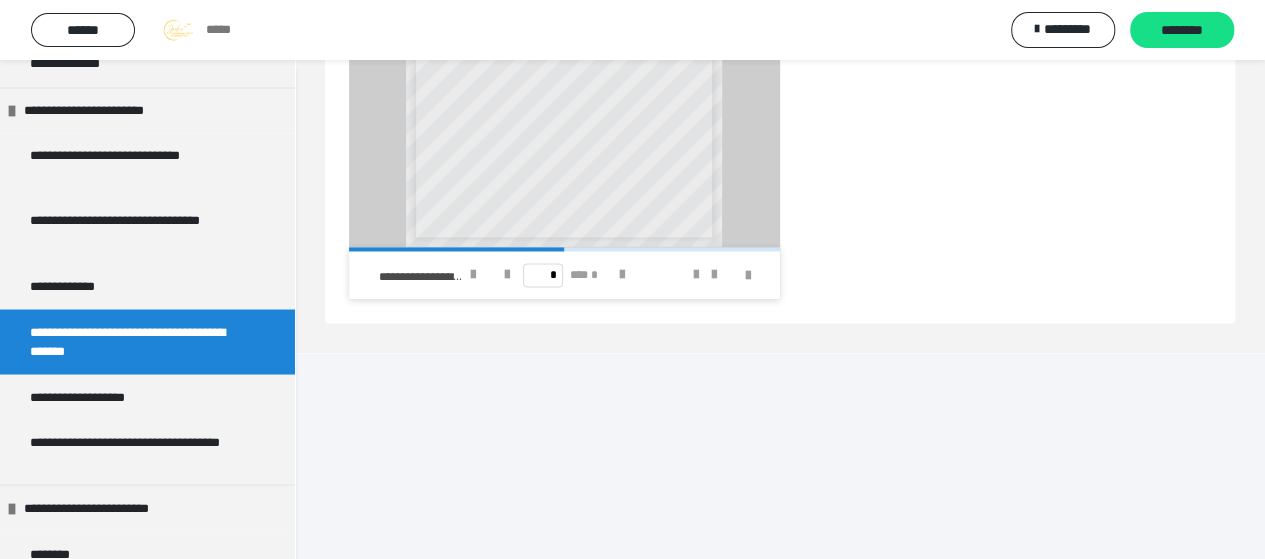 click on "**********" at bounding box center (1144, -161) 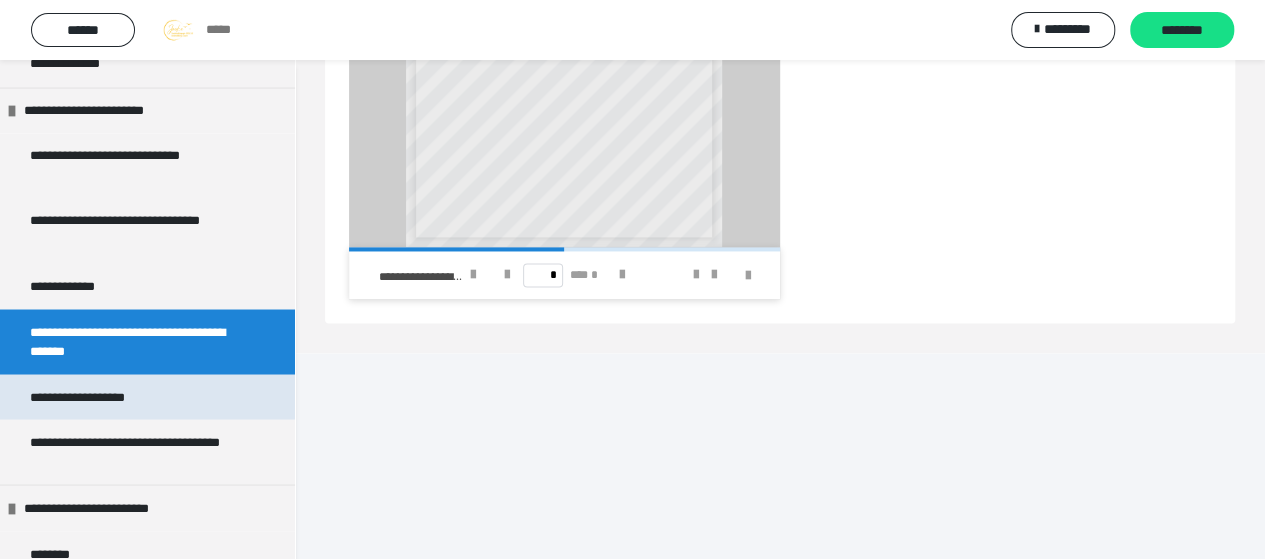 click on "**********" at bounding box center (90, 397) 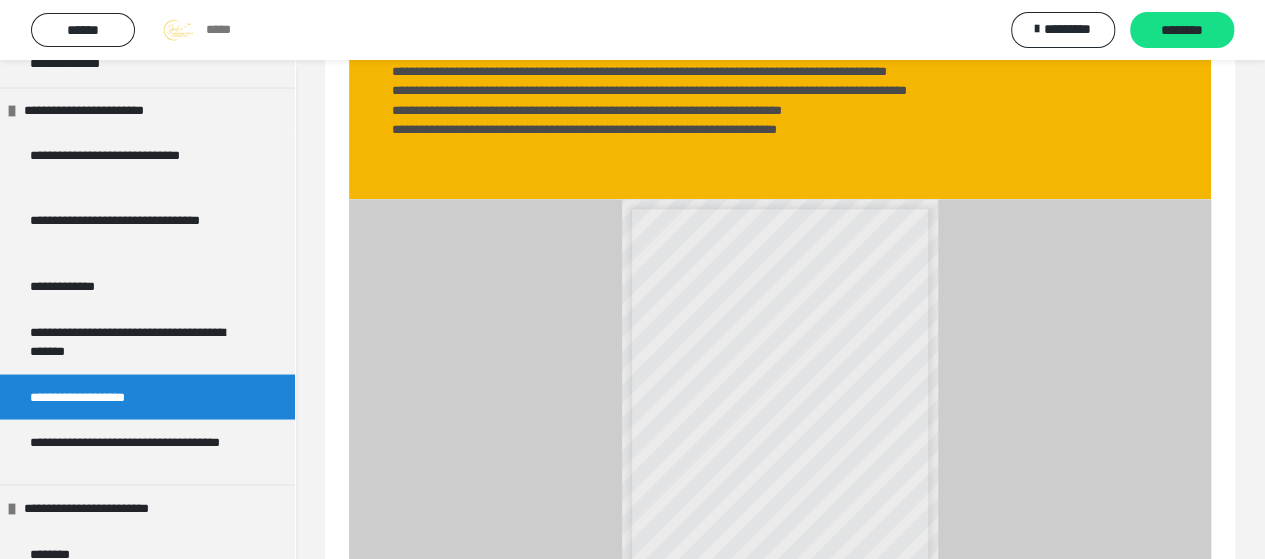 scroll, scrollTop: 1439, scrollLeft: 0, axis: vertical 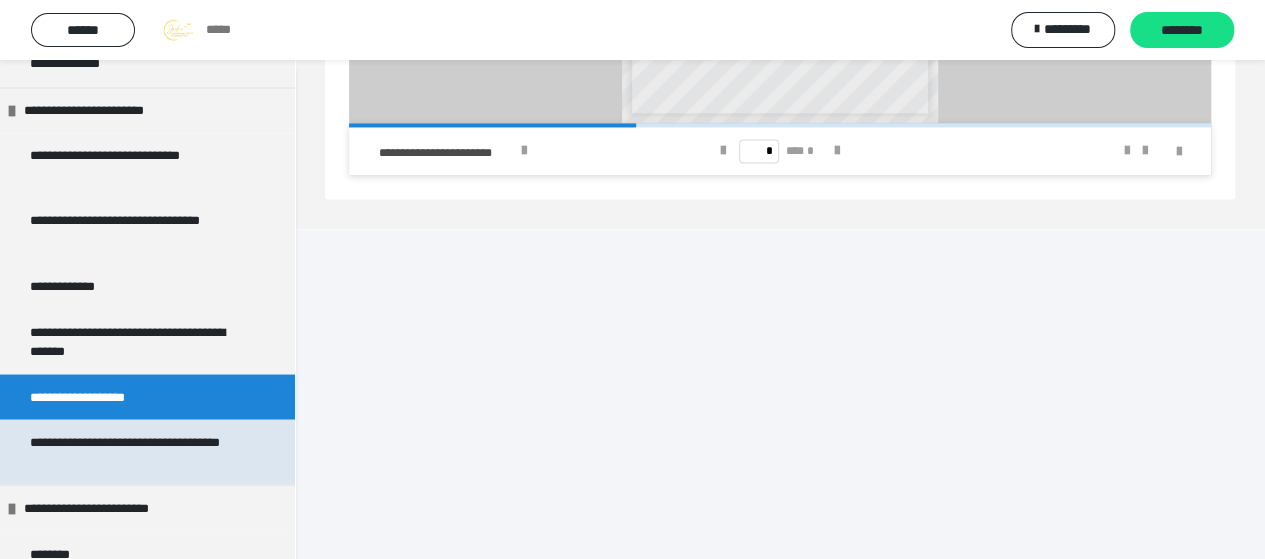 click on "**********" at bounding box center (132, 451) 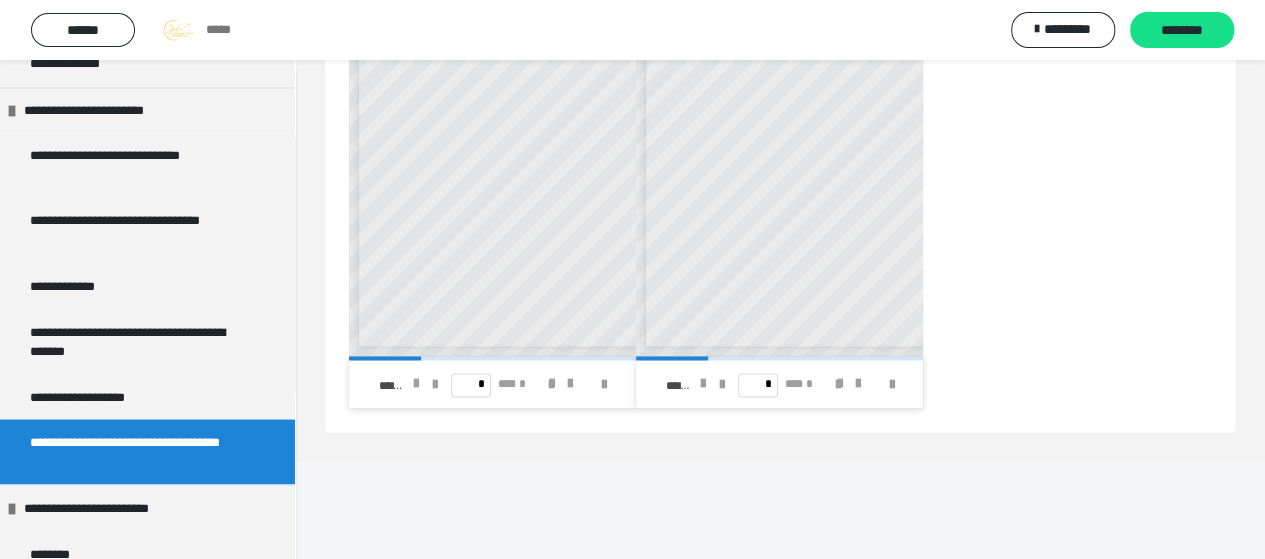 scroll, scrollTop: 1483, scrollLeft: 0, axis: vertical 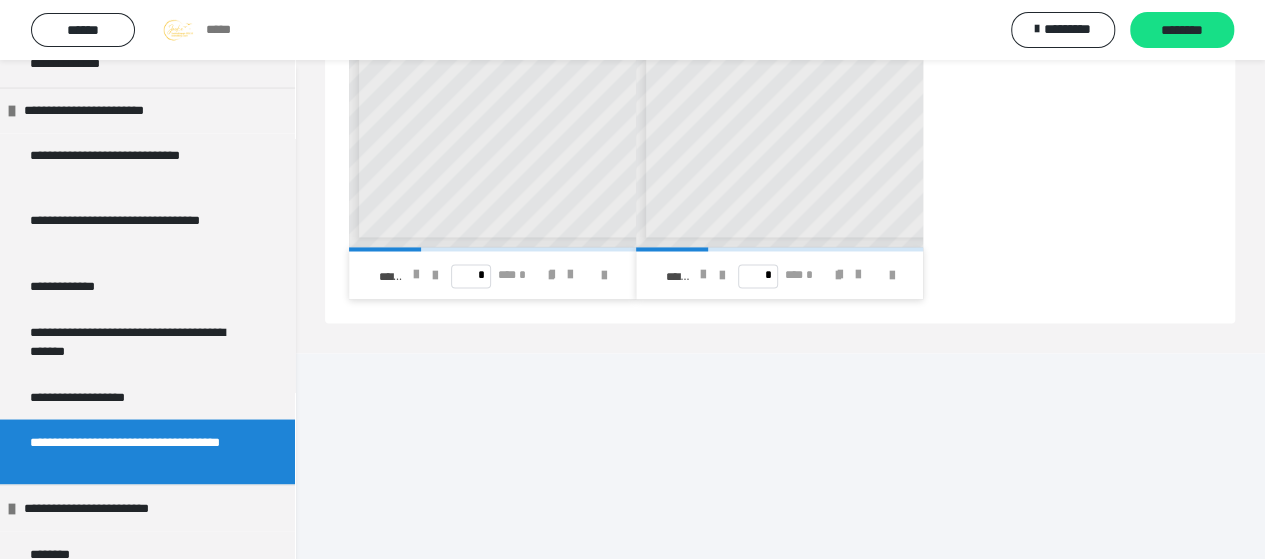 click on "**********" at bounding box center [1144, -161] 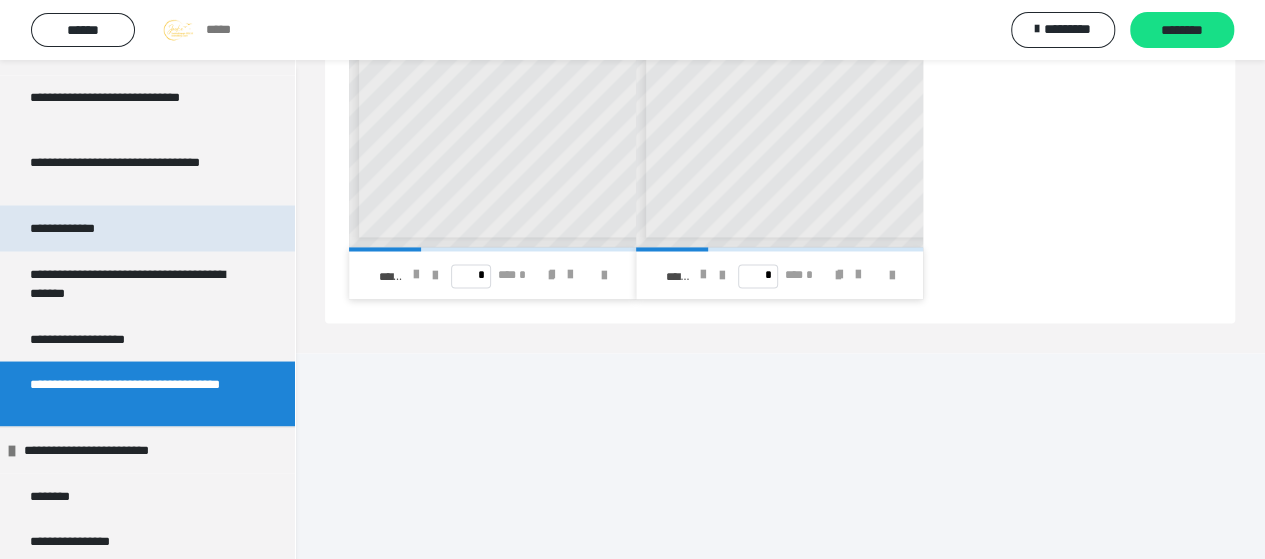 scroll, scrollTop: 1800, scrollLeft: 0, axis: vertical 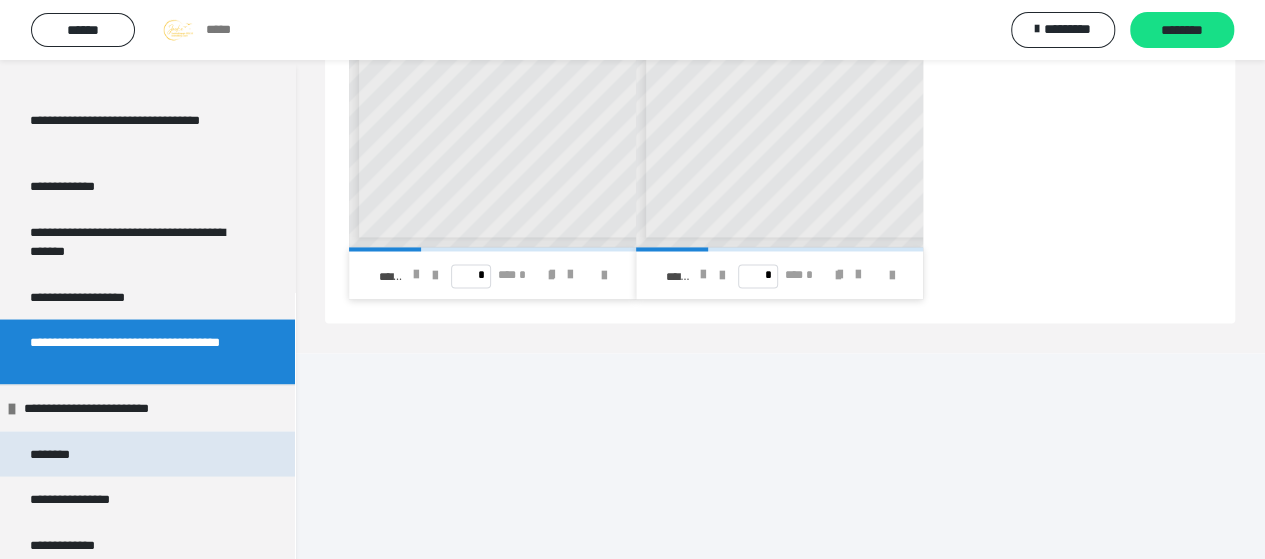 click on "********" at bounding box center [147, 454] 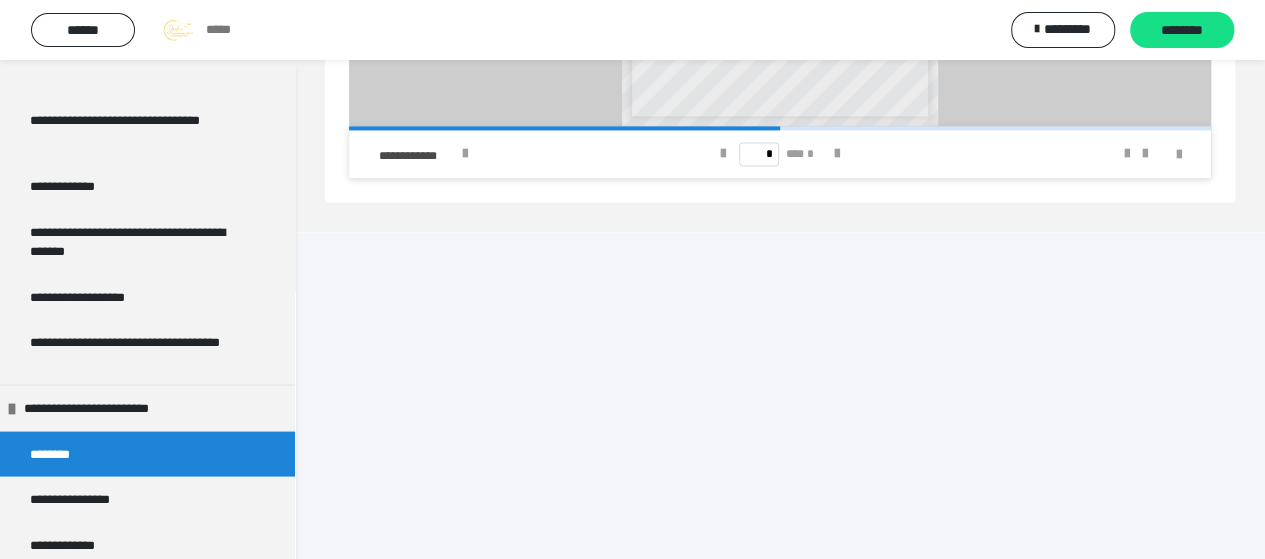 scroll, scrollTop: 1400, scrollLeft: 0, axis: vertical 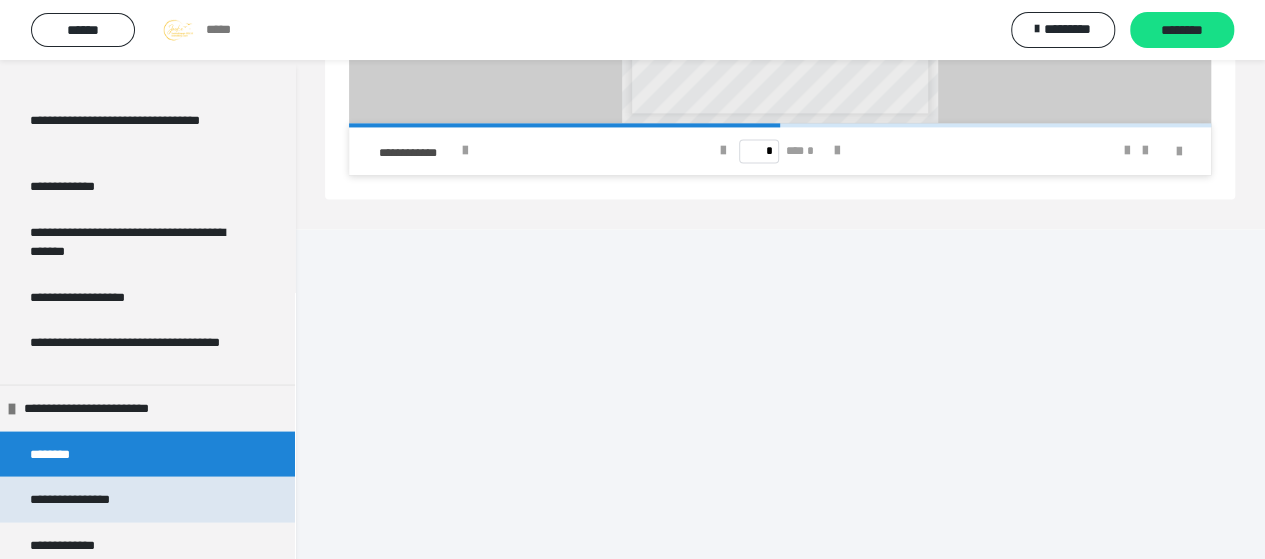 click on "**********" at bounding box center (89, 499) 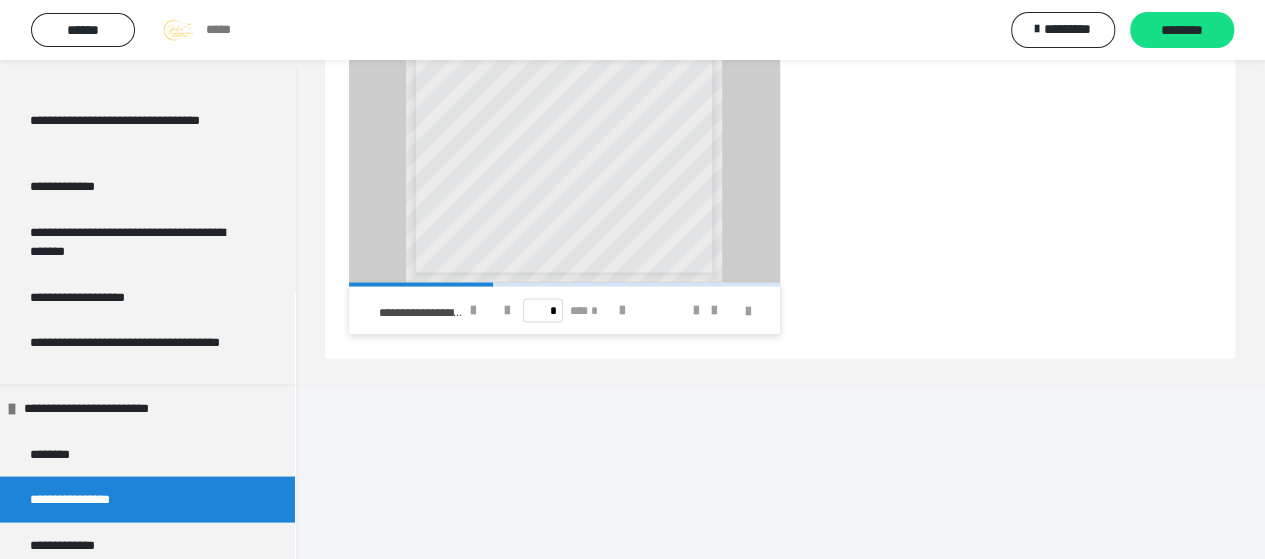 scroll, scrollTop: 1572, scrollLeft: 0, axis: vertical 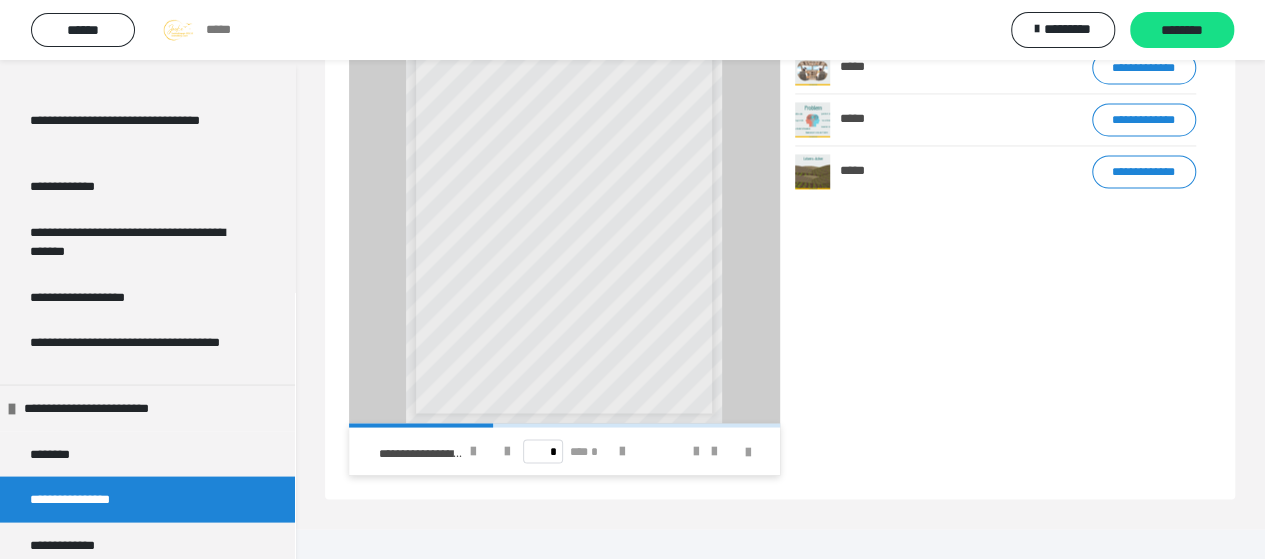 click on "**********" at bounding box center (1144, 15) 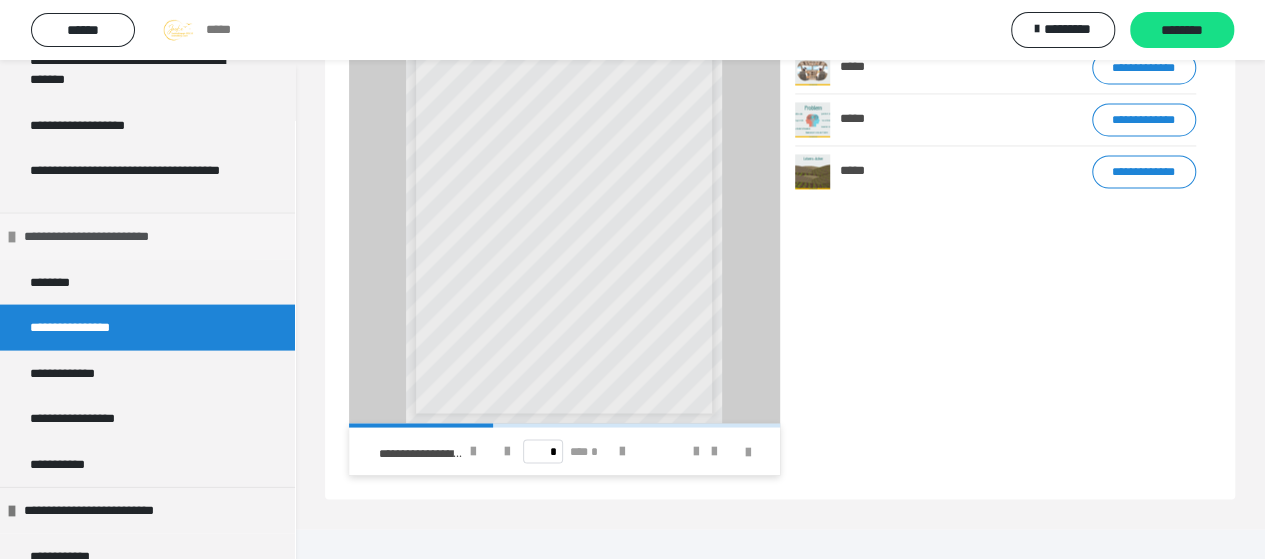 scroll, scrollTop: 2000, scrollLeft: 0, axis: vertical 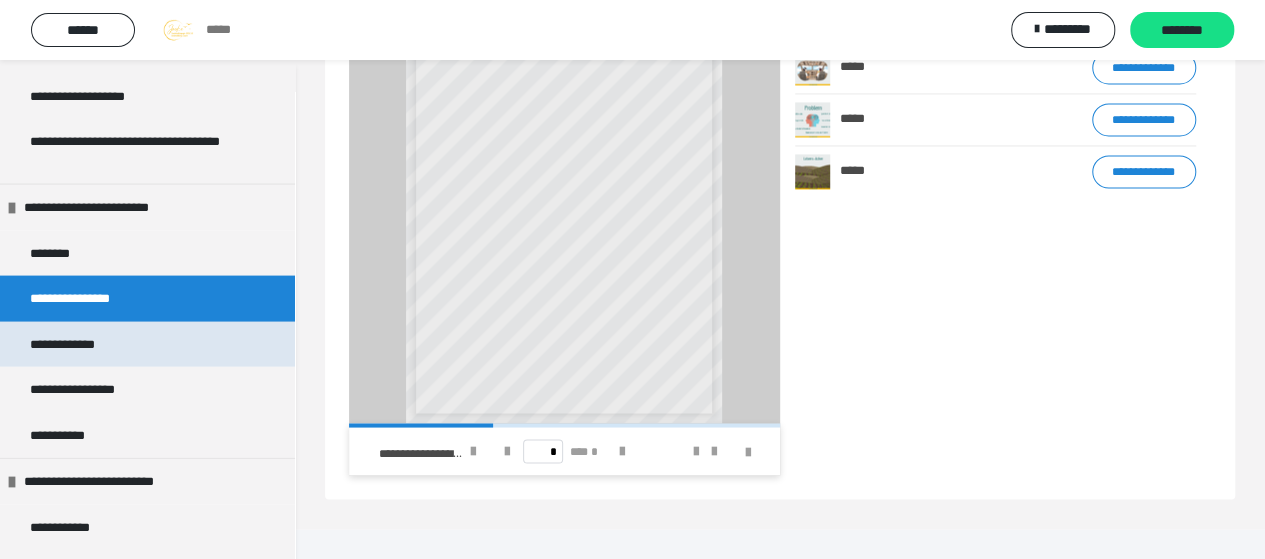 click on "**********" at bounding box center (77, 345) 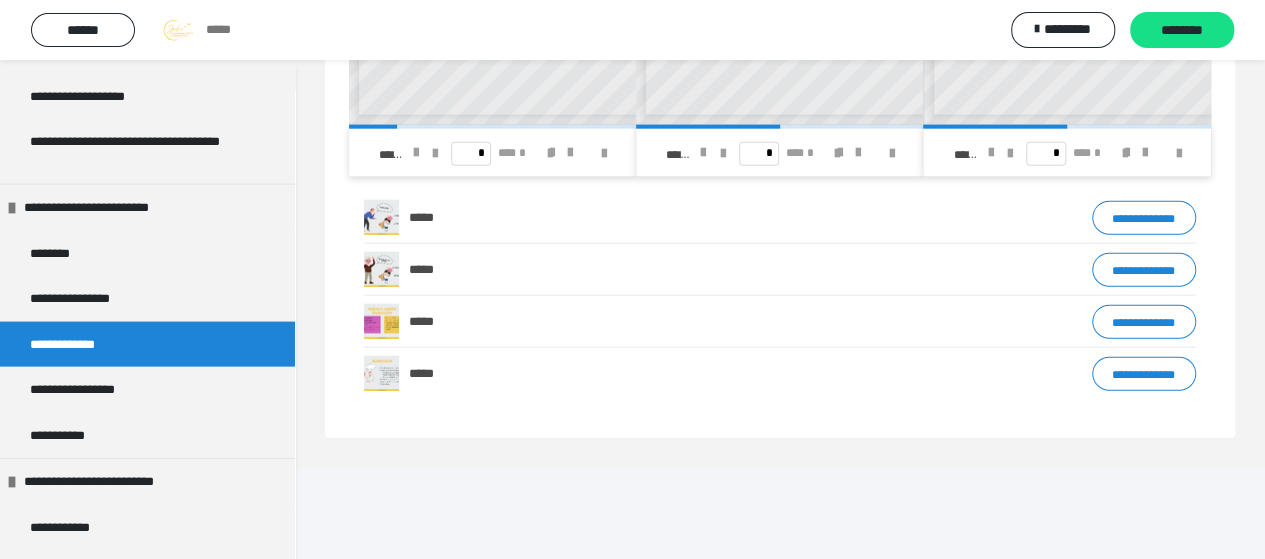 scroll, scrollTop: 2272, scrollLeft: 0, axis: vertical 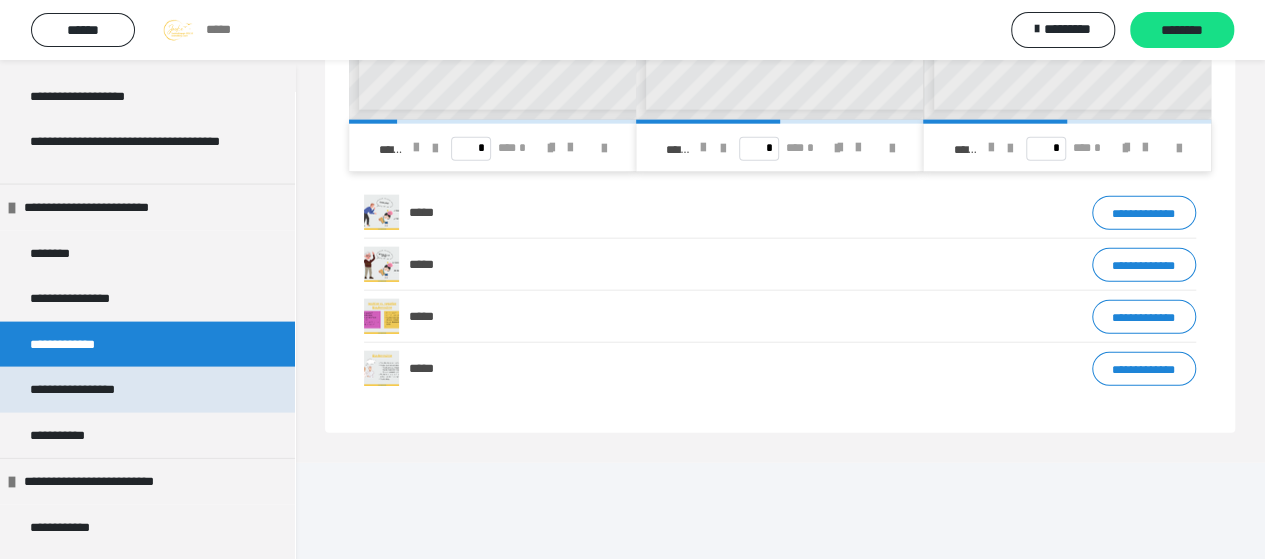 click on "**********" at bounding box center [88, 390] 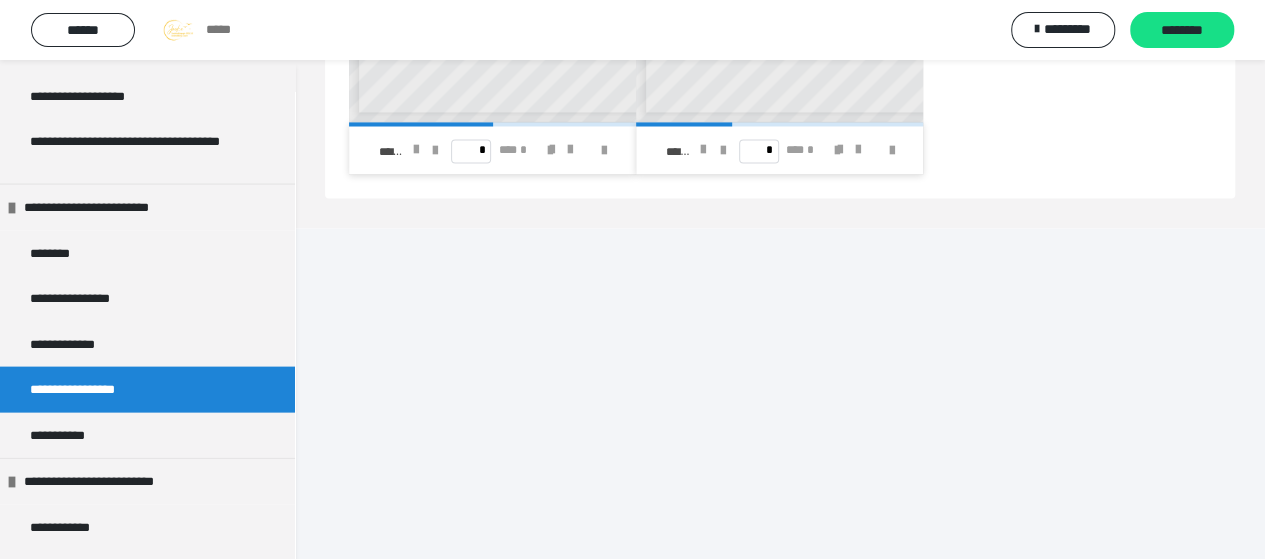 scroll, scrollTop: 1401, scrollLeft: 0, axis: vertical 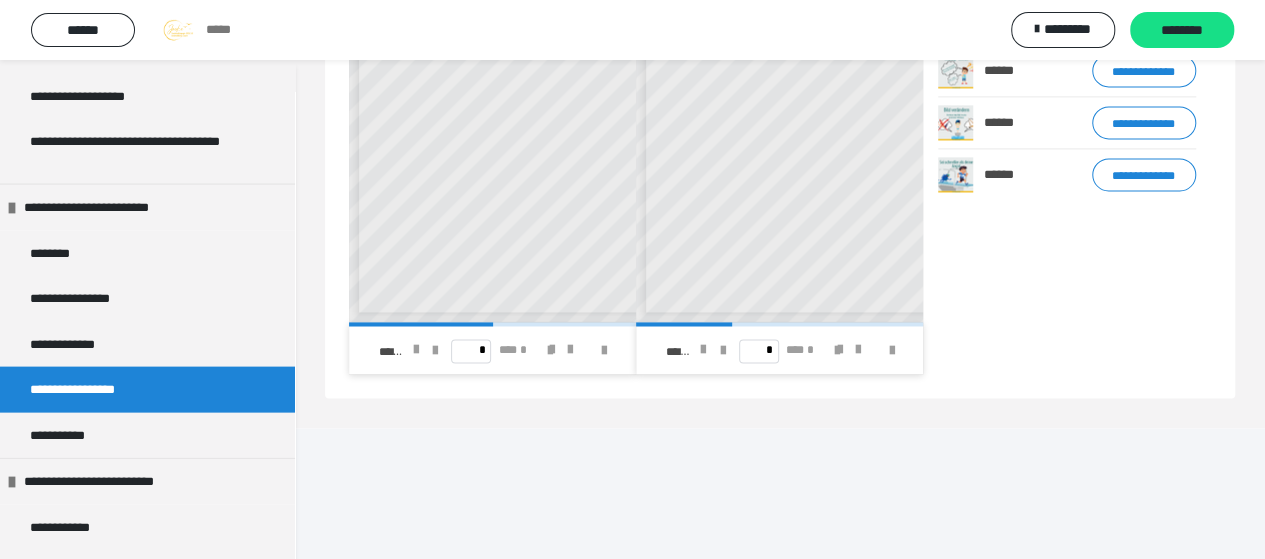 click on "**********" at bounding box center [1144, -86] 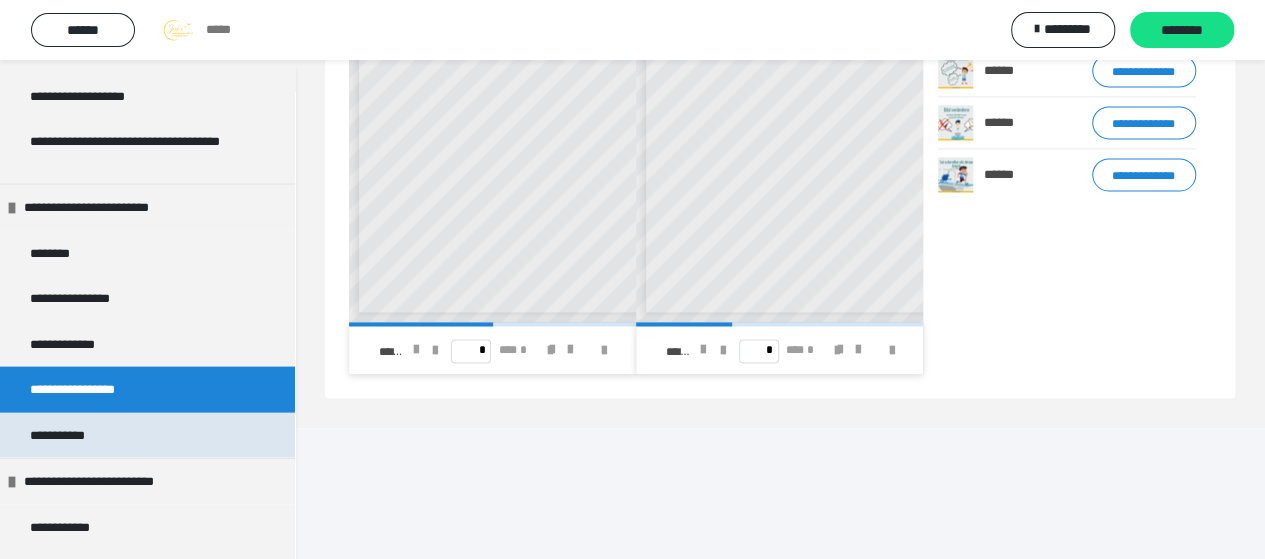click on "**********" at bounding box center (72, 436) 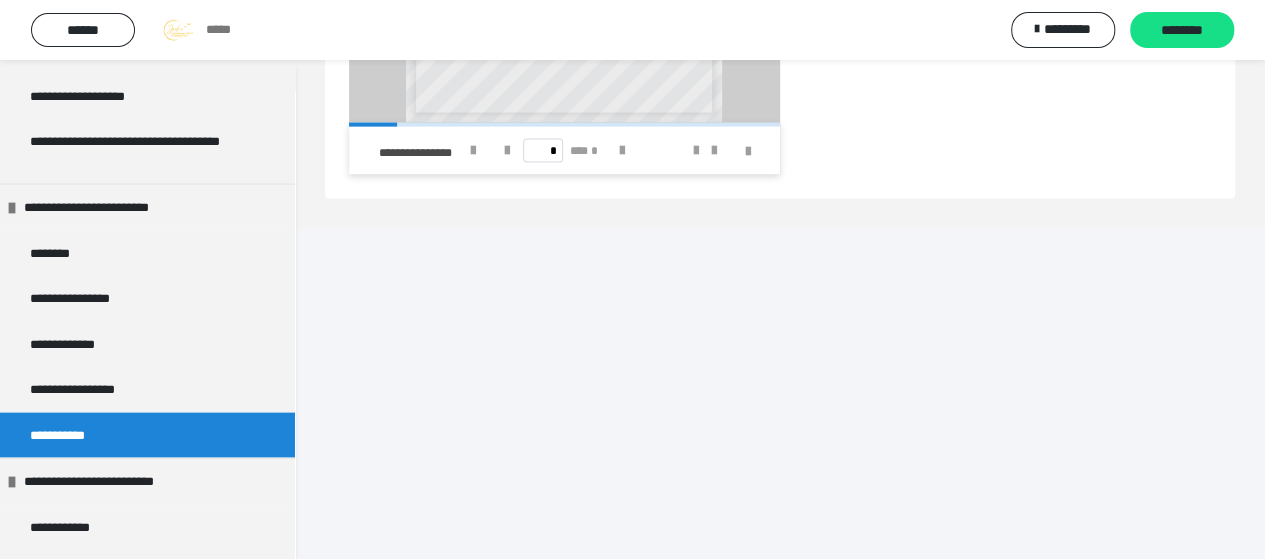 scroll, scrollTop: 1897, scrollLeft: 0, axis: vertical 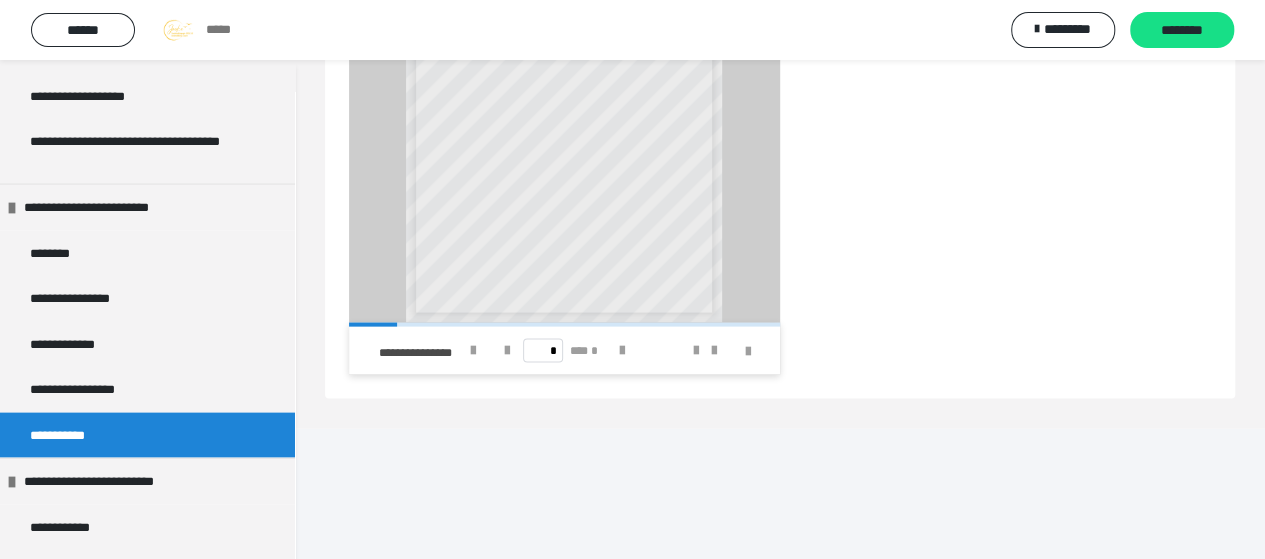 click on "**********" at bounding box center [1144, -85] 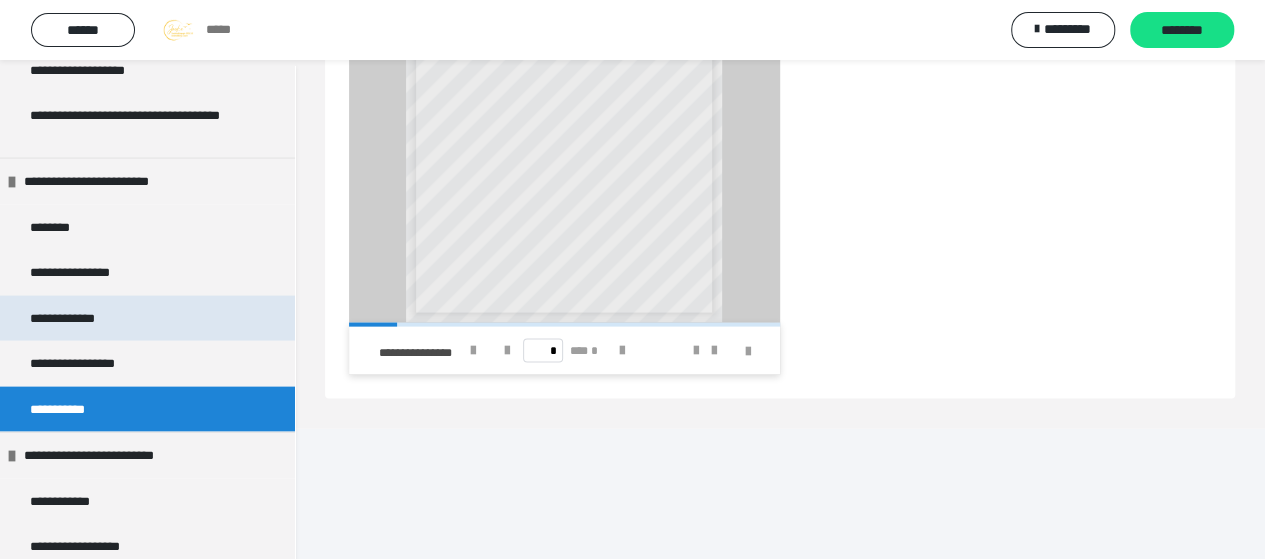 scroll, scrollTop: 2040, scrollLeft: 0, axis: vertical 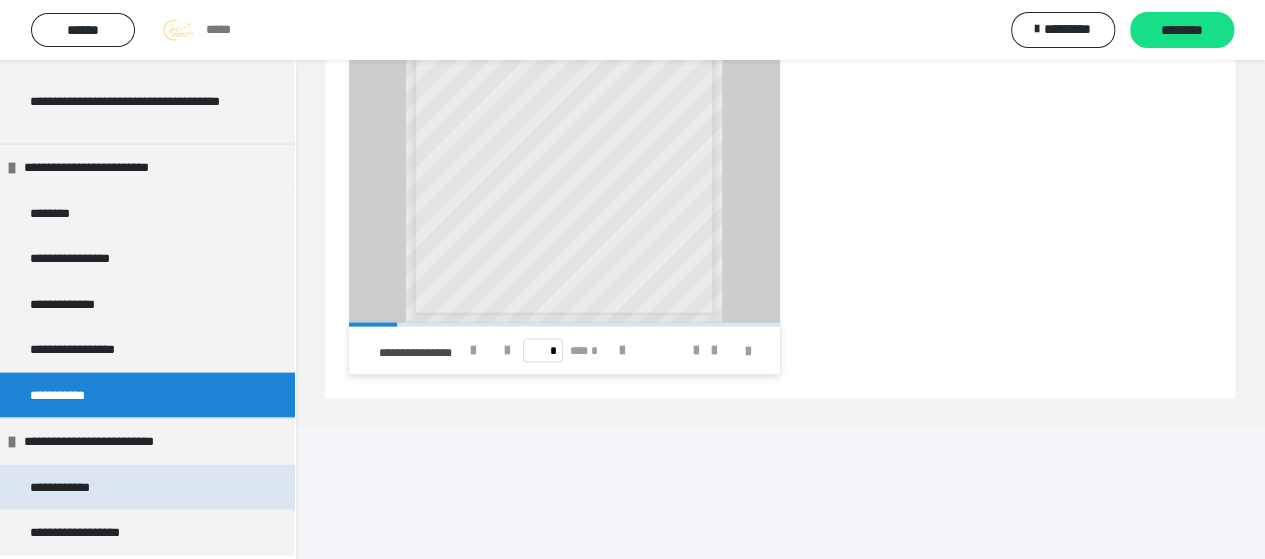 click on "**********" at bounding box center (73, 488) 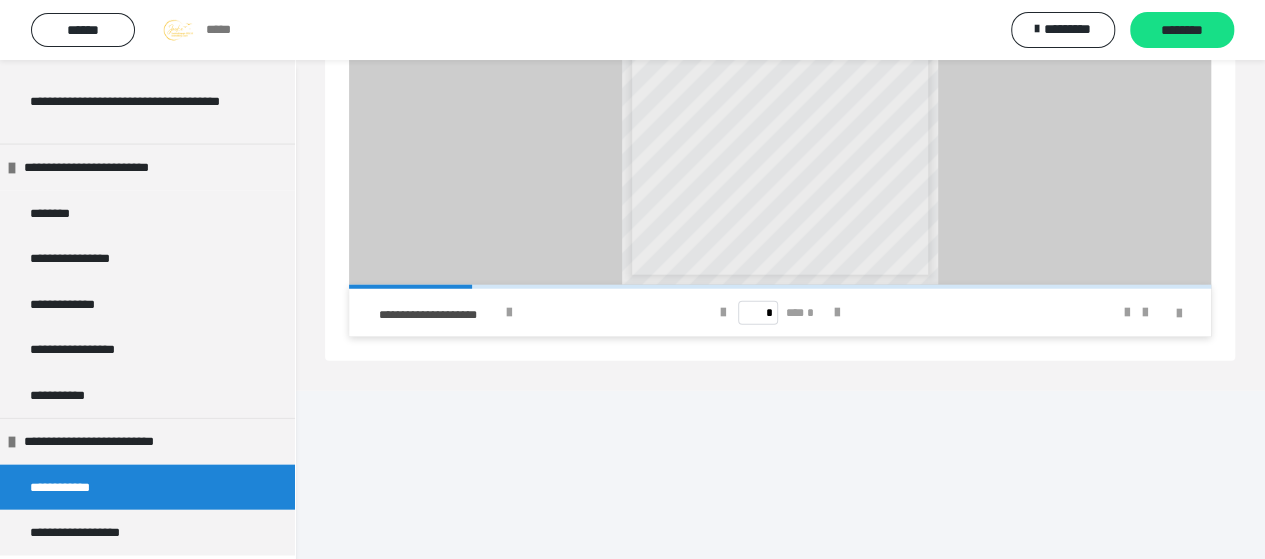 scroll, scrollTop: 2575, scrollLeft: 0, axis: vertical 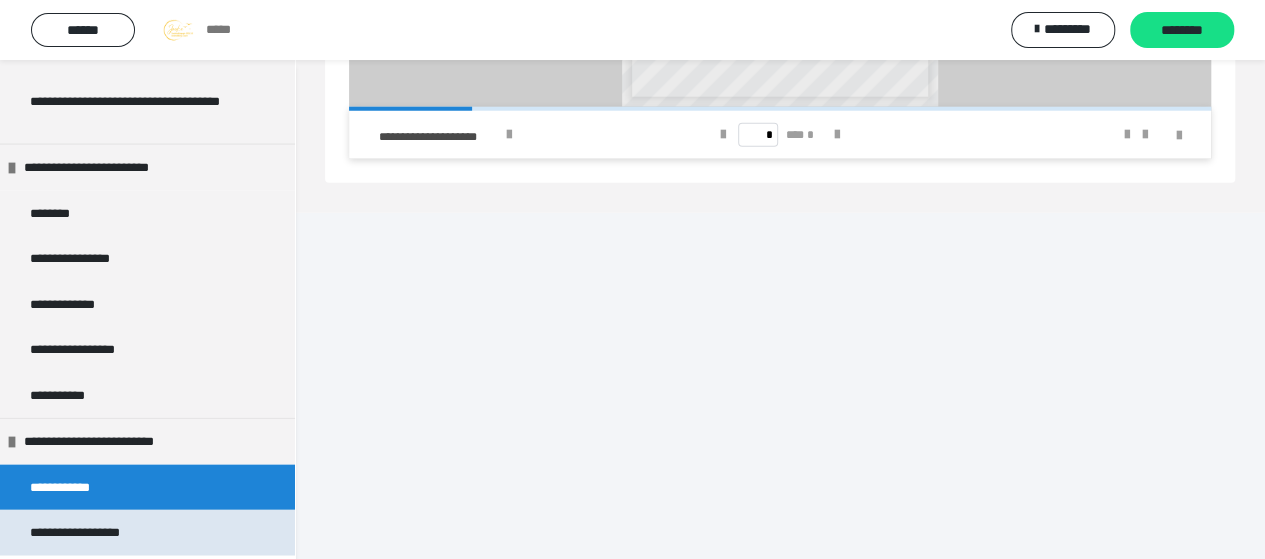 click on "**********" at bounding box center [96, 533] 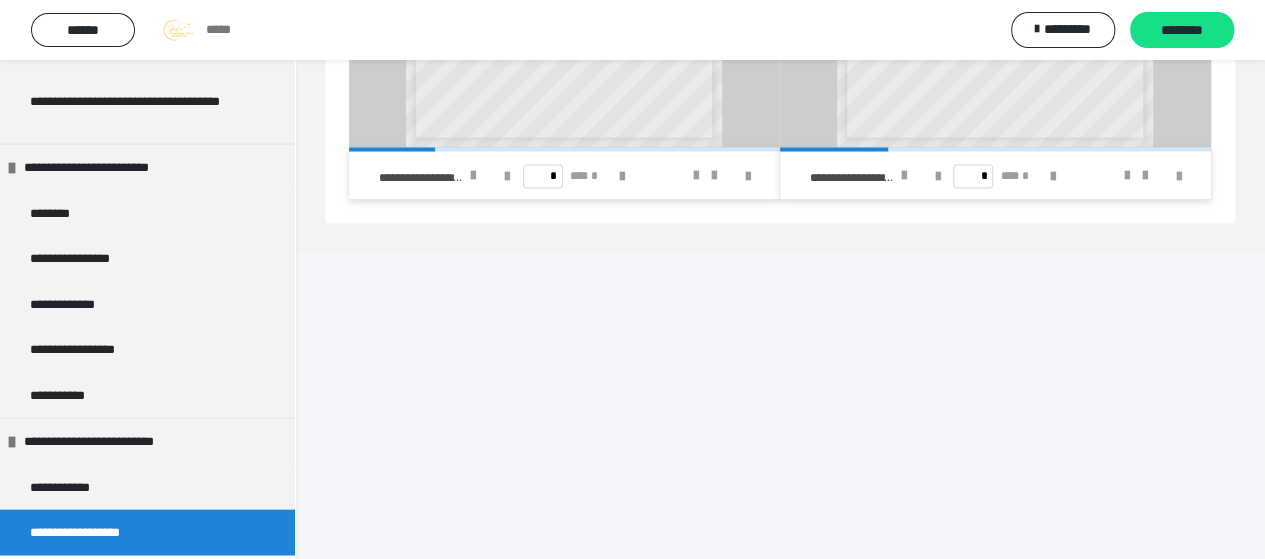 scroll, scrollTop: 1775, scrollLeft: 0, axis: vertical 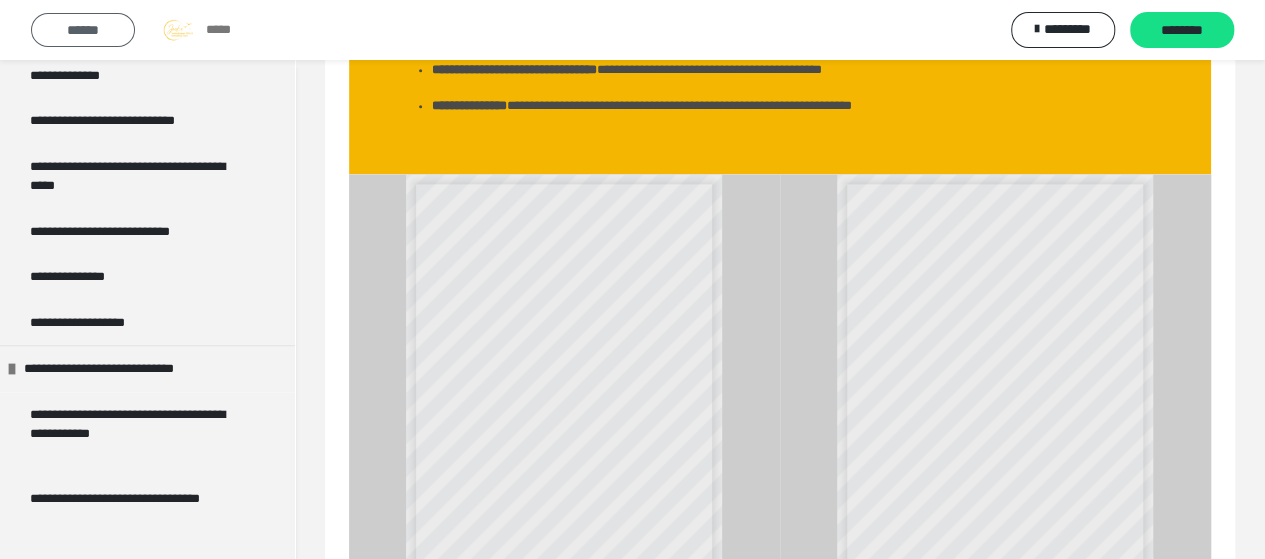 click on "******" at bounding box center (83, 30) 